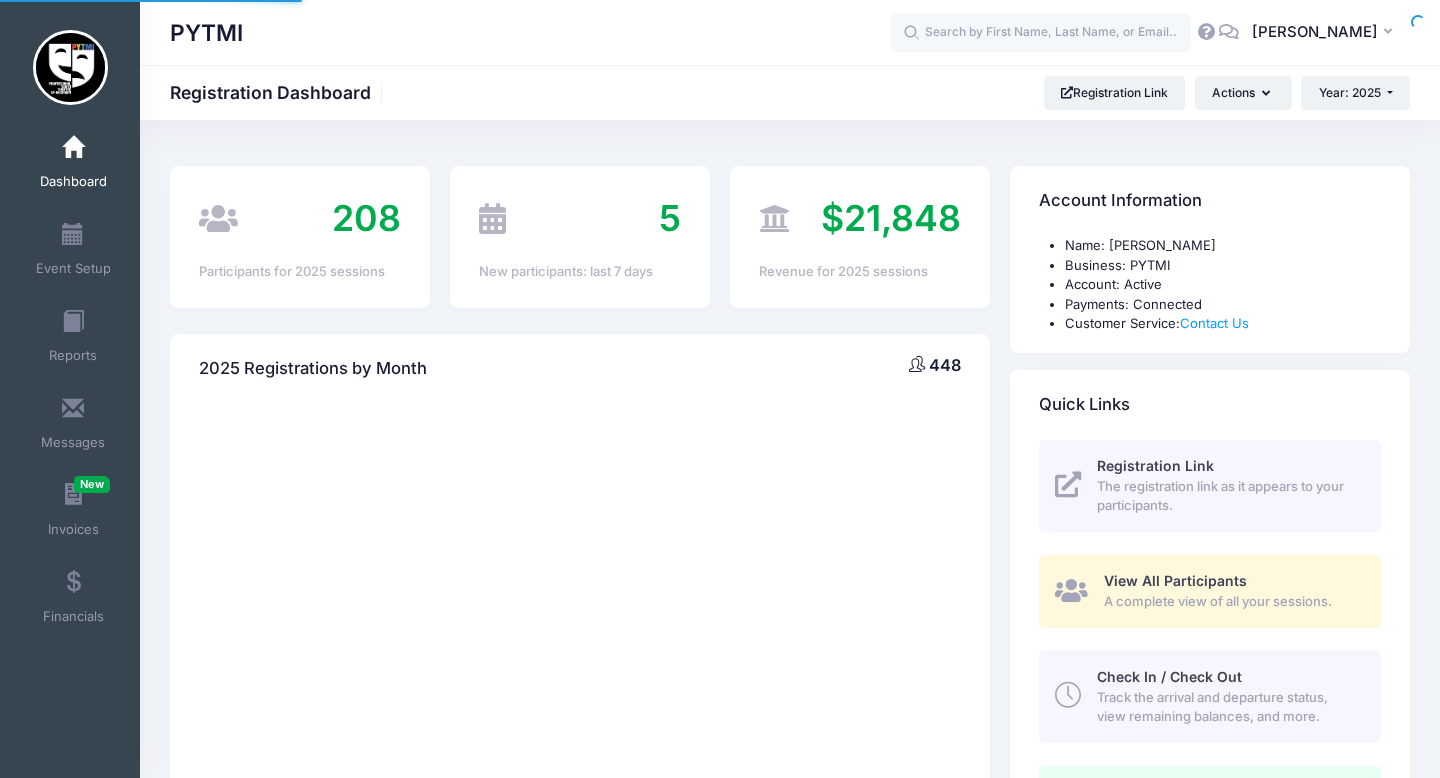scroll, scrollTop: 0, scrollLeft: 0, axis: both 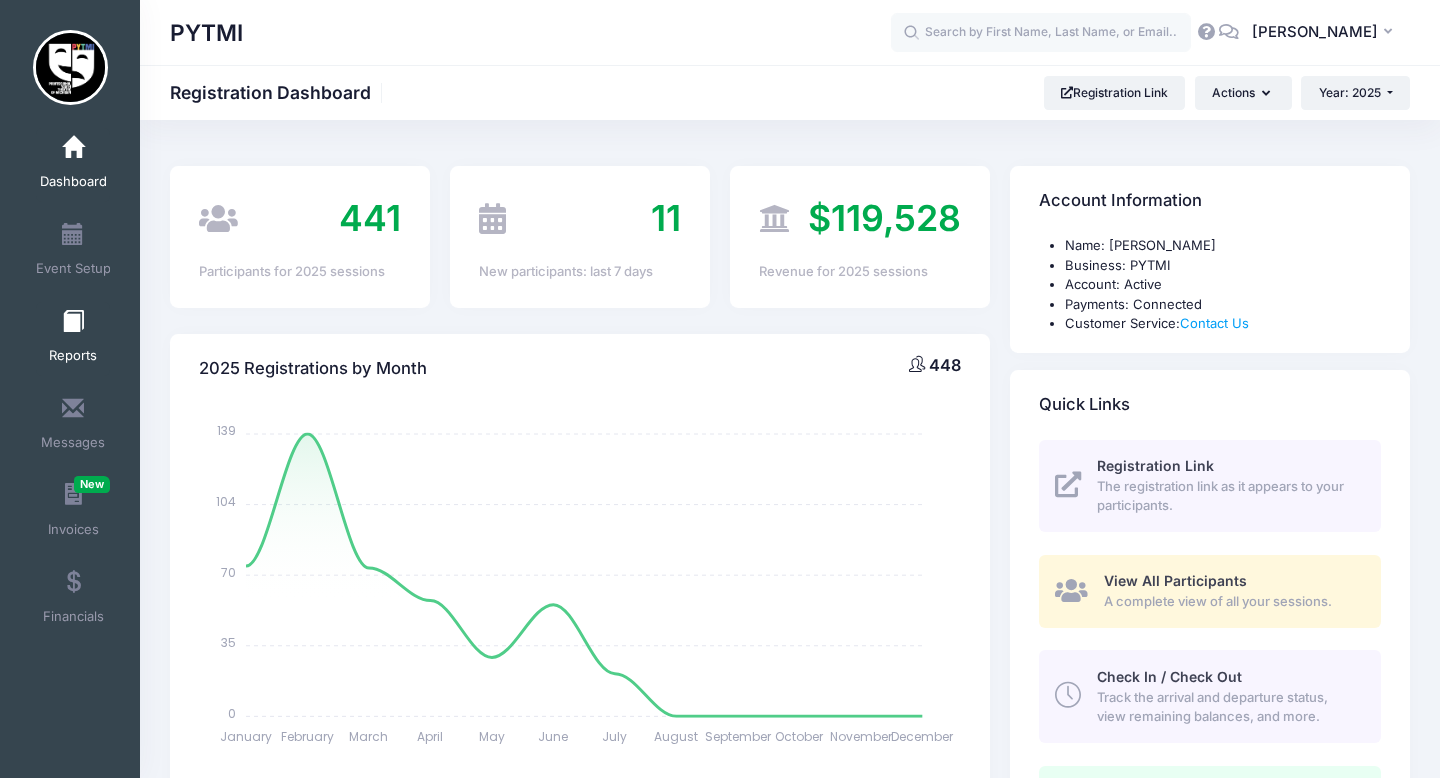 click at bounding box center [73, 322] 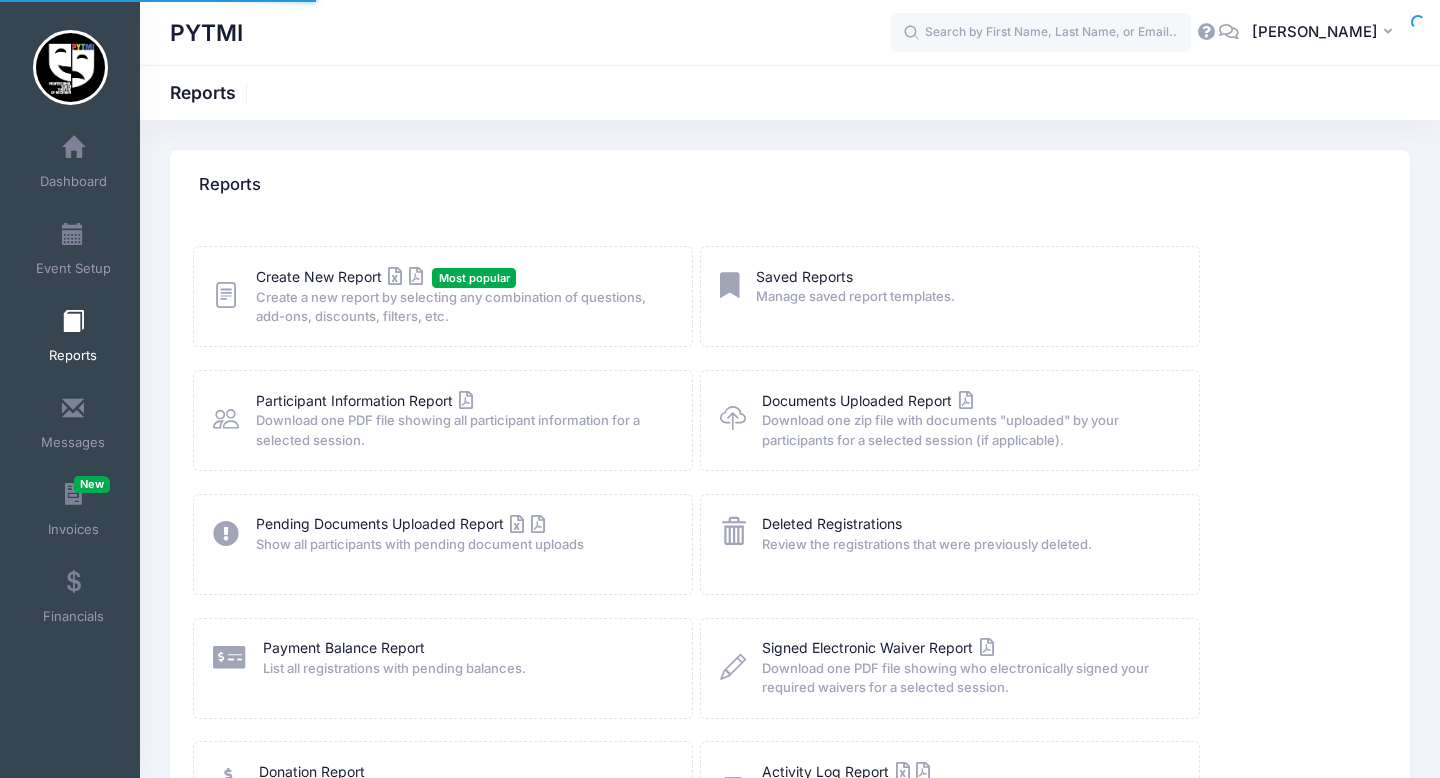 scroll, scrollTop: 0, scrollLeft: 0, axis: both 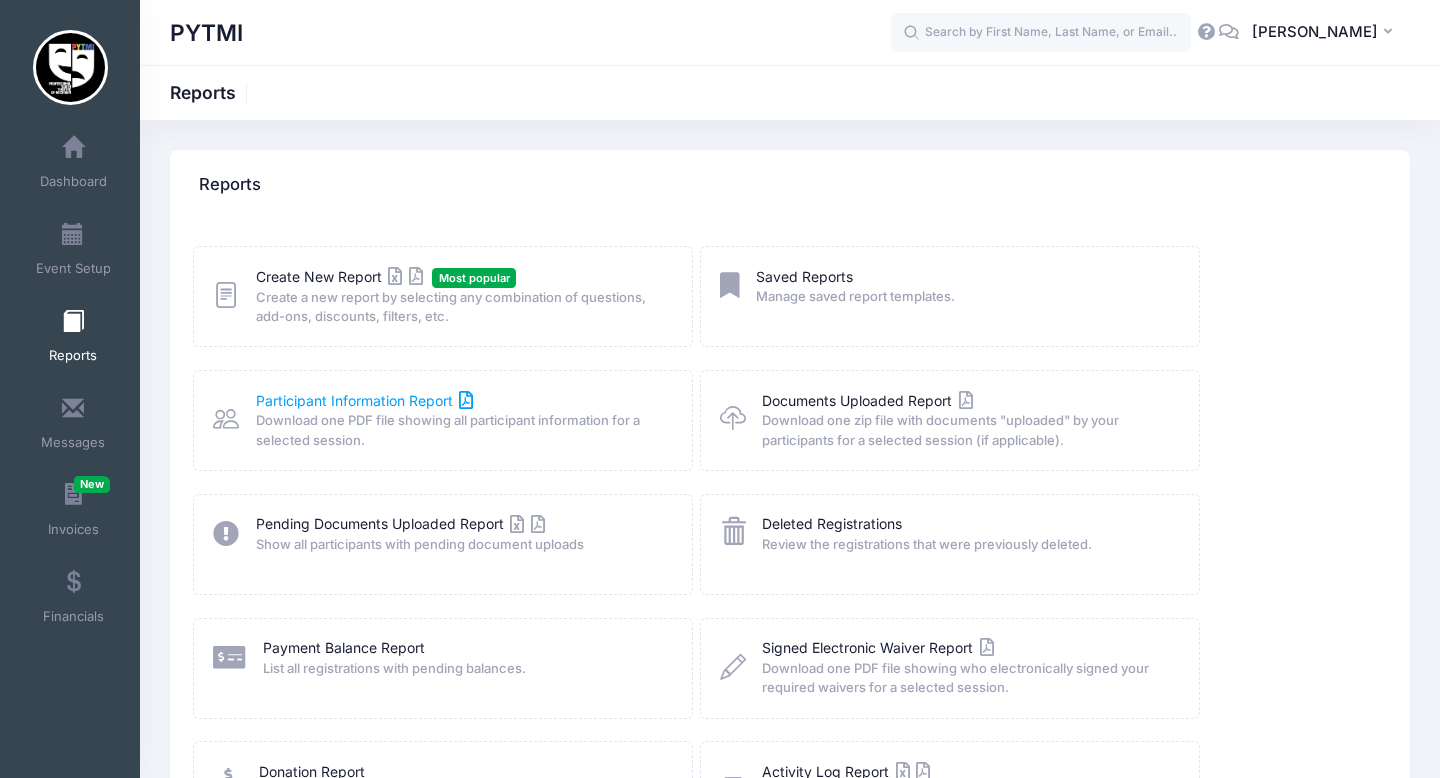 click on "Participant Information Report" at bounding box center (365, 400) 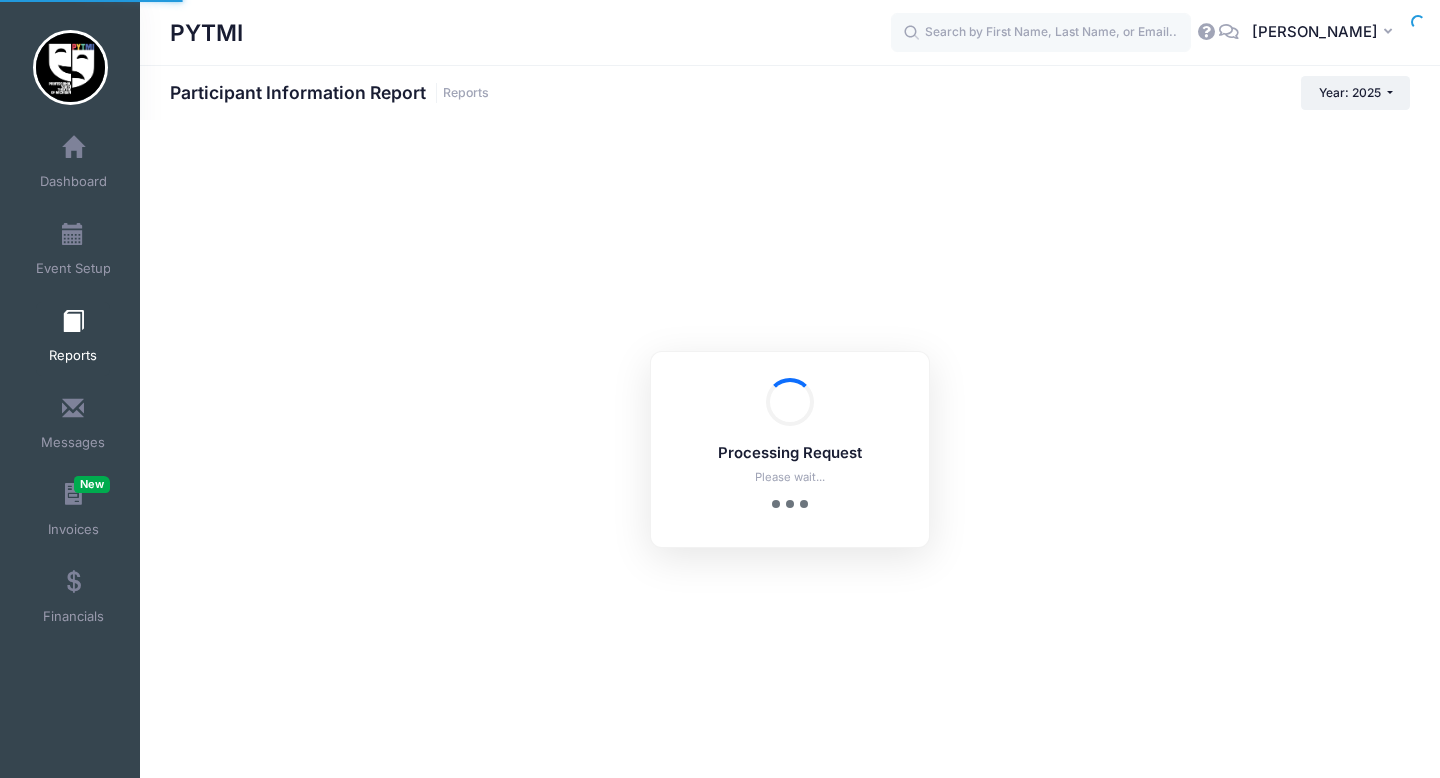scroll, scrollTop: 0, scrollLeft: 0, axis: both 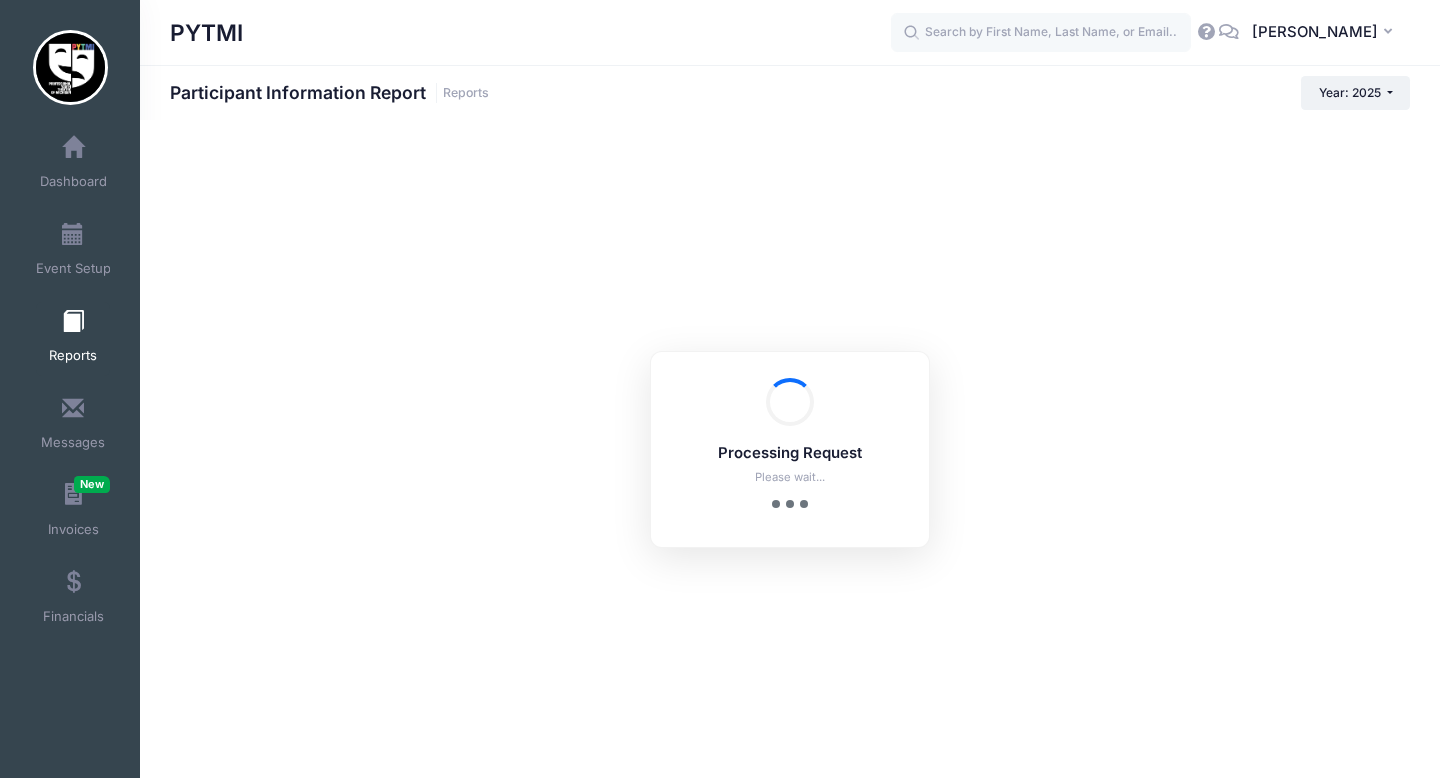 checkbox on "true" 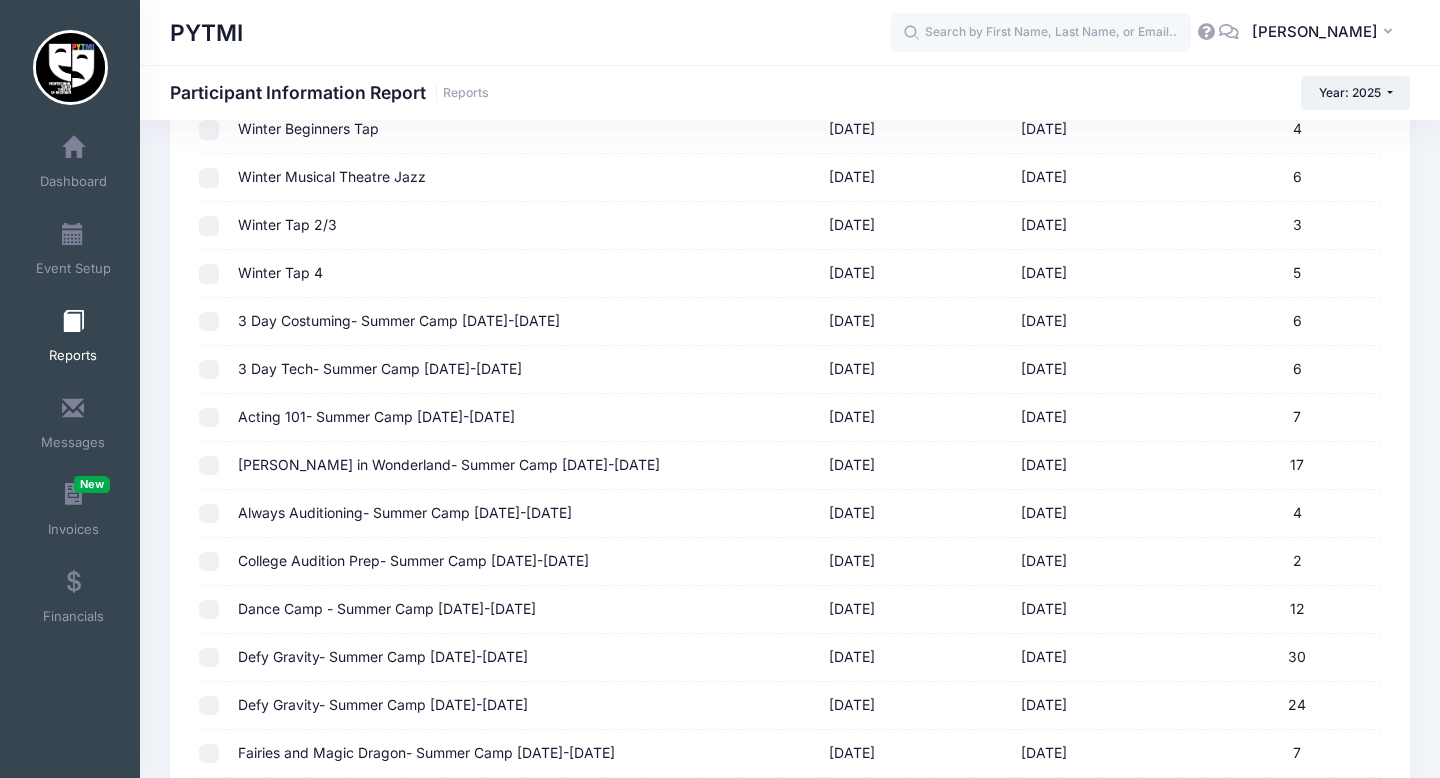 scroll, scrollTop: 548, scrollLeft: 0, axis: vertical 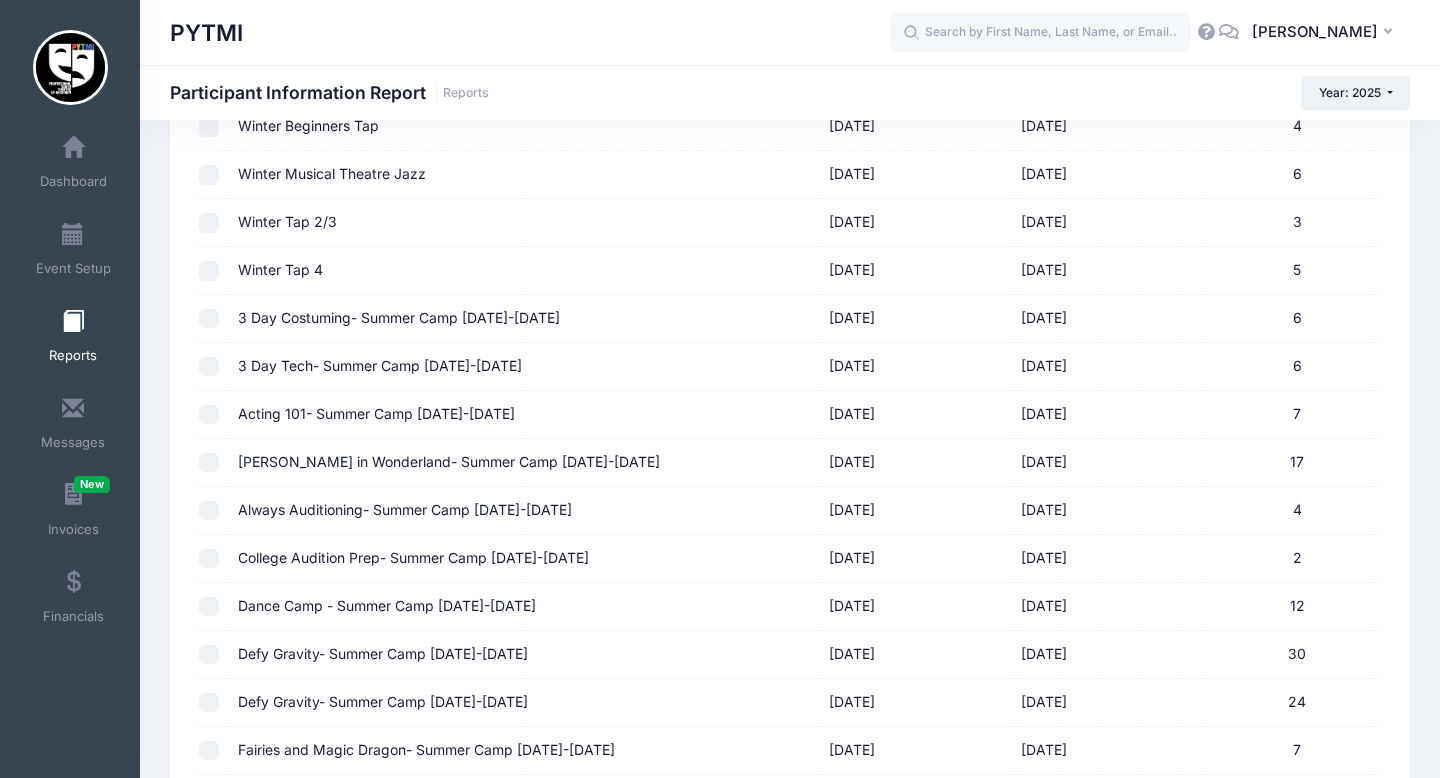 click on "Dance Camp - Summer Camp [DATE]-[DATE]" at bounding box center [524, 607] 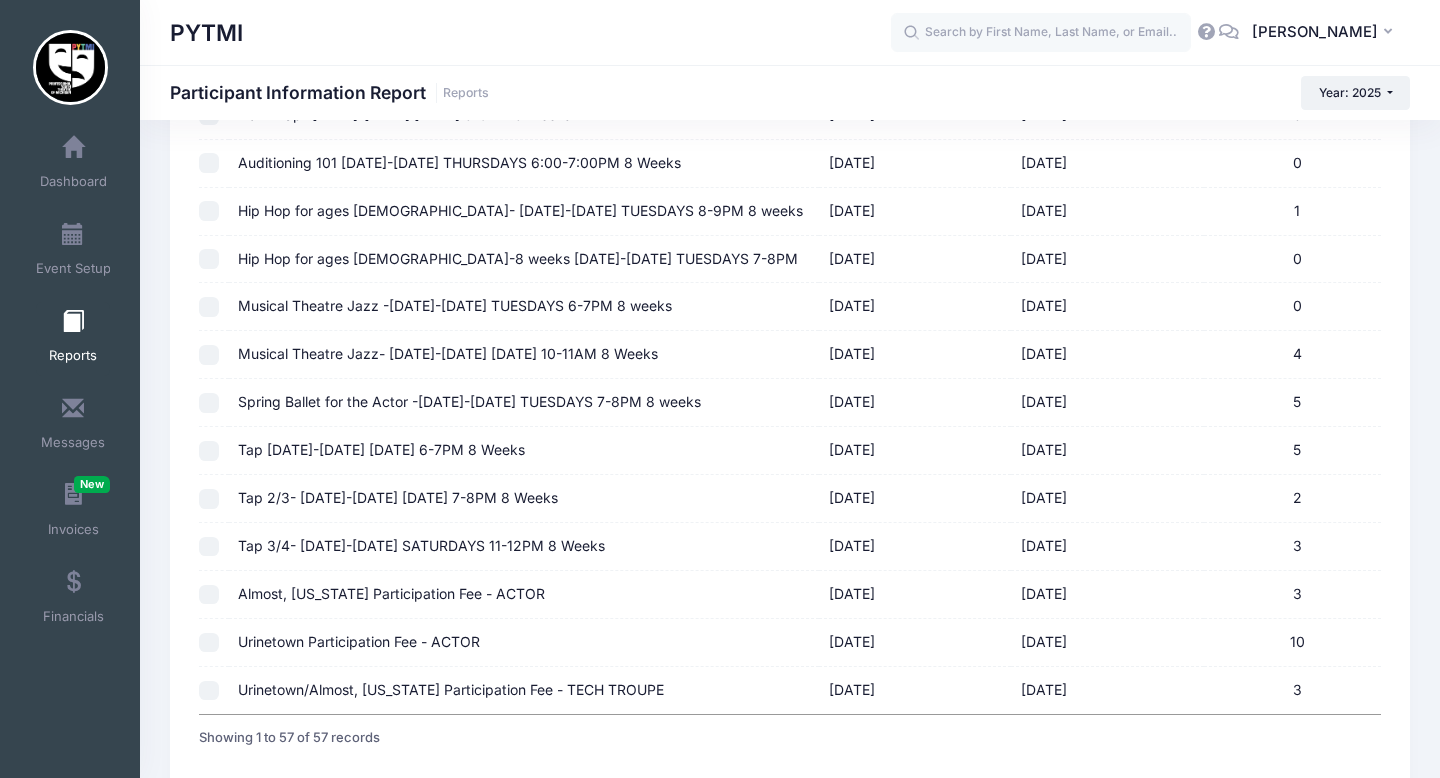 scroll, scrollTop: 2520, scrollLeft: 0, axis: vertical 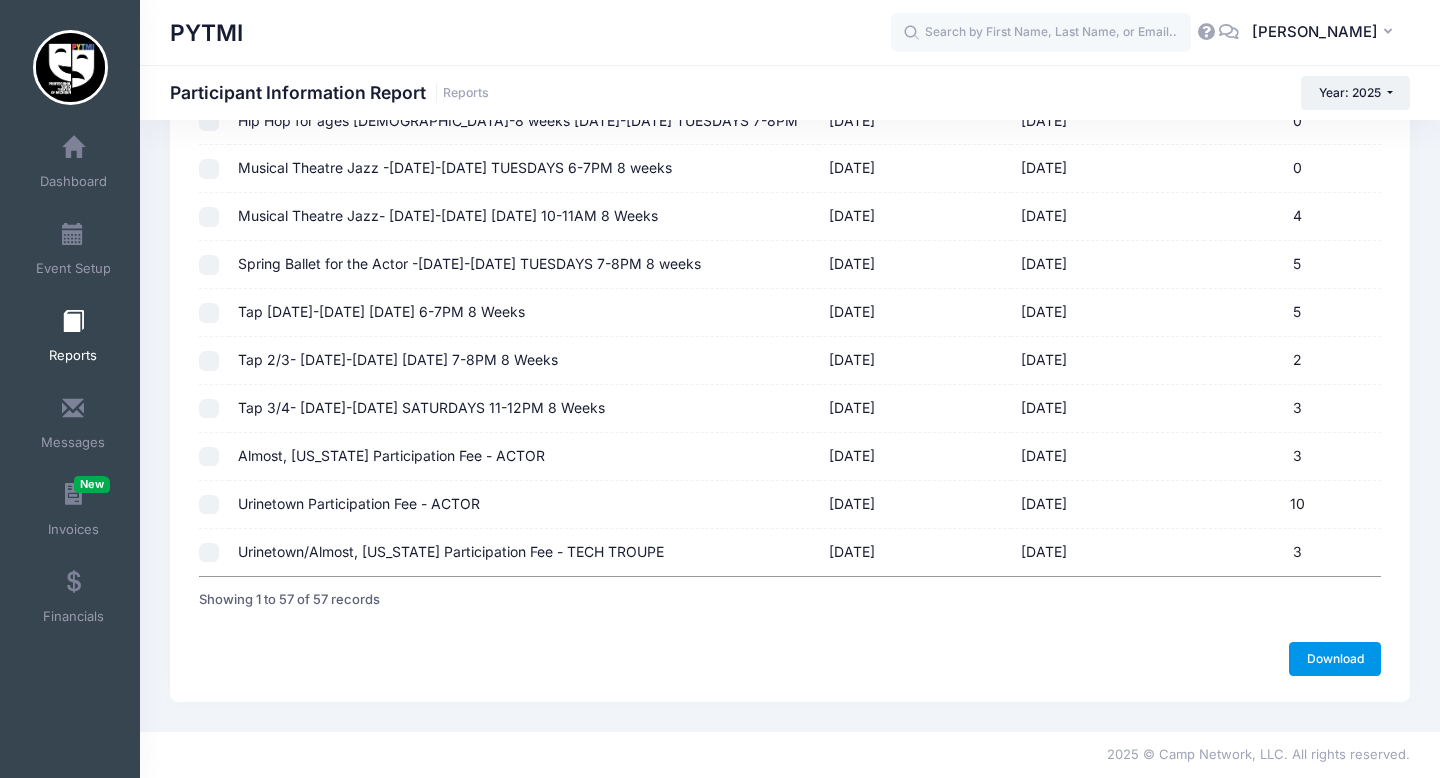 click on "Download" at bounding box center (1335, 659) 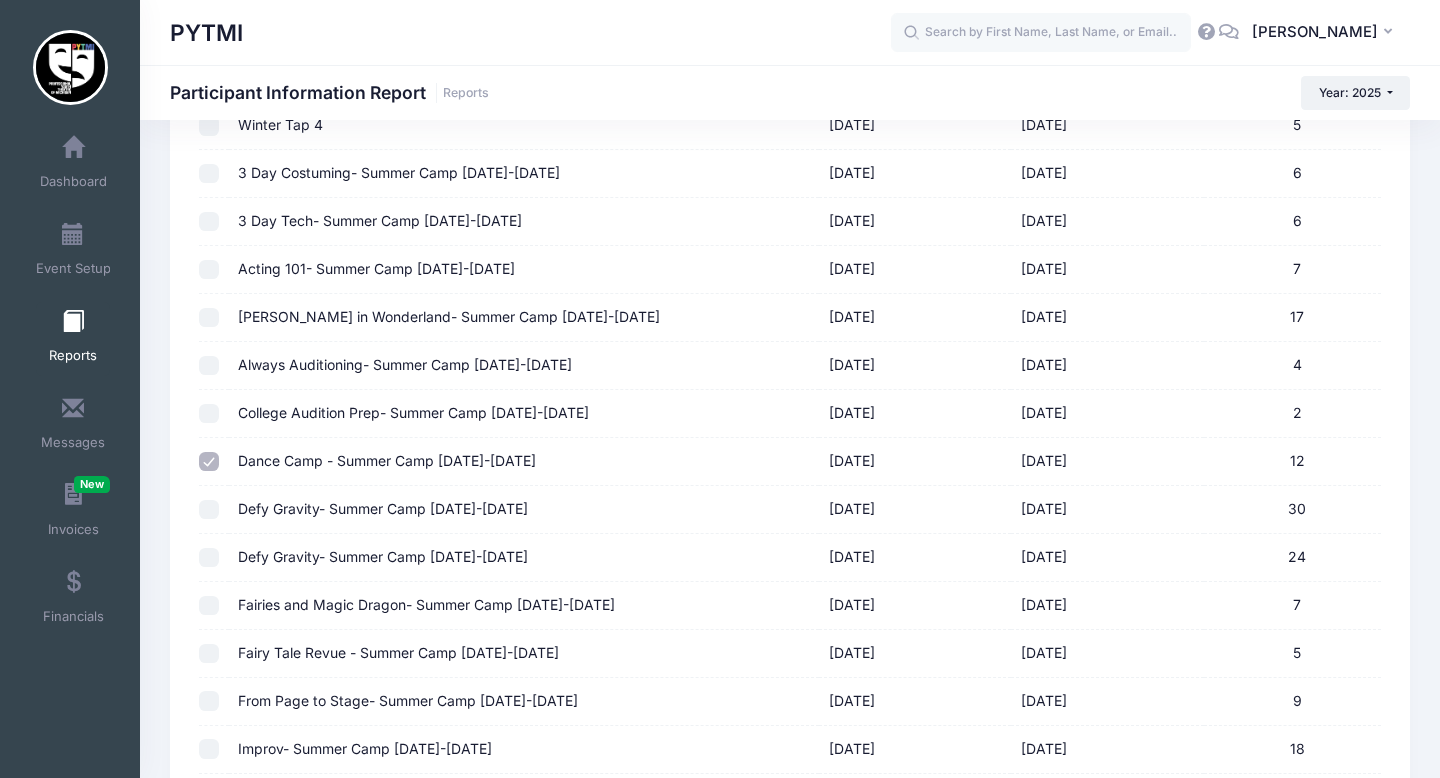 scroll, scrollTop: 702, scrollLeft: 0, axis: vertical 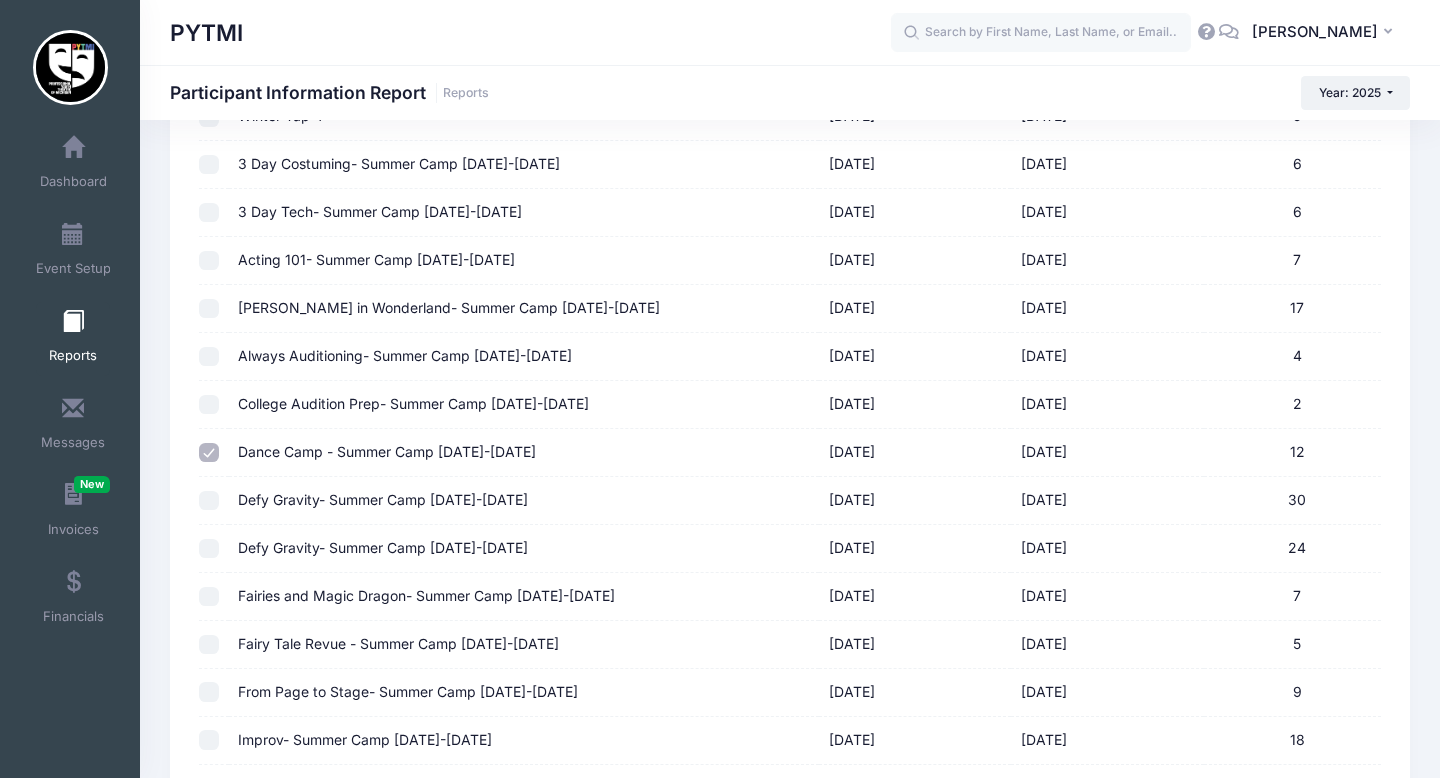 click at bounding box center [209, 453] 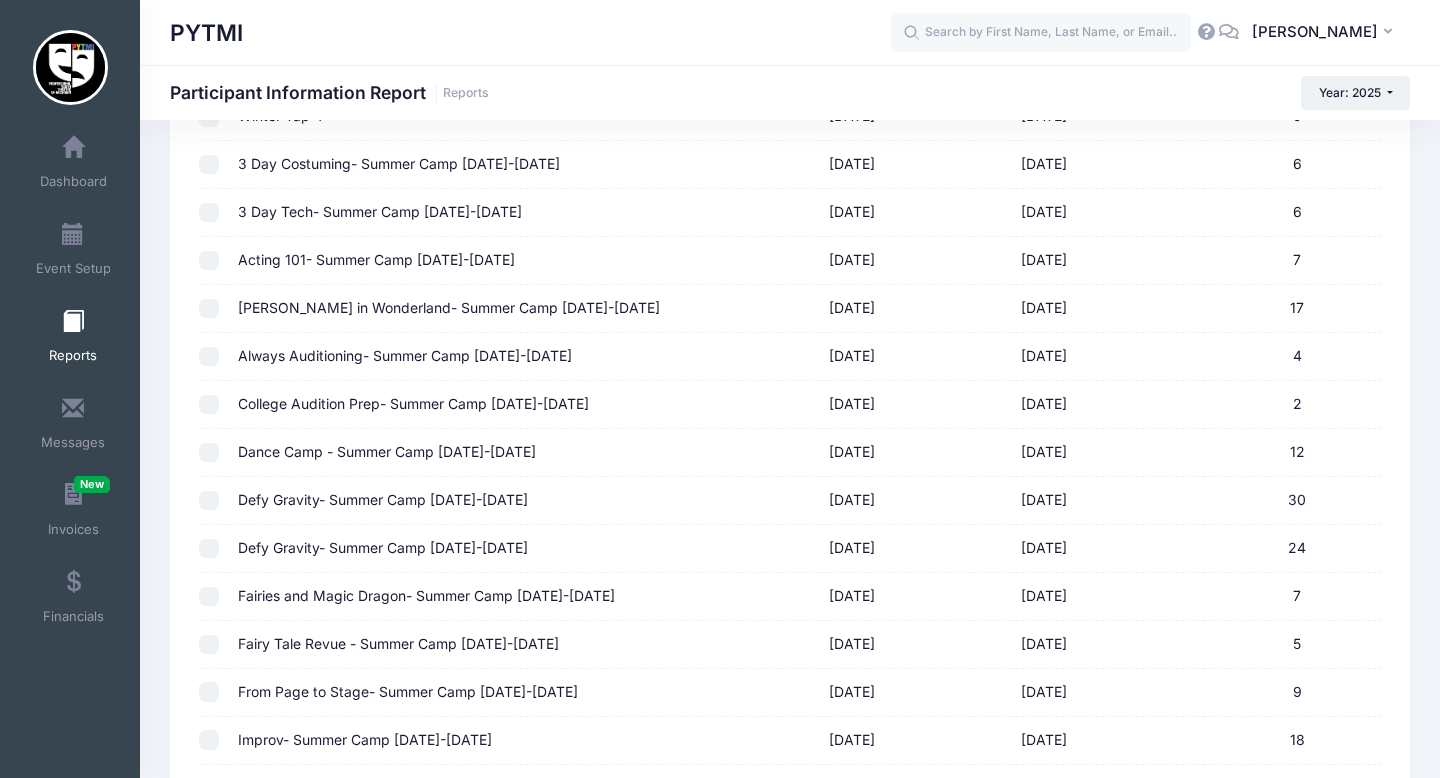 click at bounding box center (209, 645) 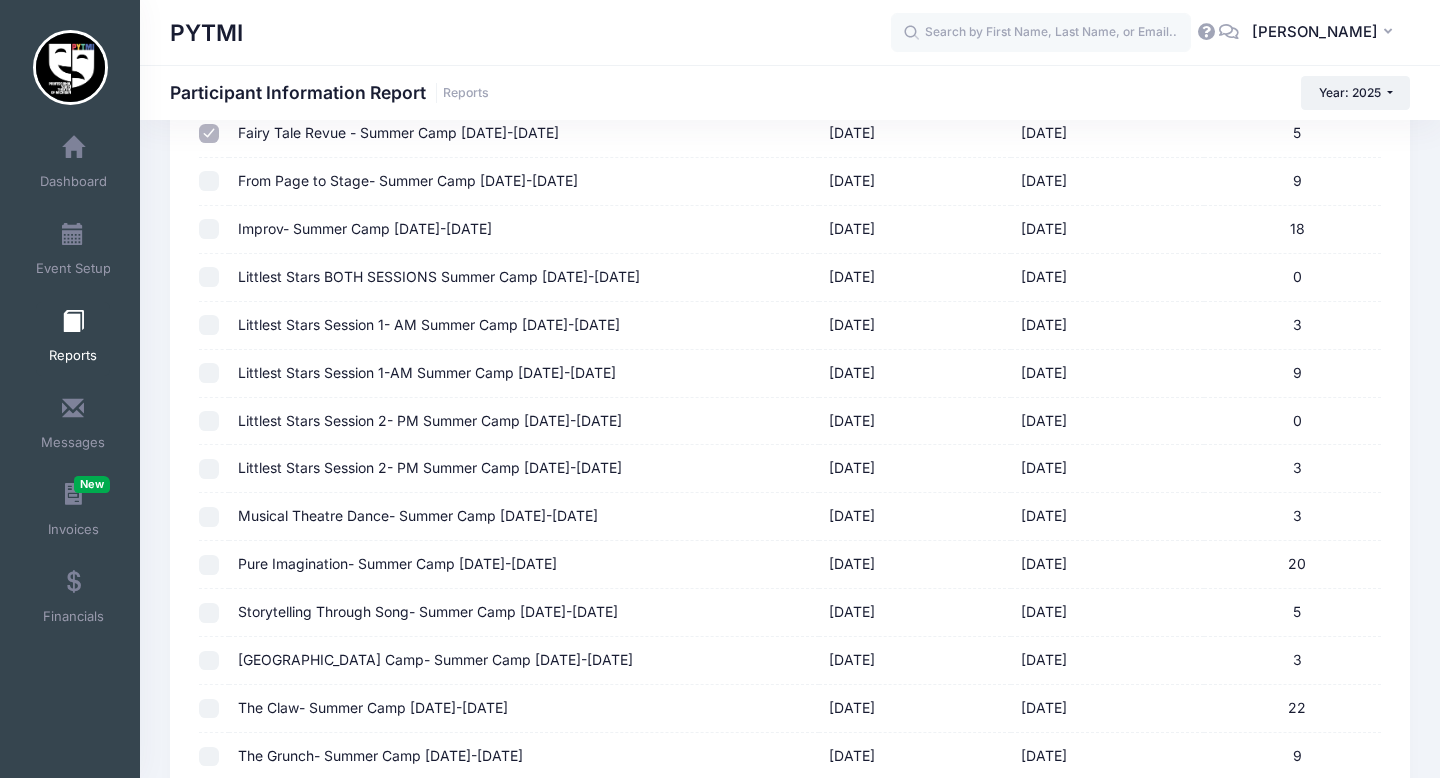 scroll, scrollTop: 2520, scrollLeft: 0, axis: vertical 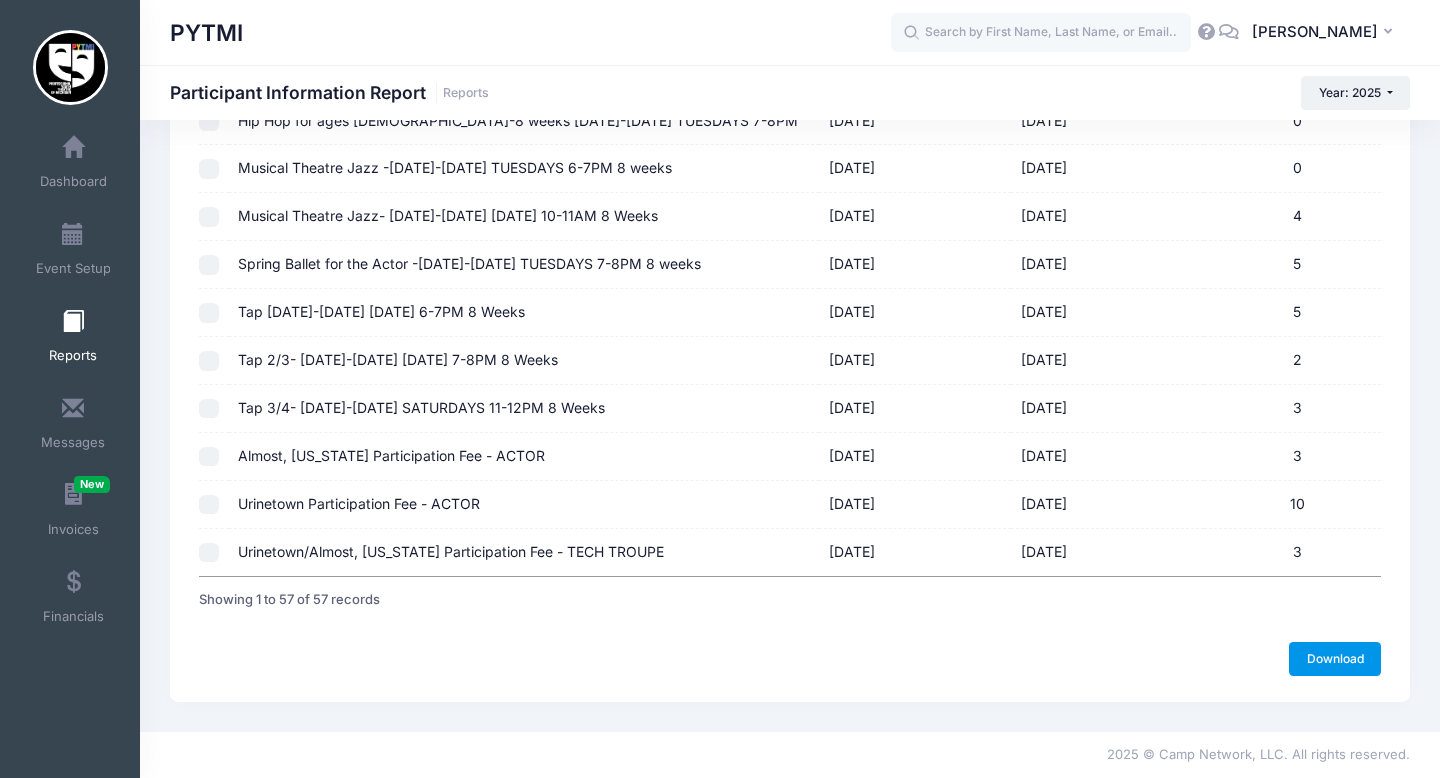 click on "Download" at bounding box center (1335, 659) 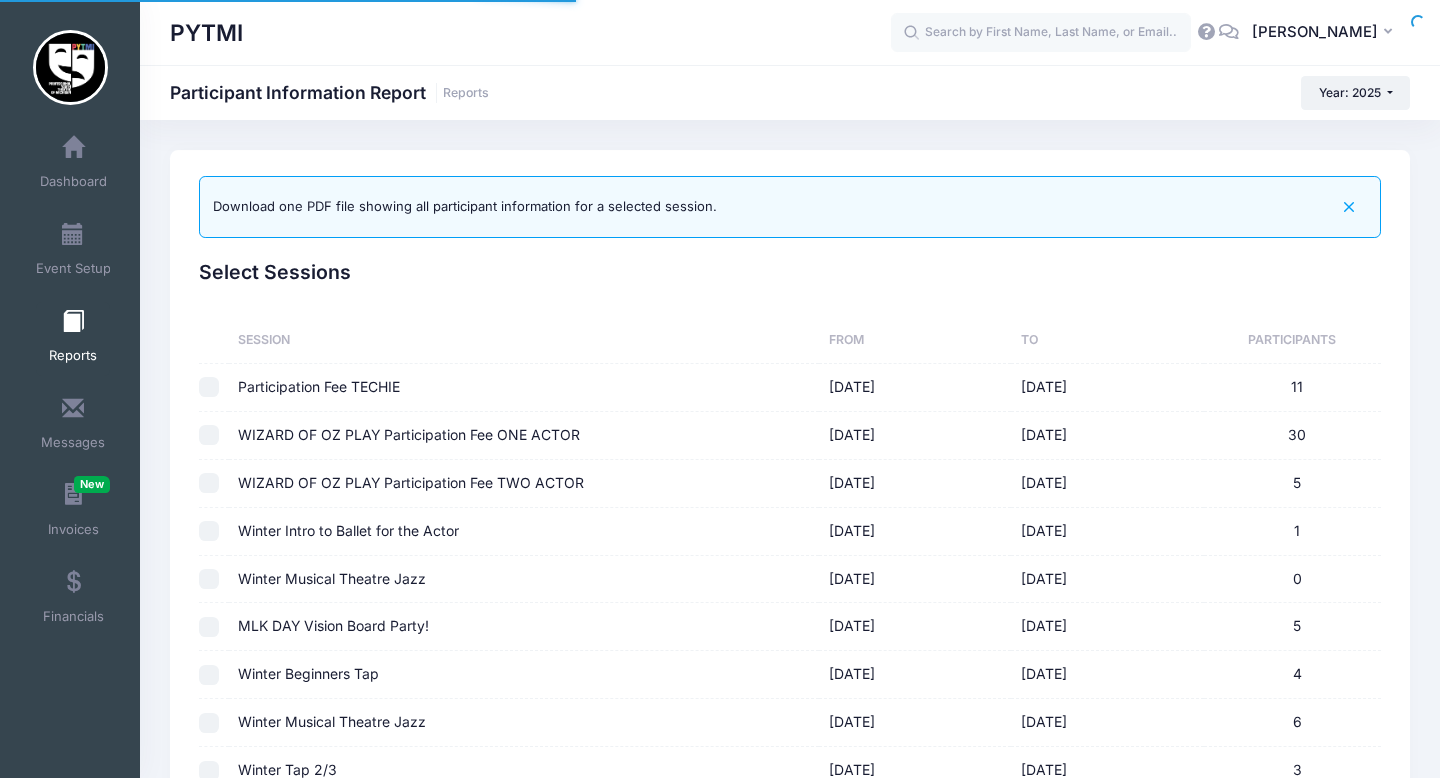 scroll, scrollTop: 0, scrollLeft: 0, axis: both 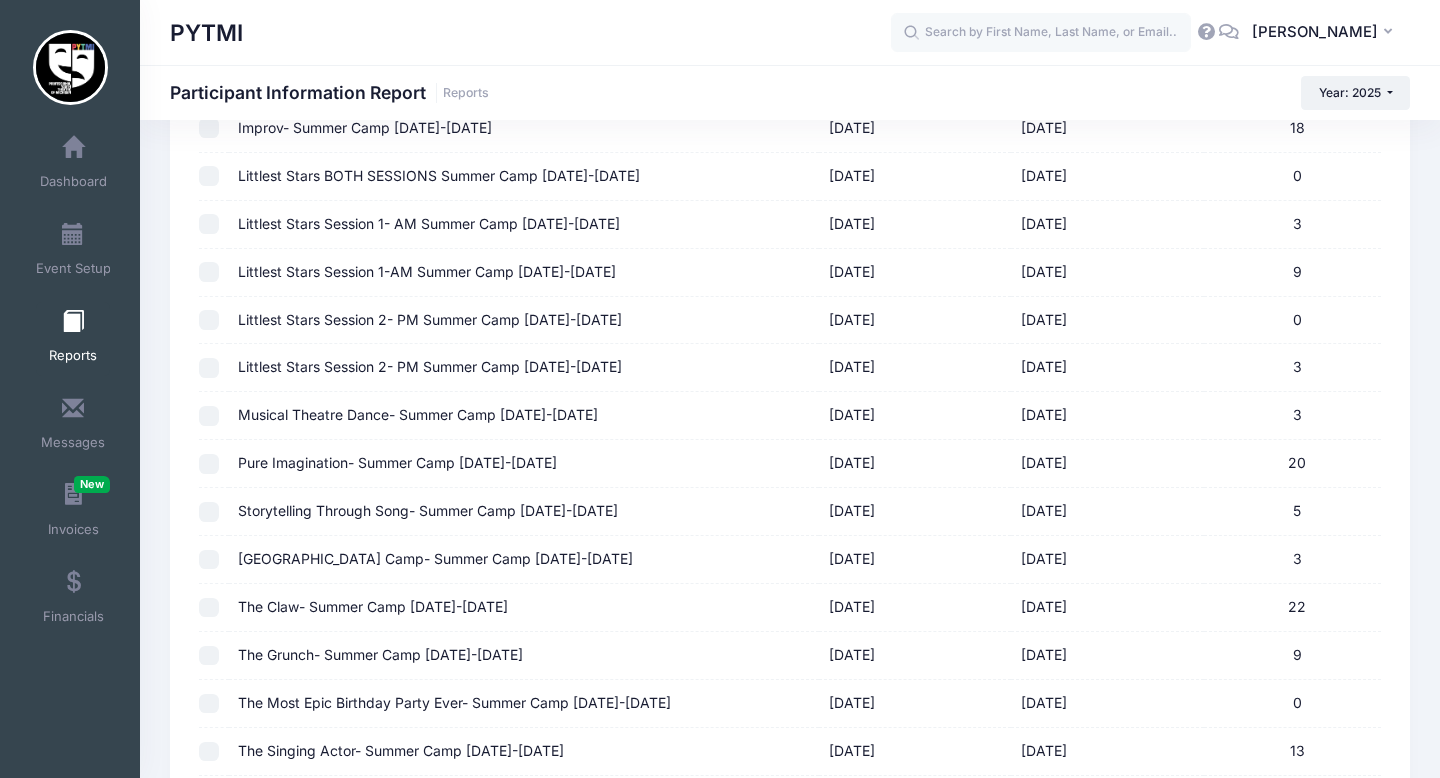 click at bounding box center (213, 560) 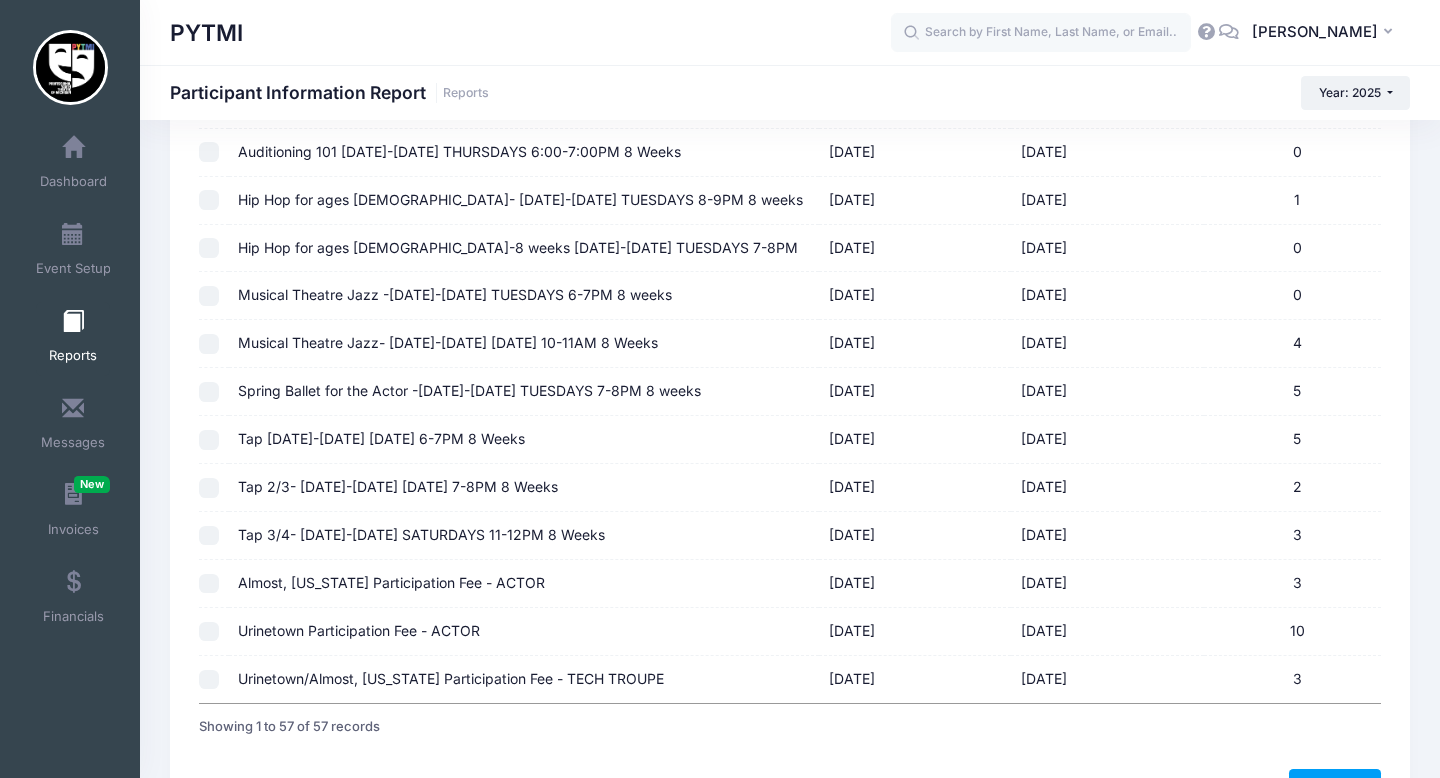 scroll, scrollTop: 2520, scrollLeft: 0, axis: vertical 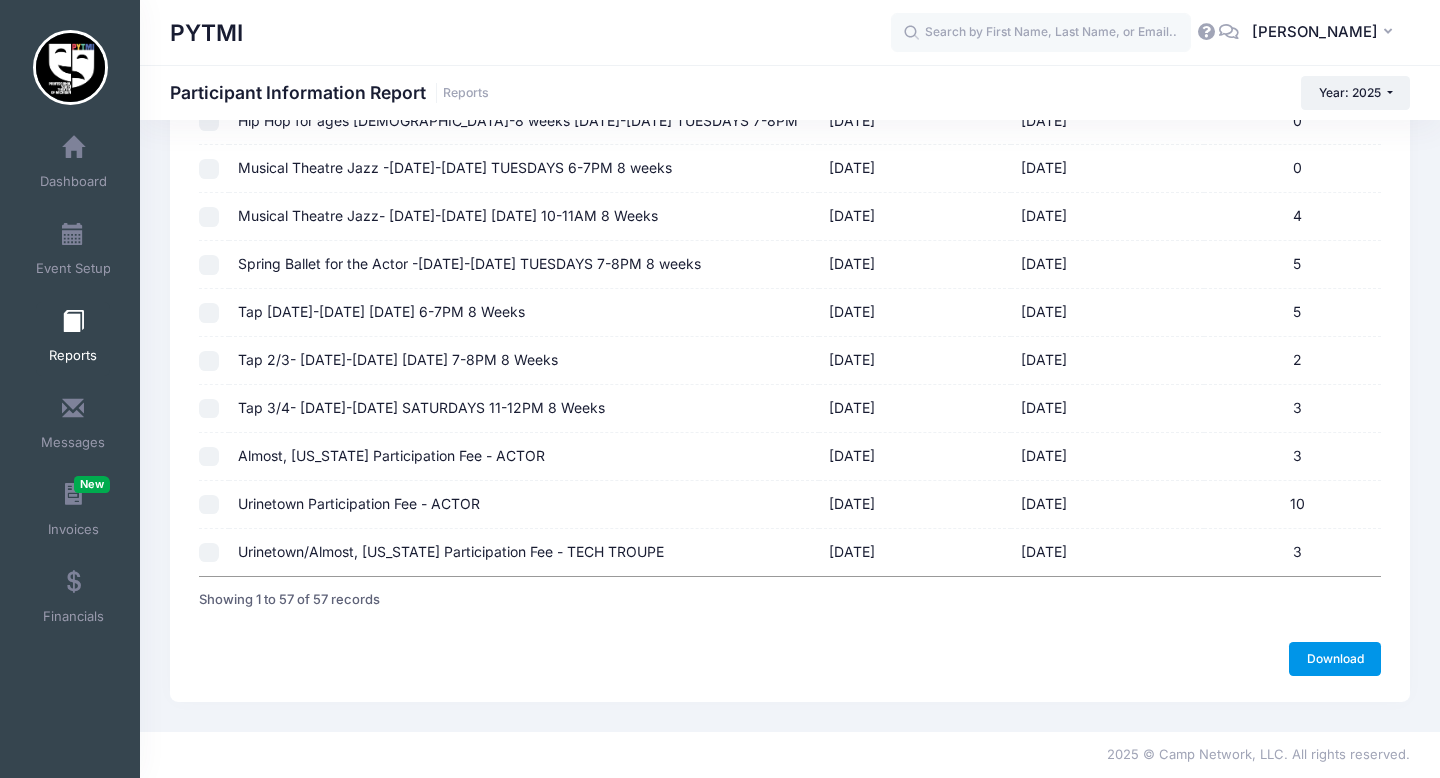 click on "Download" at bounding box center [1335, 659] 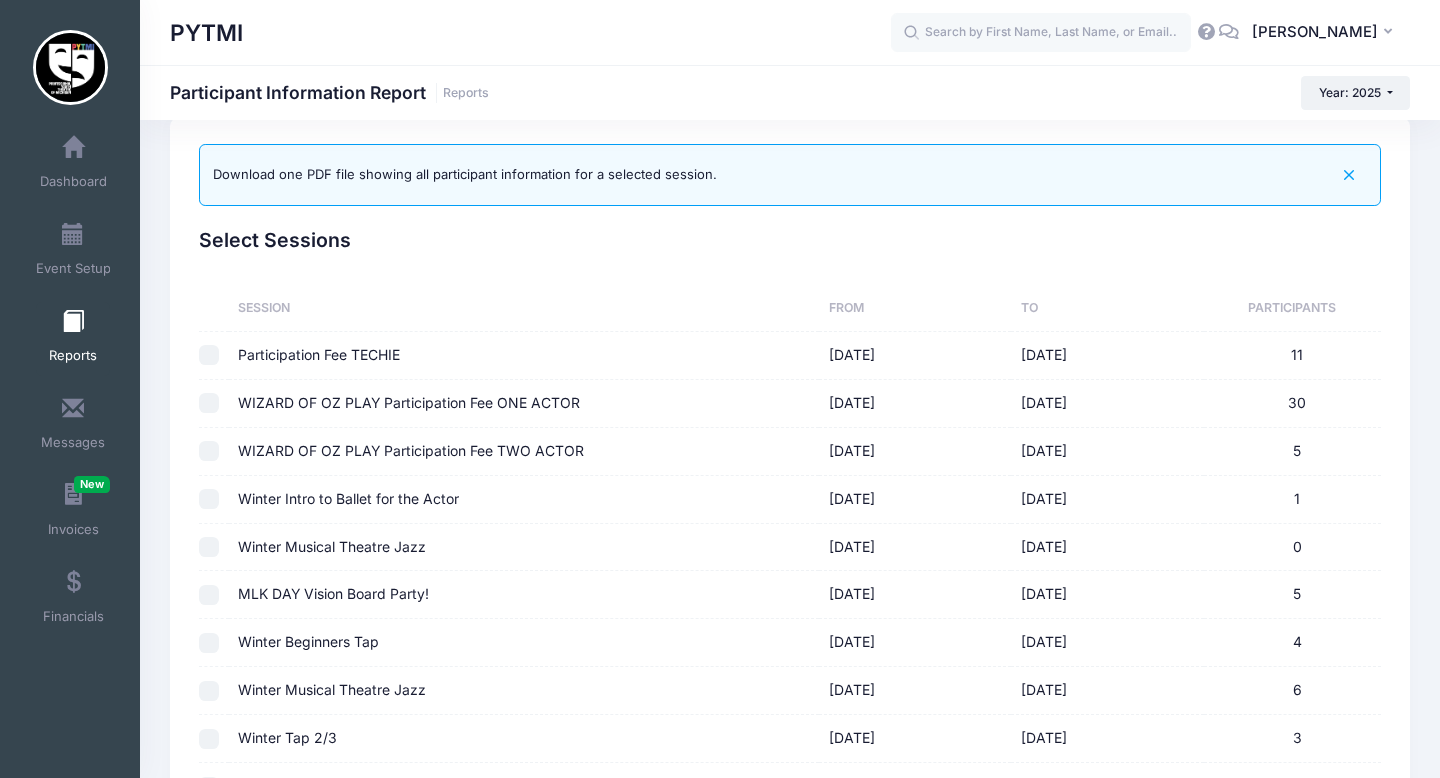 scroll, scrollTop: 0, scrollLeft: 0, axis: both 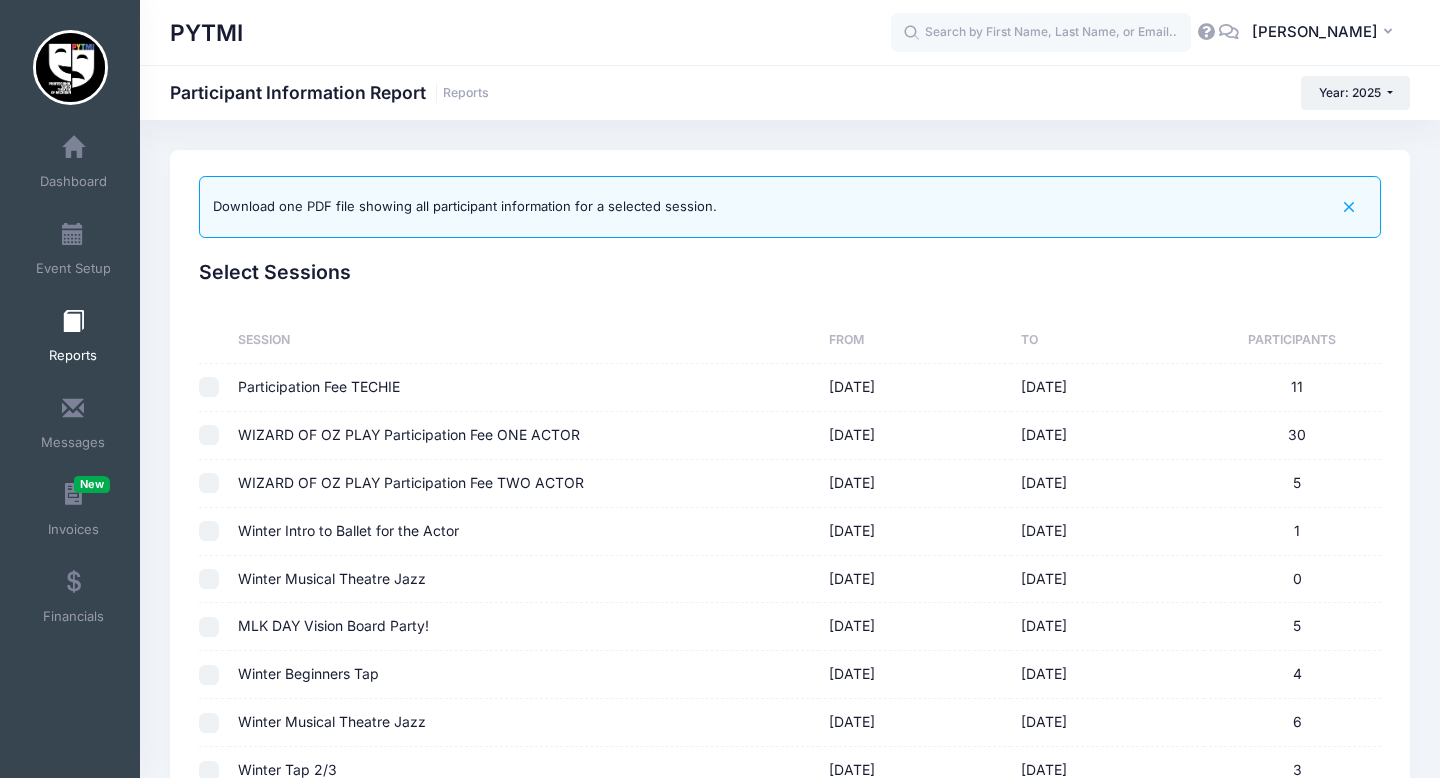click on "Reports" at bounding box center [73, 339] 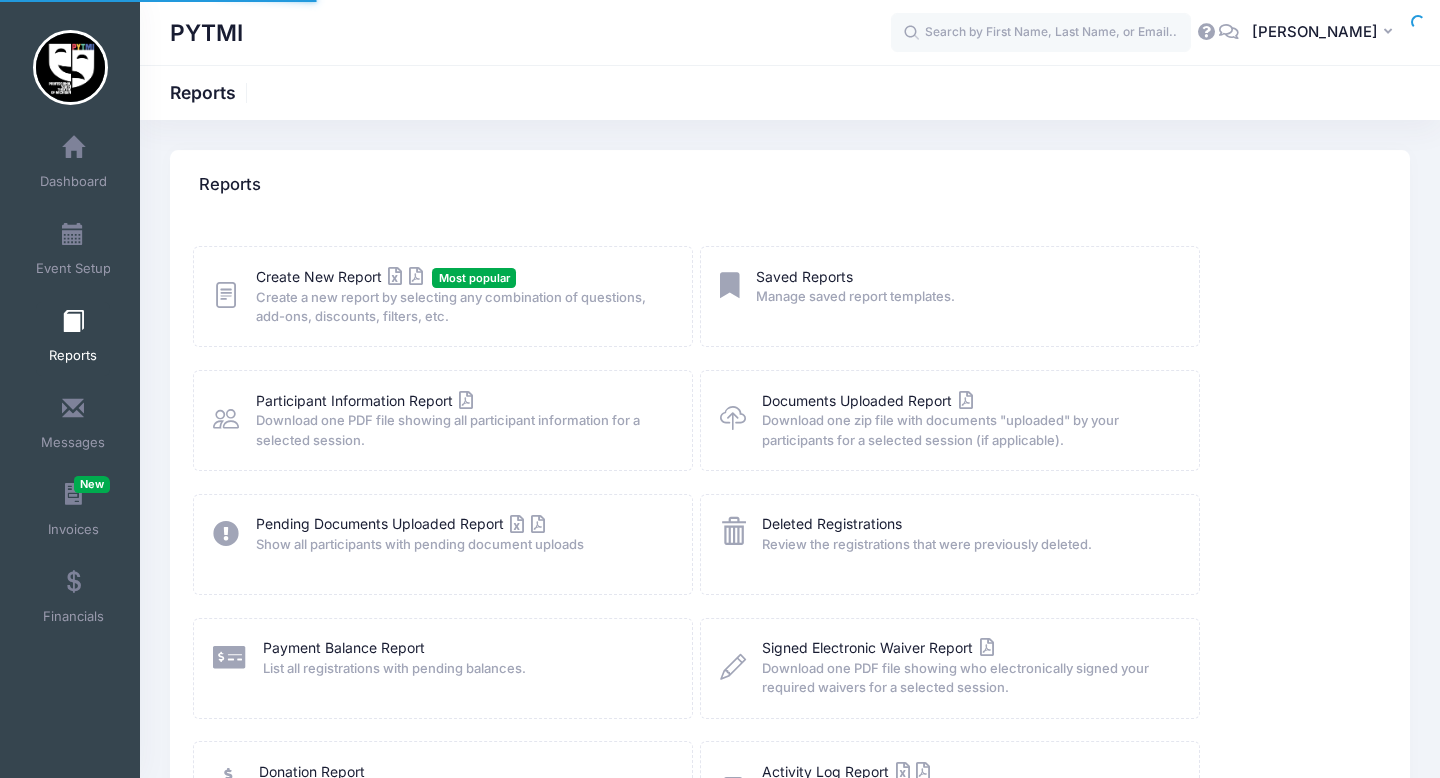 scroll, scrollTop: 0, scrollLeft: 0, axis: both 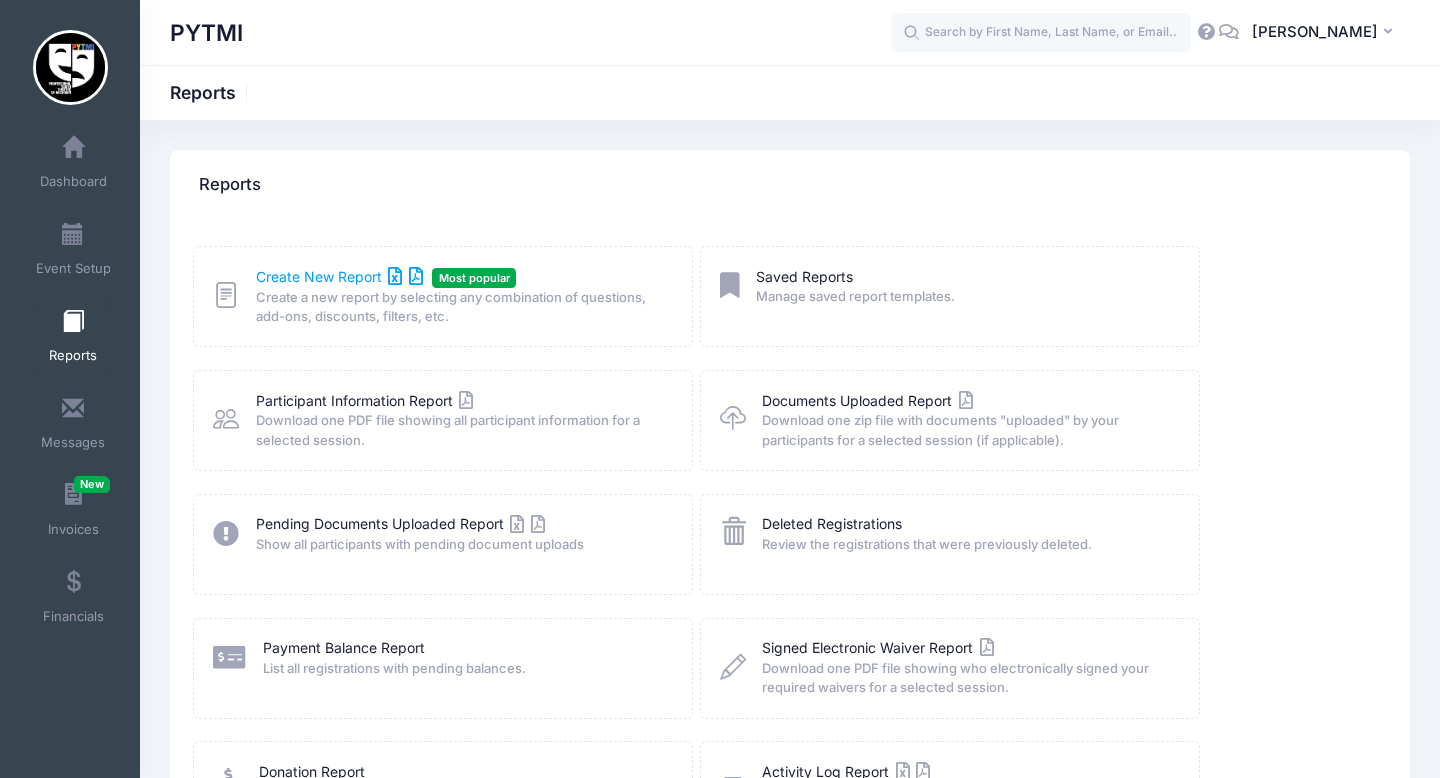 click on "Create New Report" at bounding box center (339, 276) 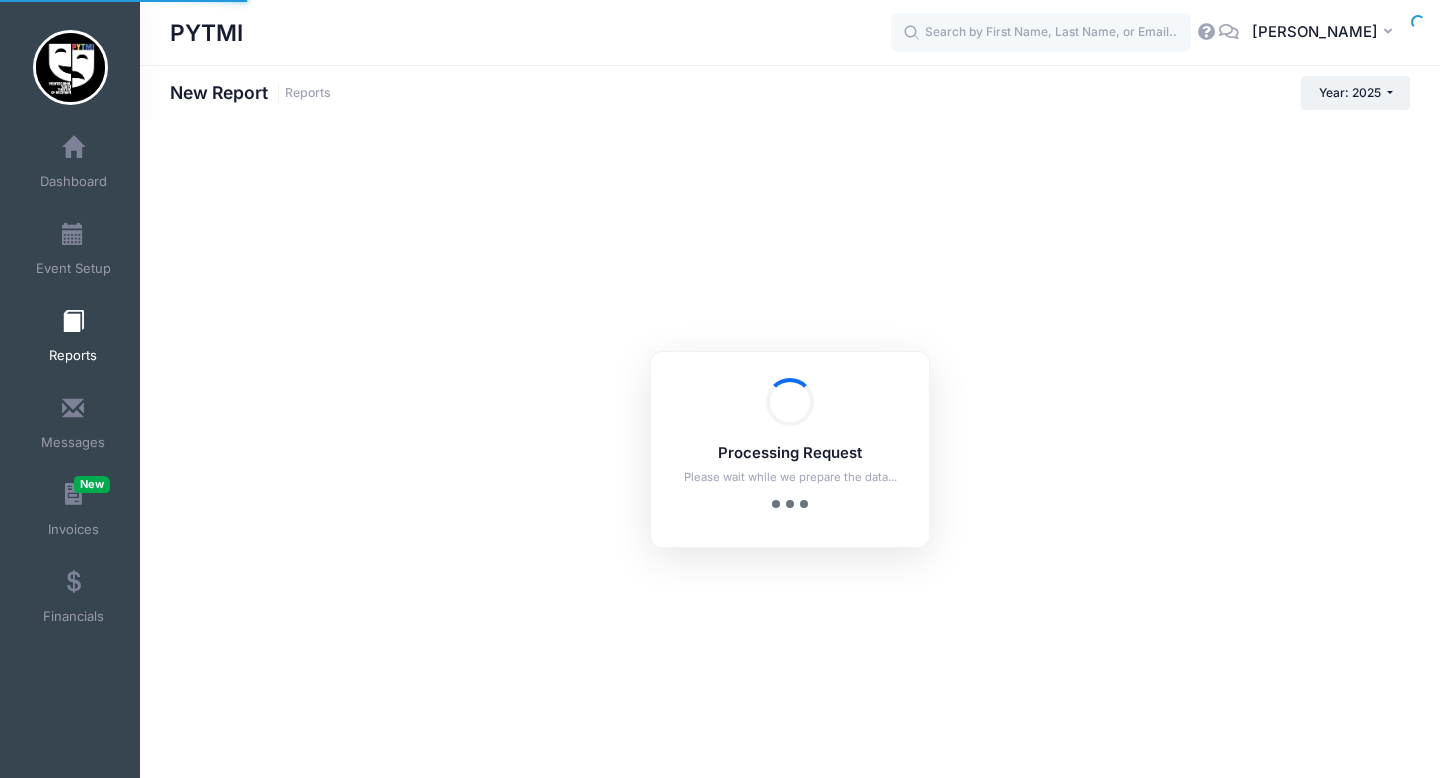scroll, scrollTop: 0, scrollLeft: 0, axis: both 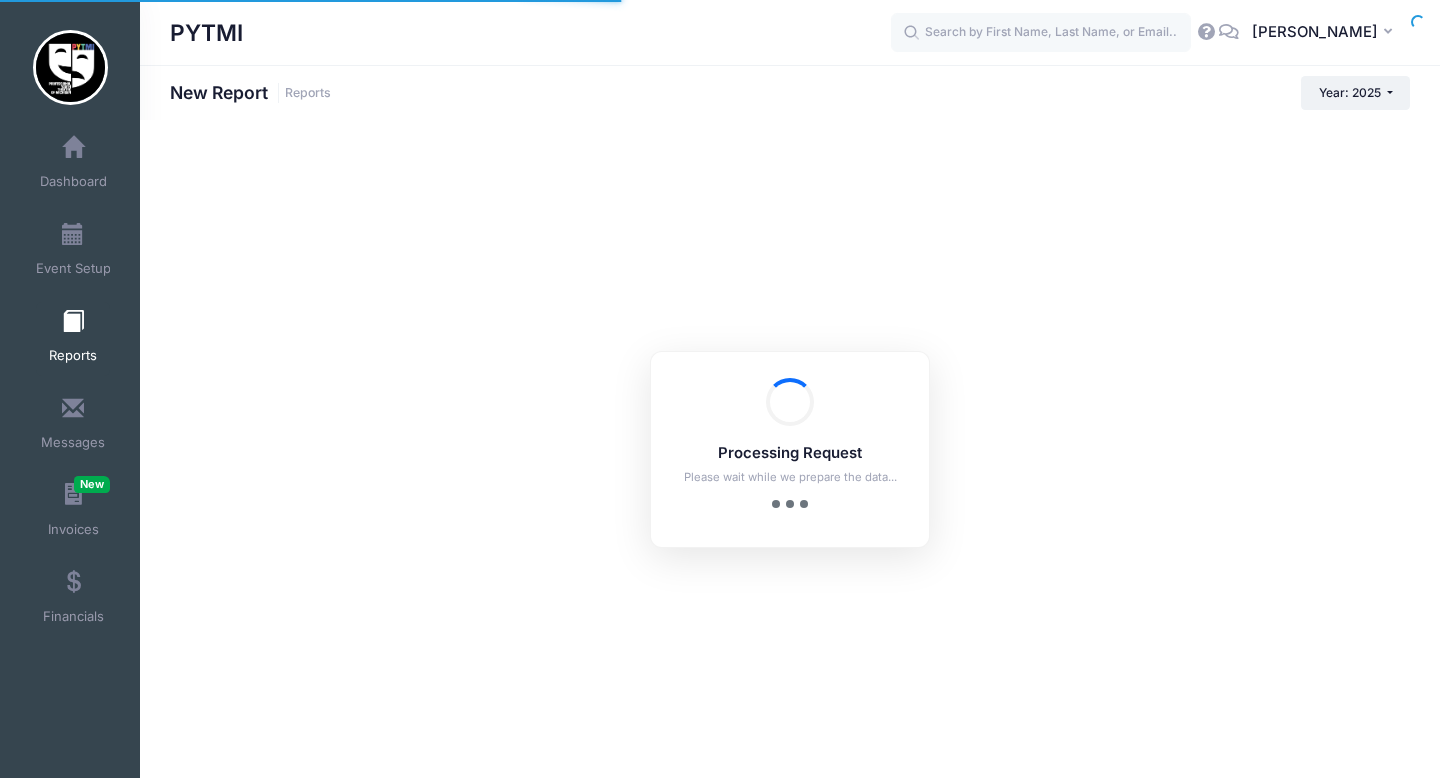 checkbox on "true" 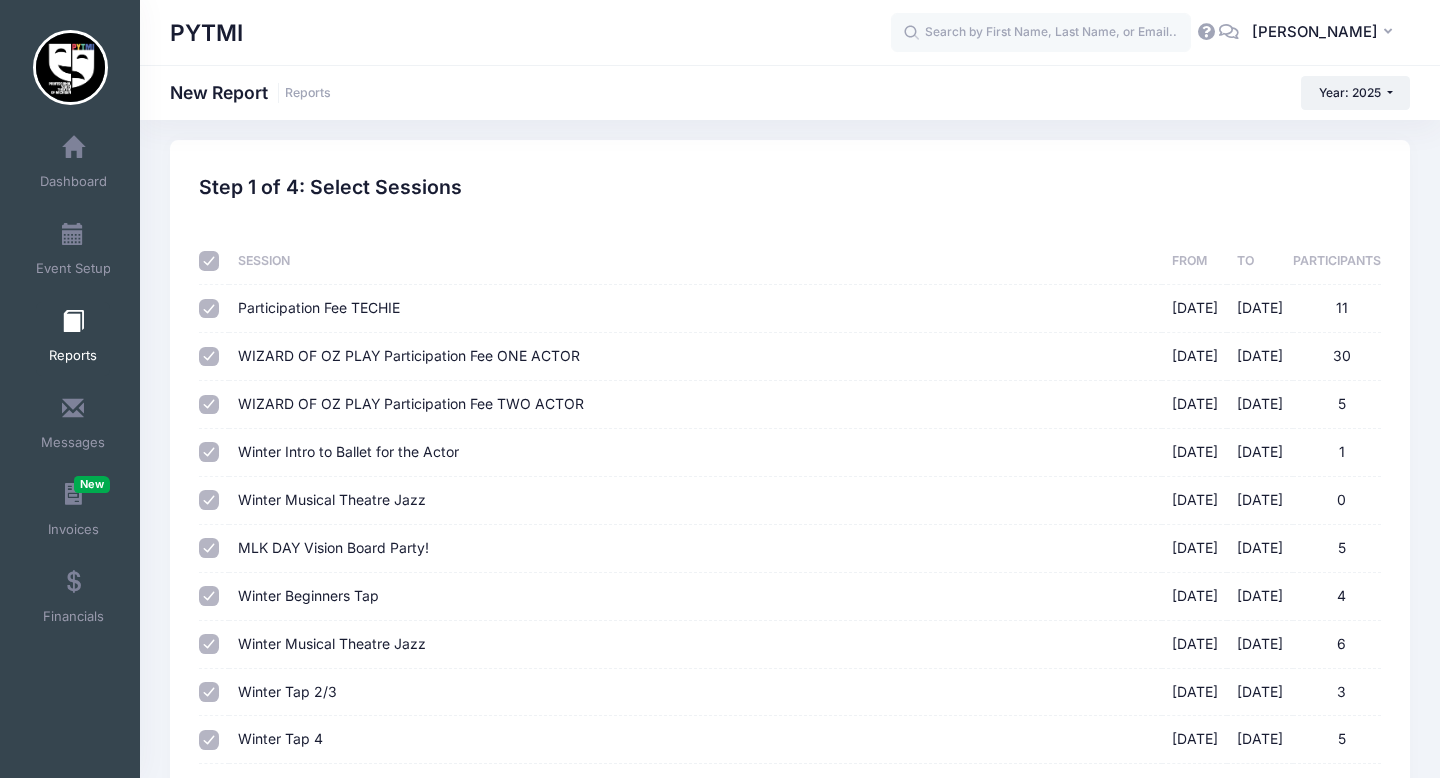 scroll, scrollTop: 0, scrollLeft: 0, axis: both 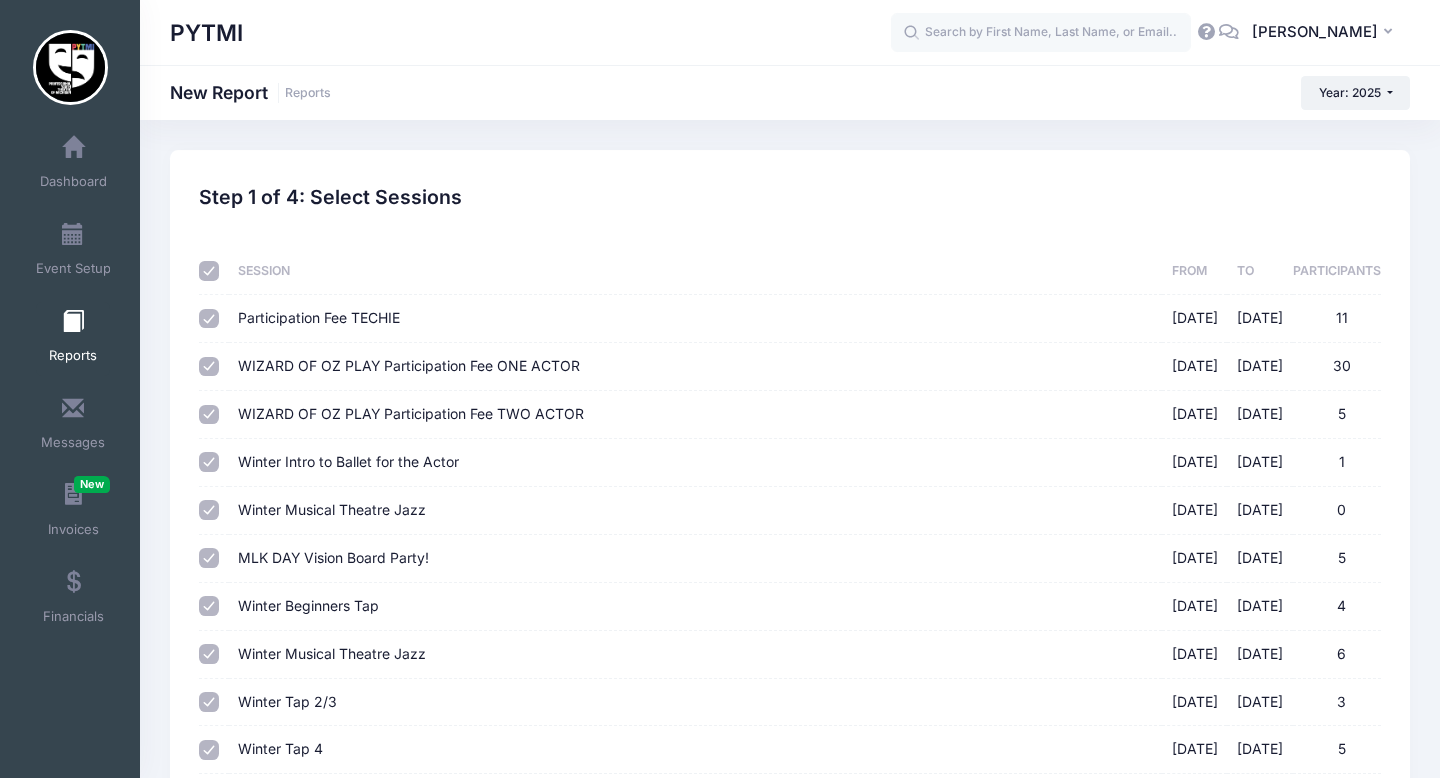 click at bounding box center (209, 271) 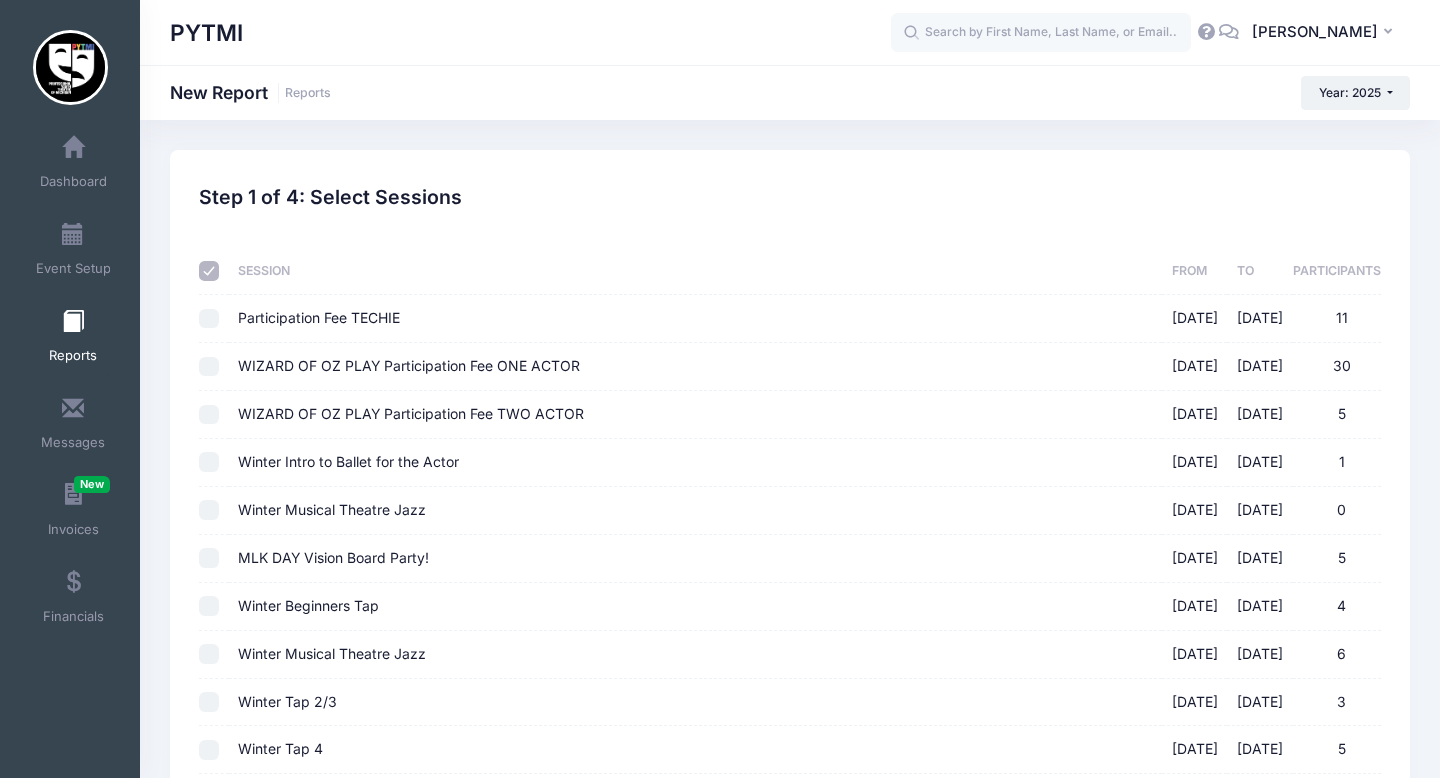checkbox on "false" 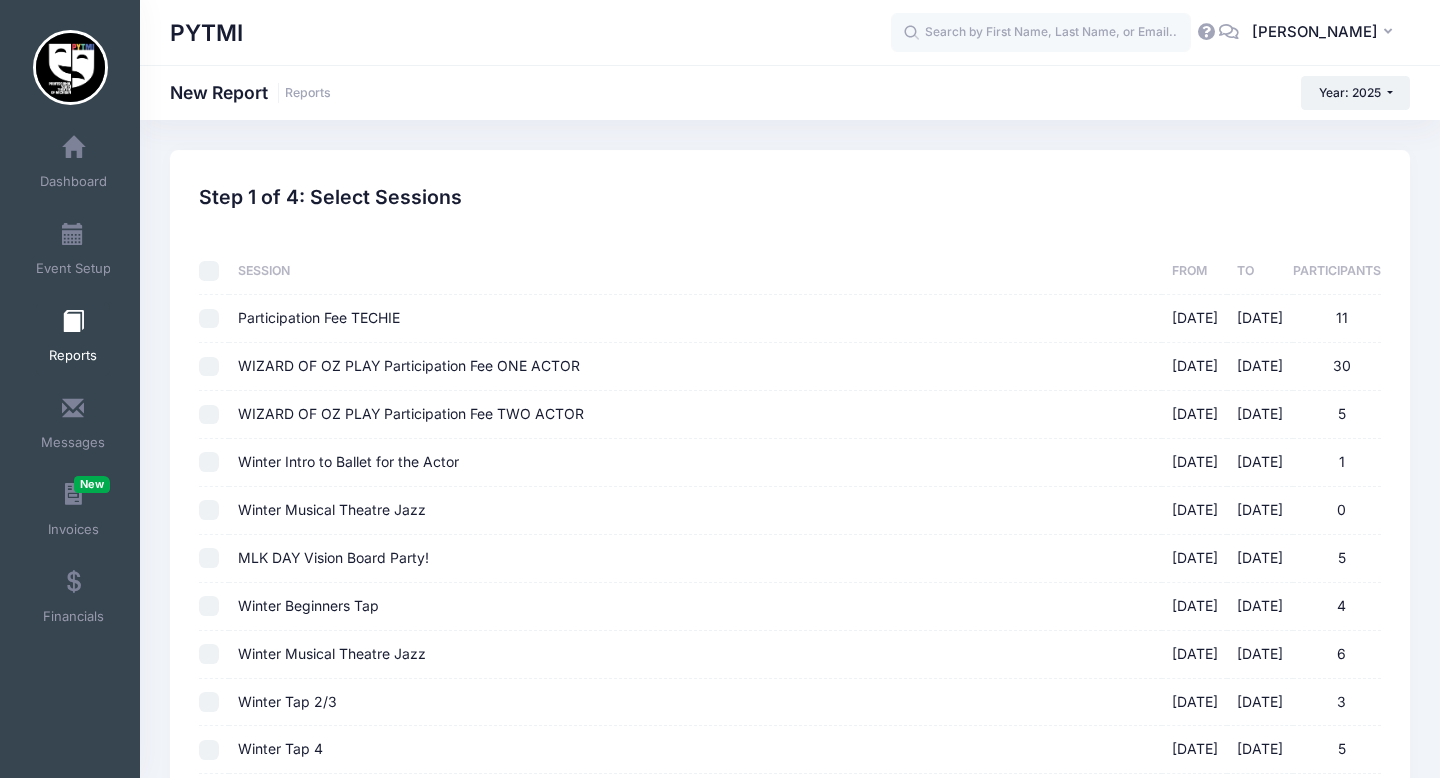checkbox on "false" 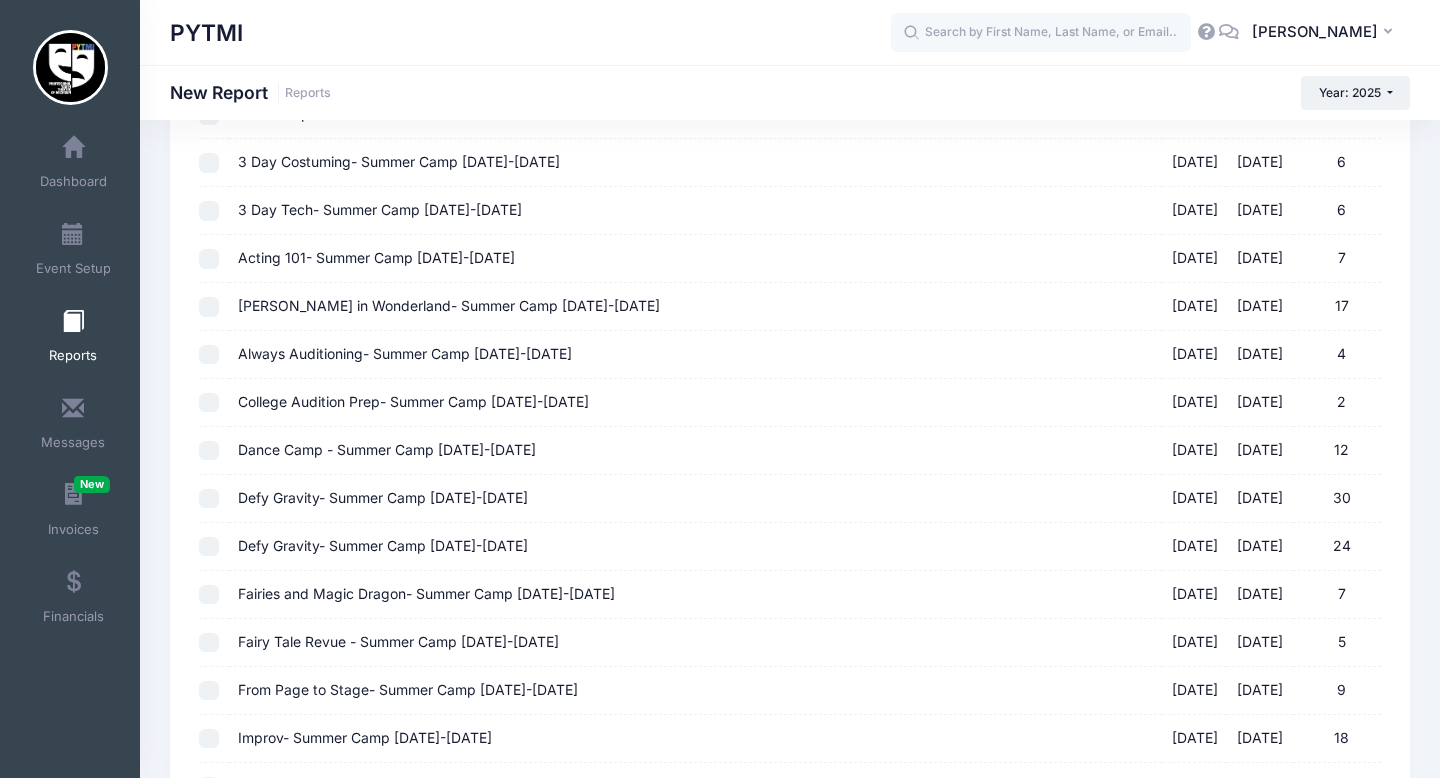 scroll, scrollTop: 638, scrollLeft: 0, axis: vertical 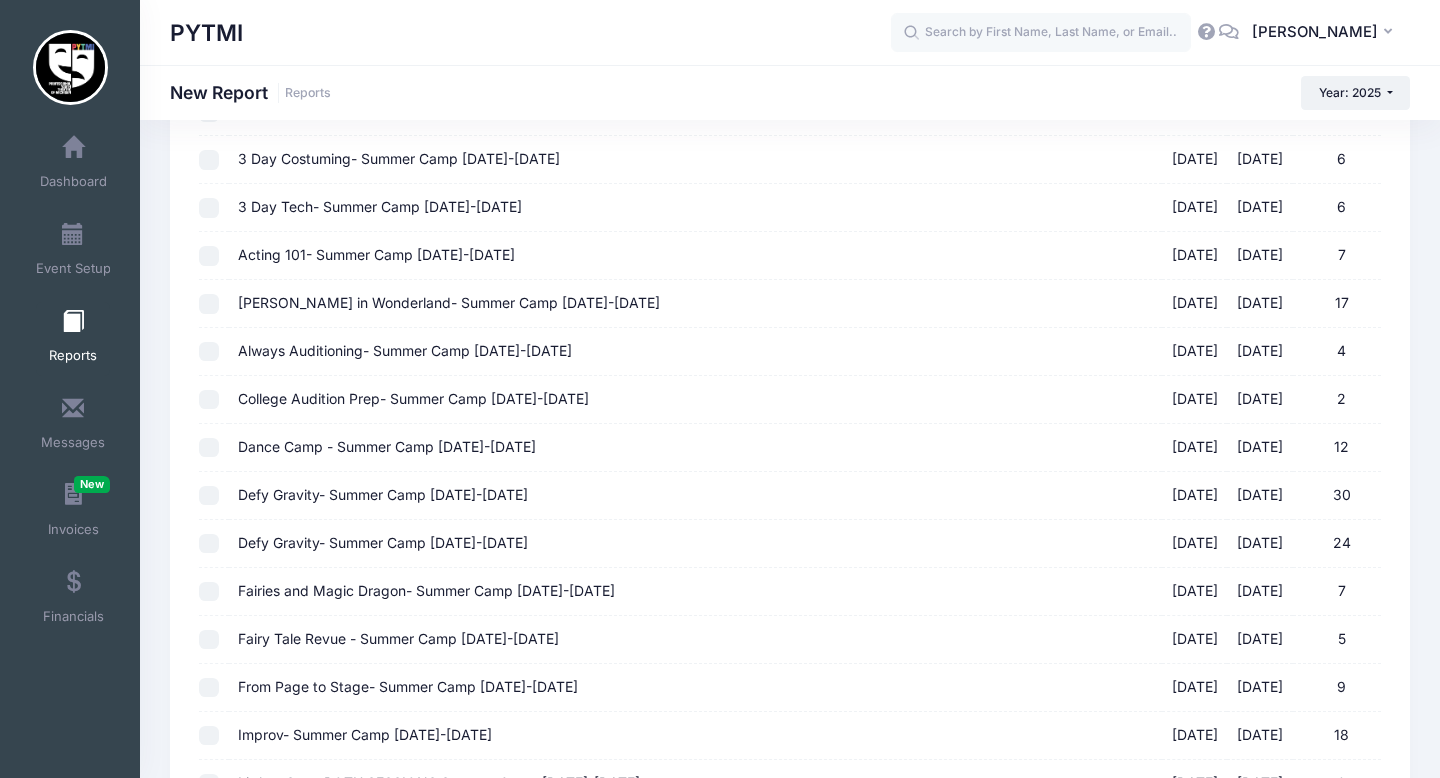 click on "Dance Camp - Summer Camp July 21-25 02/01/2025 - 07/25/2025  12" at bounding box center [209, 448] 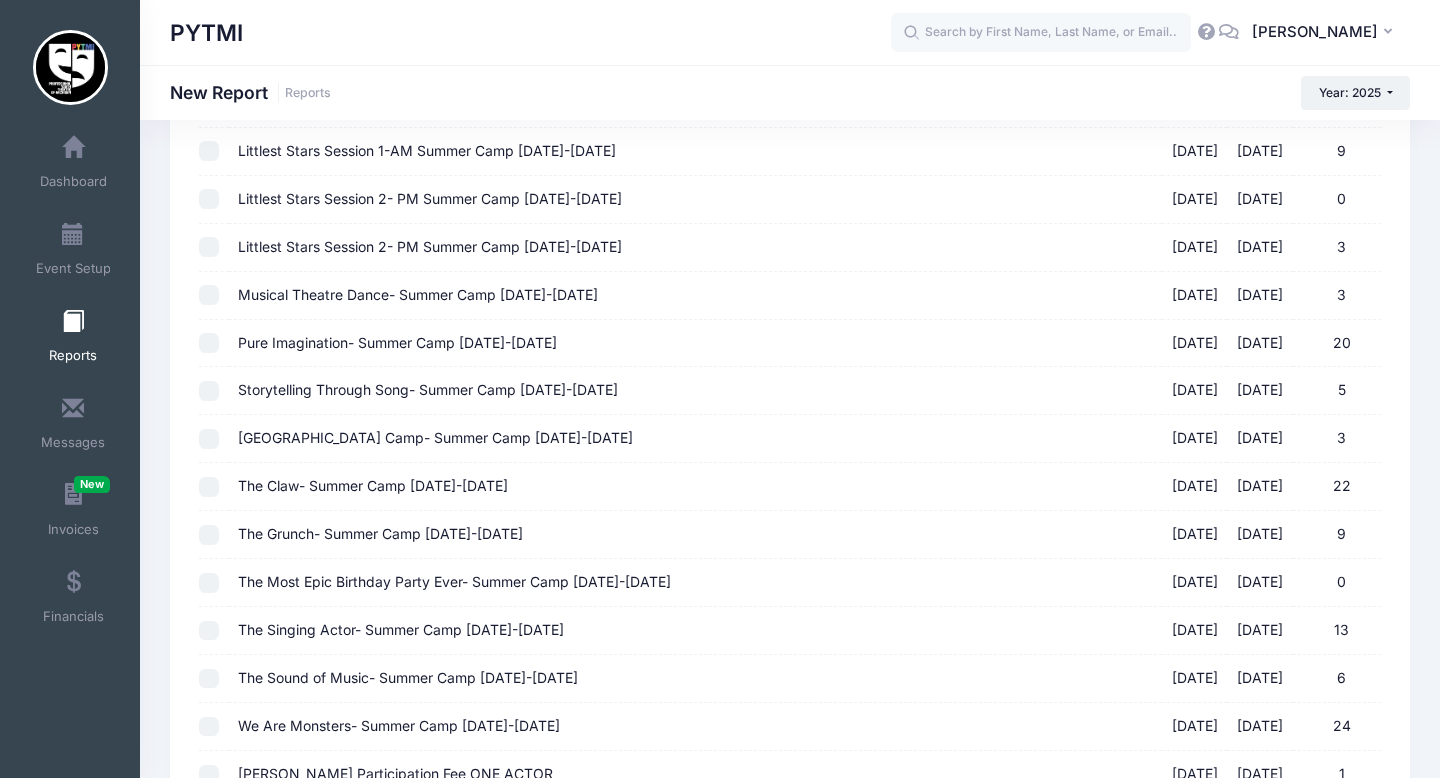 scroll, scrollTop: 2451, scrollLeft: 0, axis: vertical 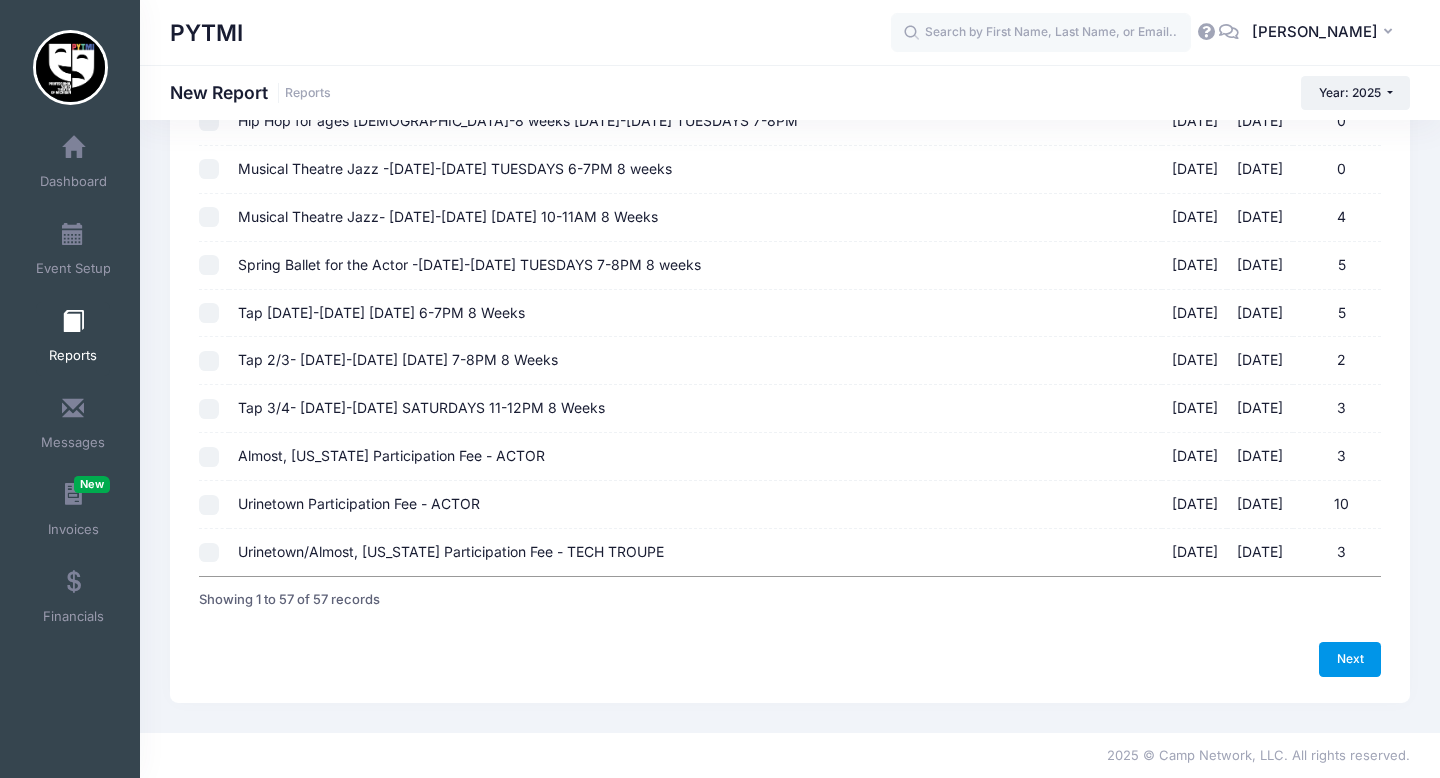 click on "Next" at bounding box center [1350, 659] 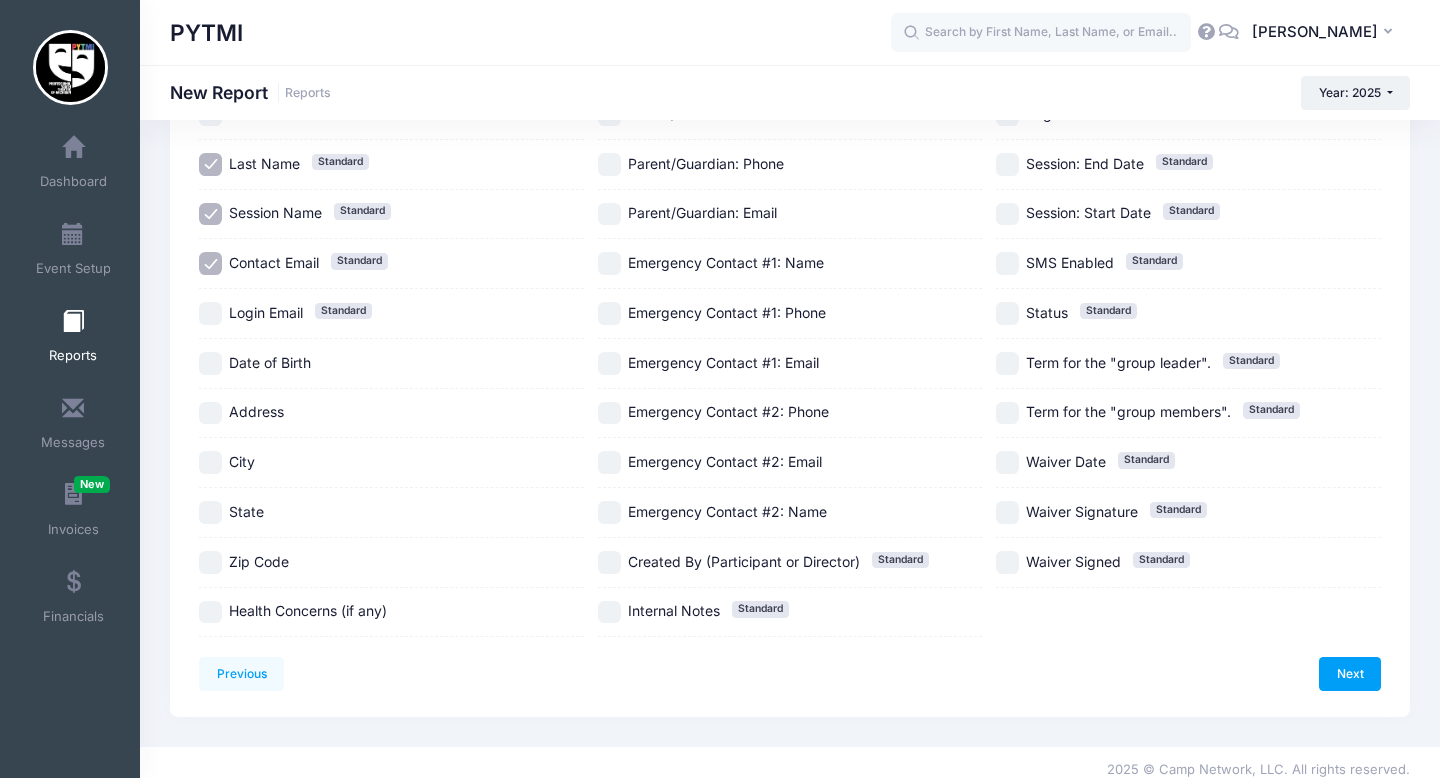 scroll, scrollTop: 244, scrollLeft: 0, axis: vertical 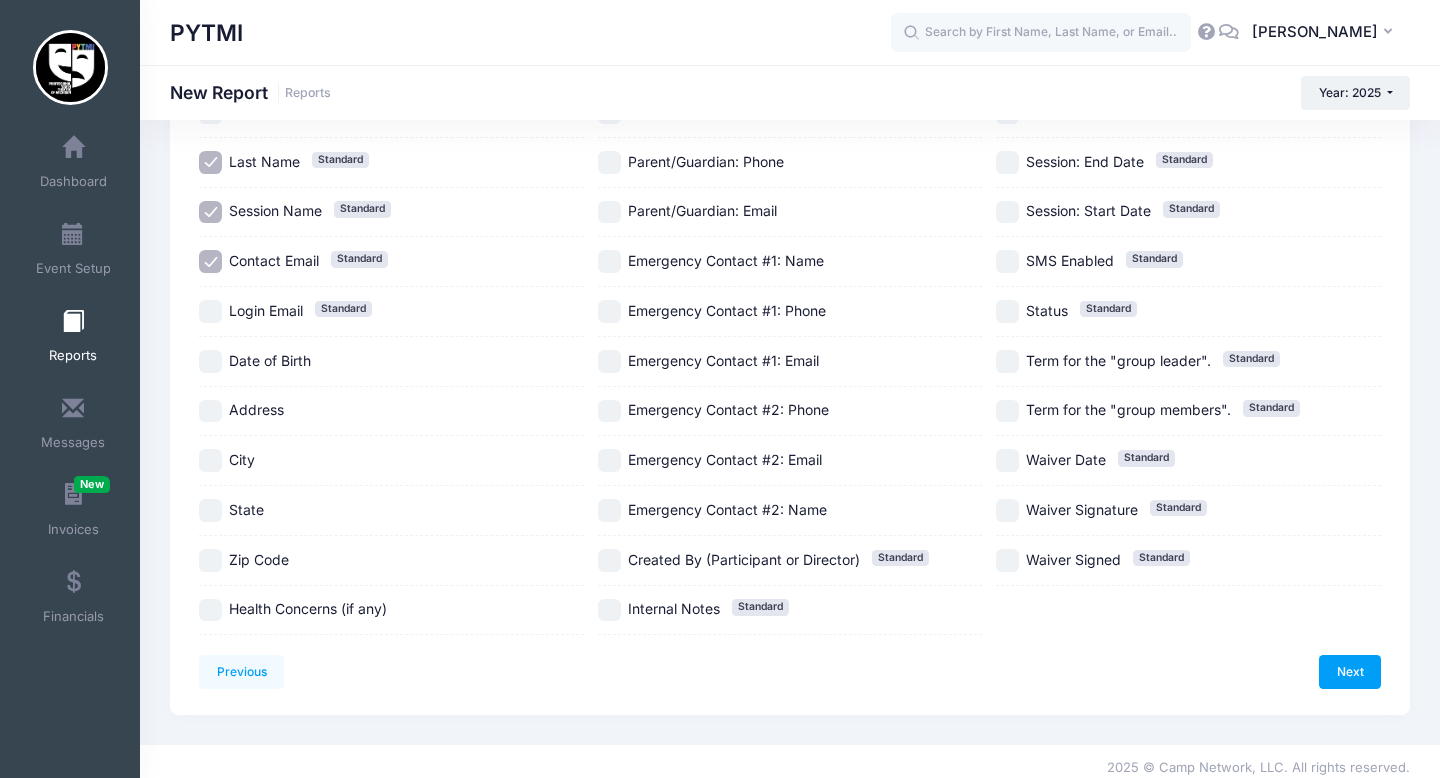 click on "Health Concerns (if any)" at bounding box center (210, 610) 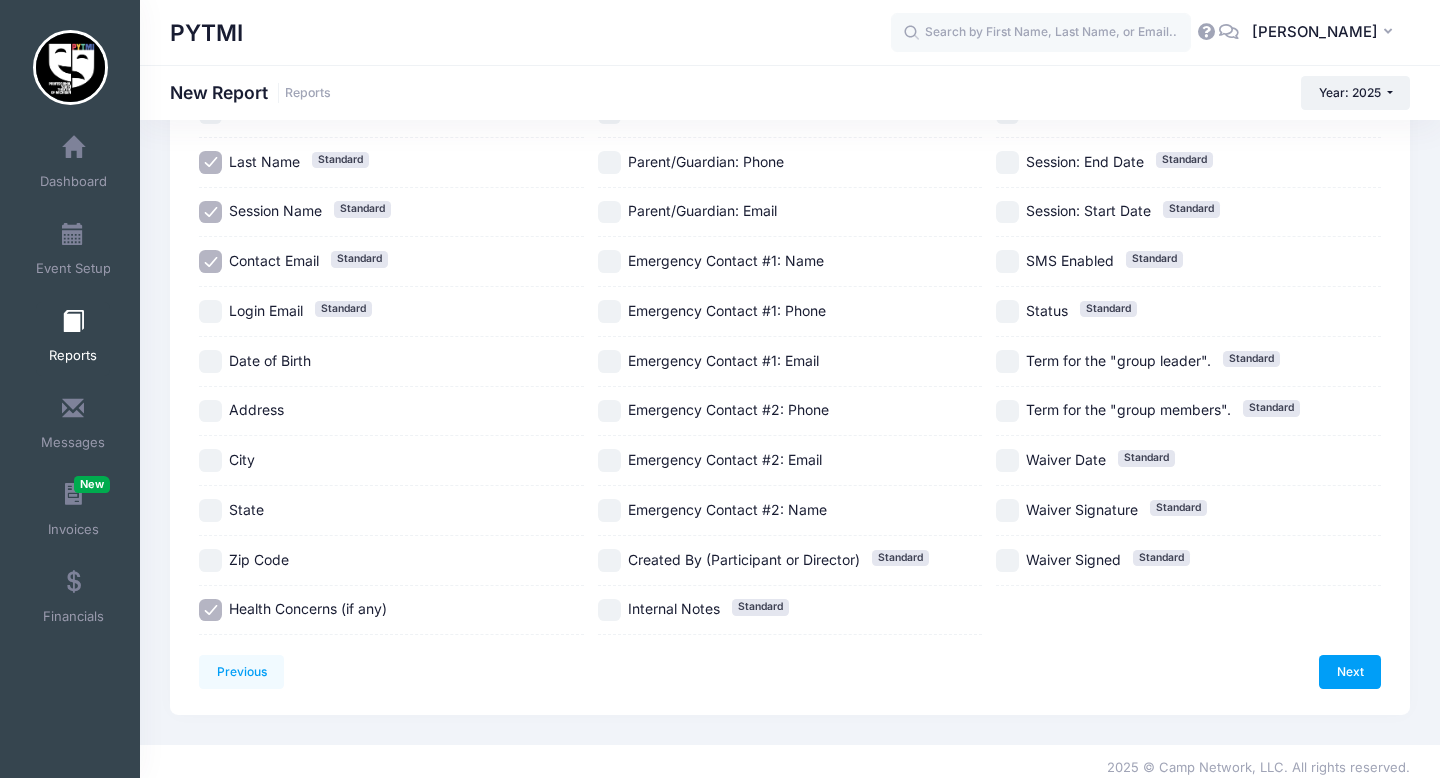 click on "Date of Birth" at bounding box center (210, 361) 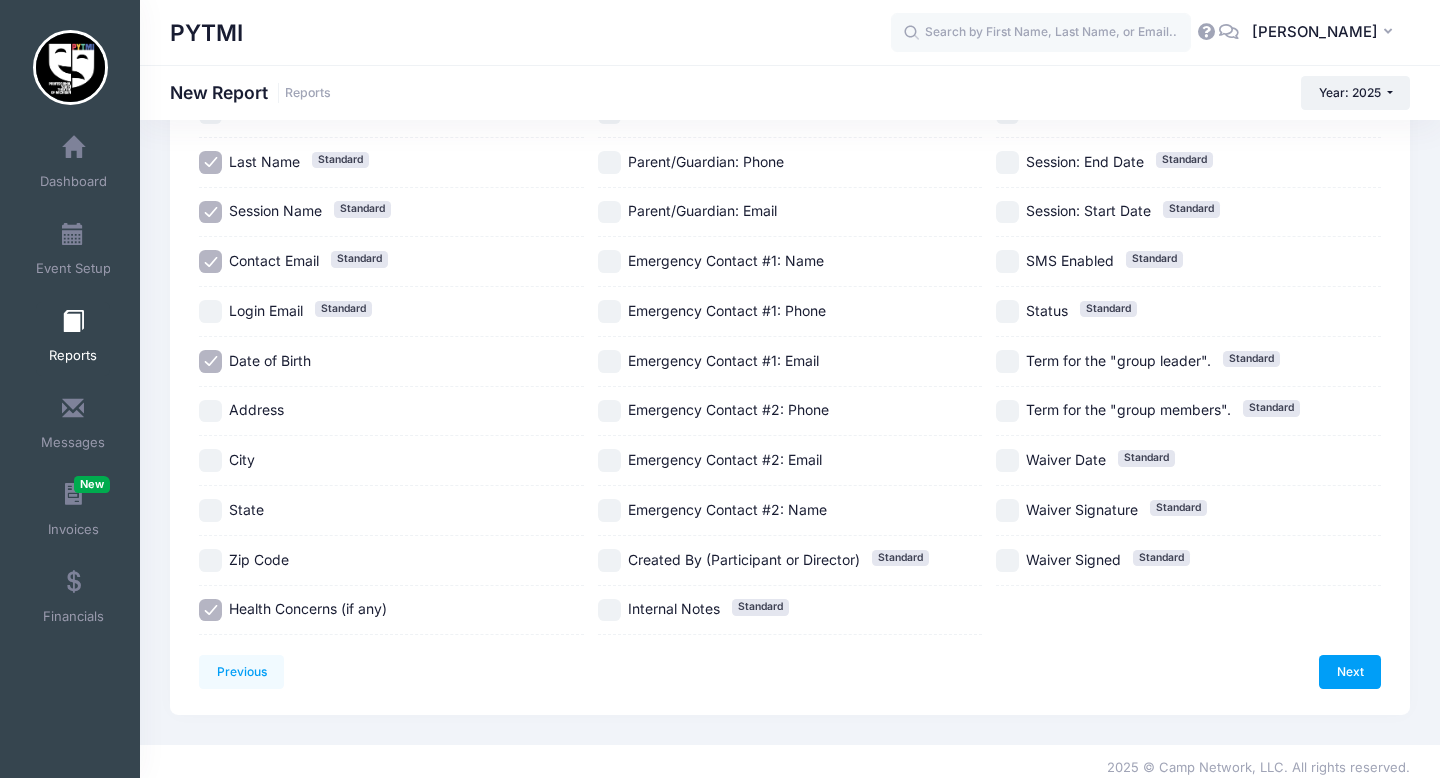 click on "Parent/Guardian: Phone" at bounding box center [609, 162] 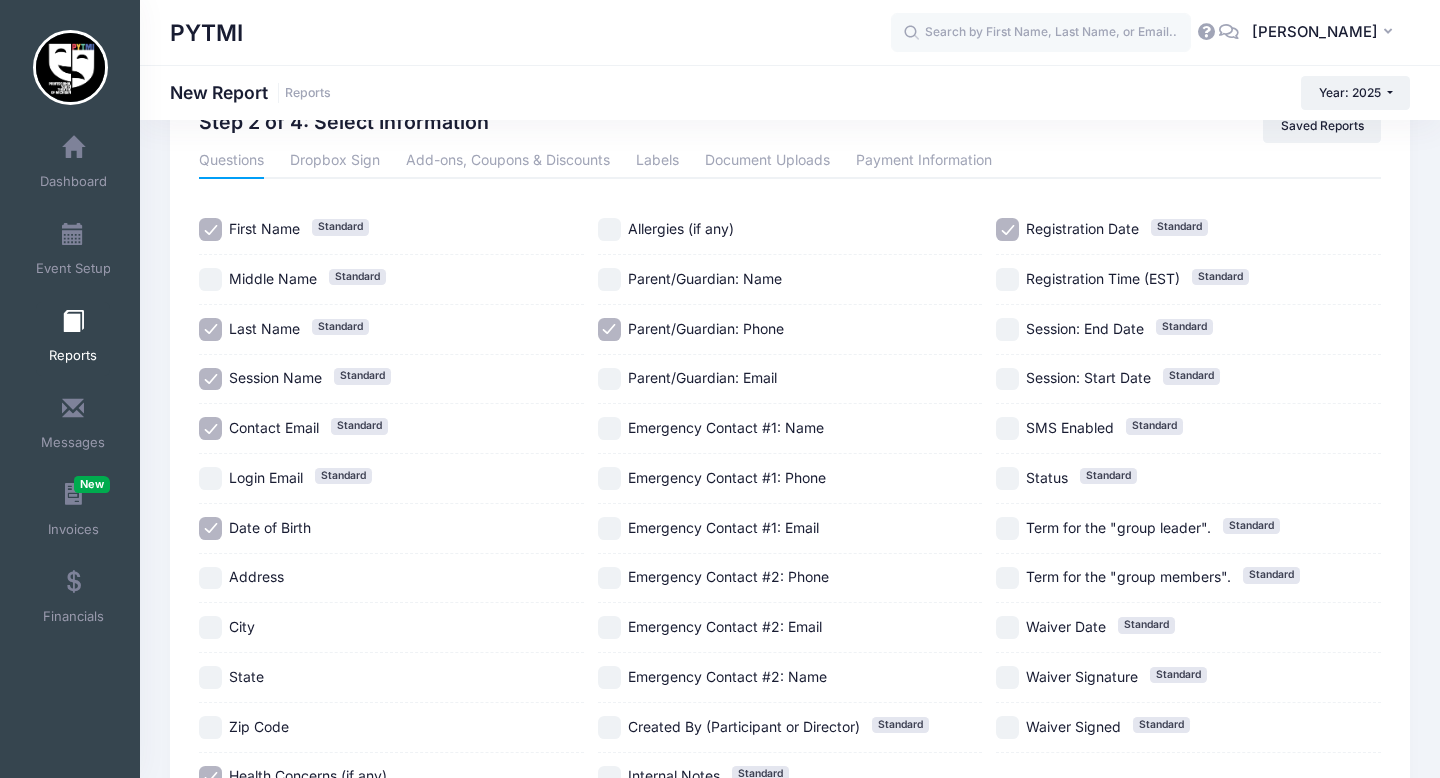 scroll, scrollTop: 65, scrollLeft: 0, axis: vertical 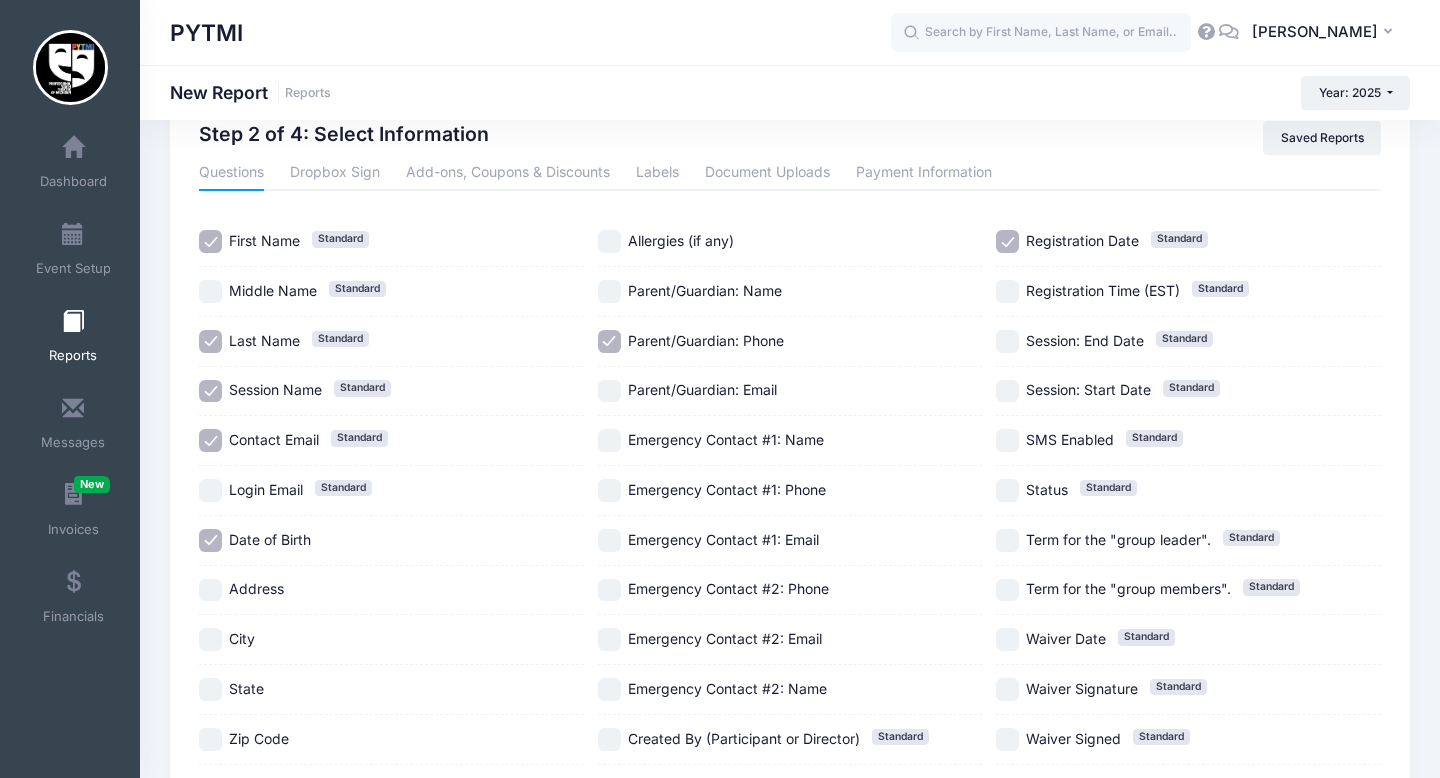 click on "Parent/Guardian: Name" at bounding box center (609, 291) 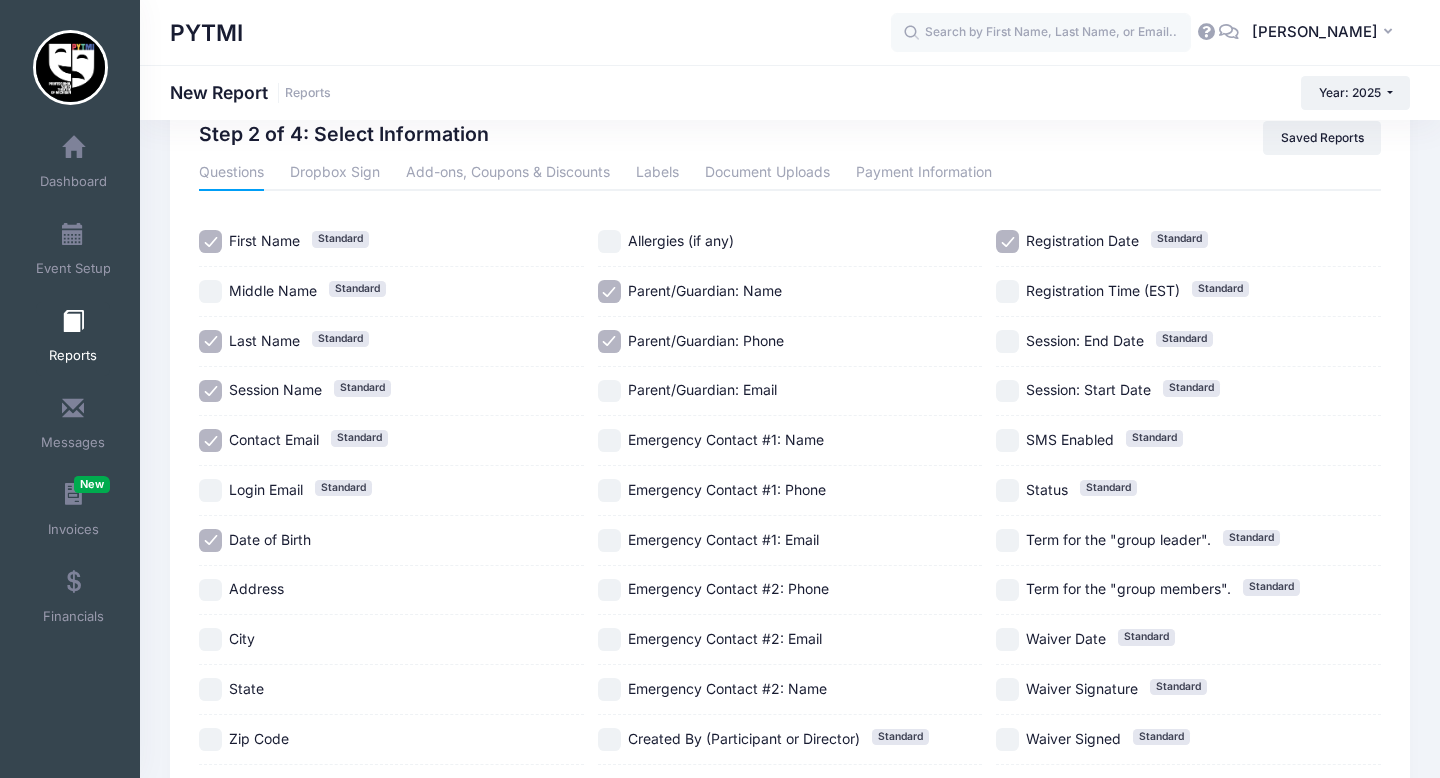 click on "Allergies (if any)" at bounding box center (609, 241) 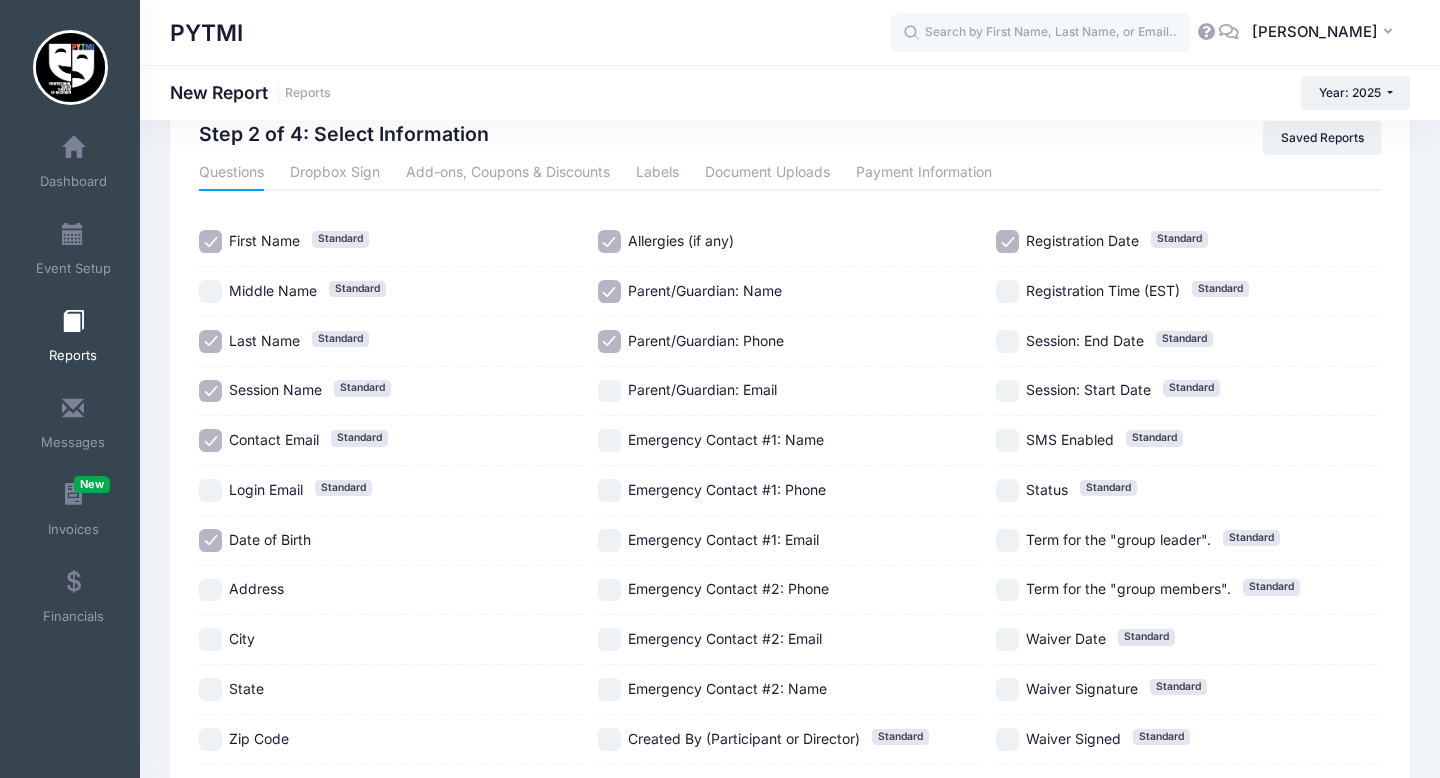 click on "First Name Standard
Middle Name Standard
Last Name Standard
Session Name Standard
Contact Email Standard
Login Email Standard
Date of Birth" at bounding box center (790, 515) 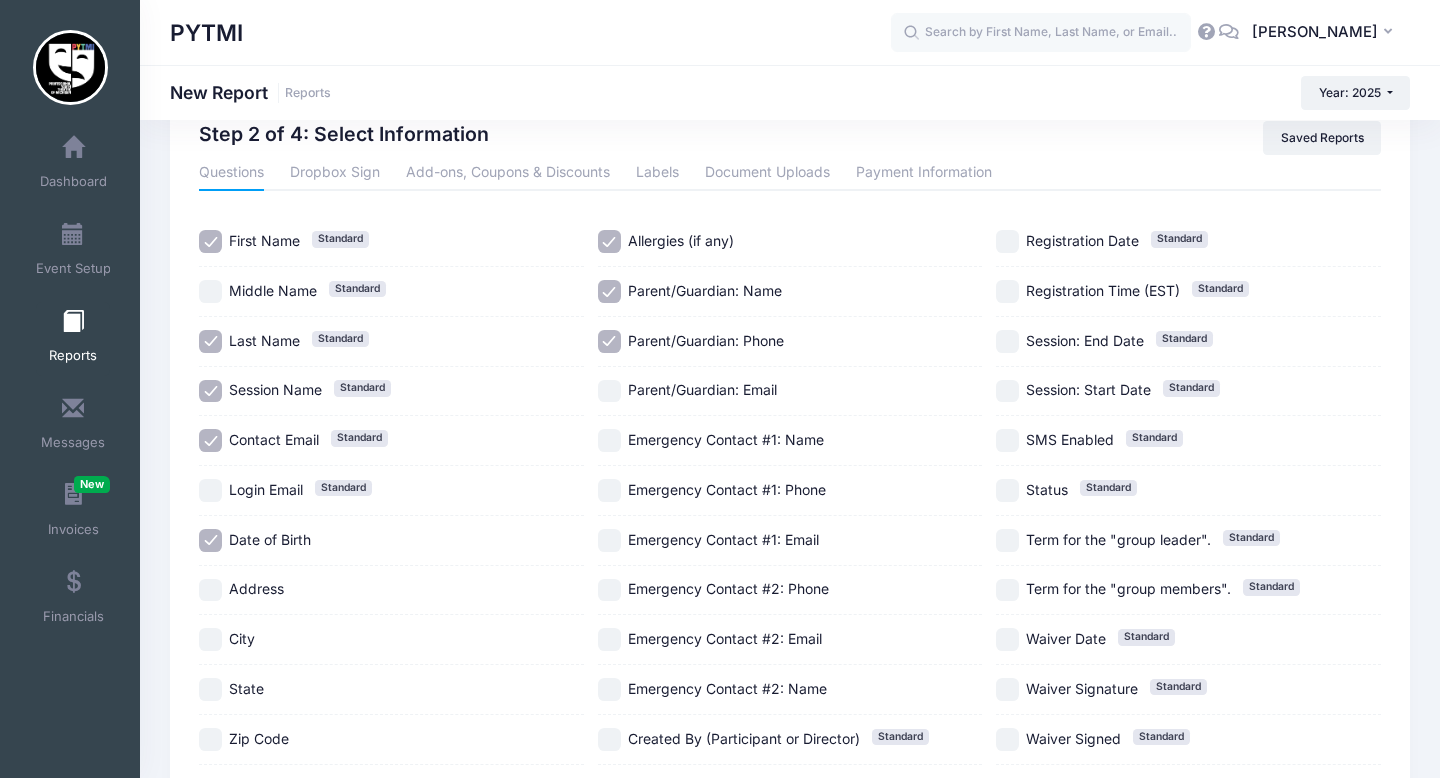 click on "Emergency Contact #1: Name" at bounding box center (609, 440) 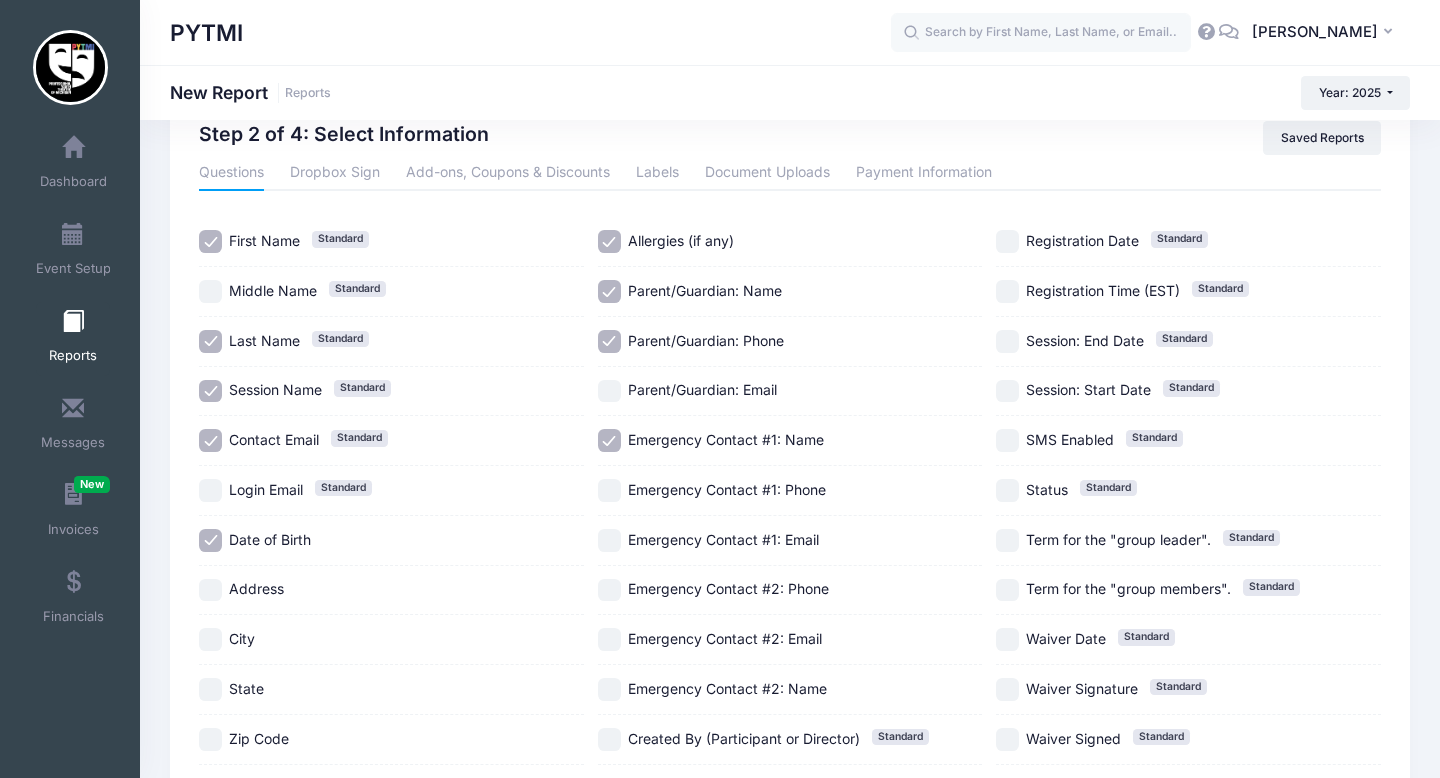 click on "Emergency Contact #1: Phone" at bounding box center (609, 490) 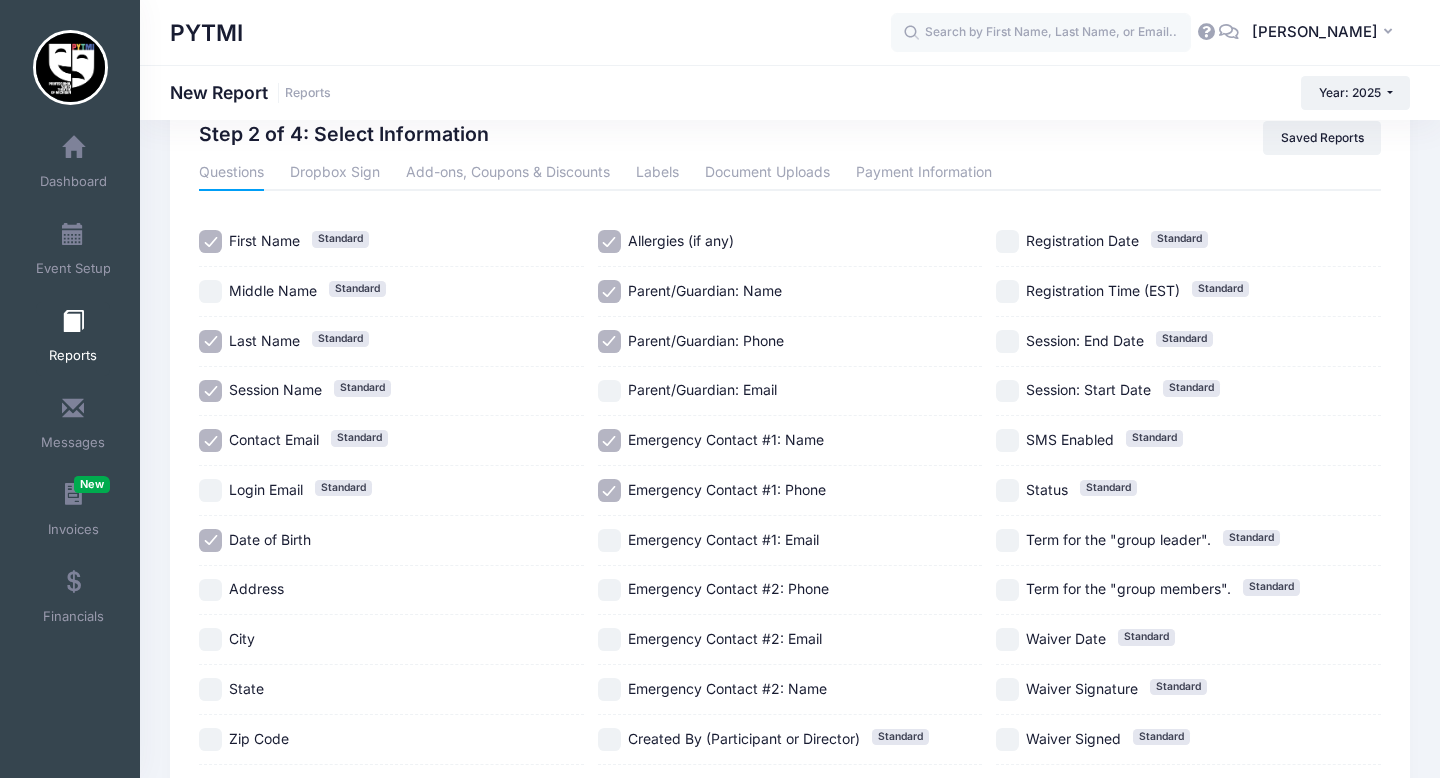 scroll, scrollTop: 256, scrollLeft: 0, axis: vertical 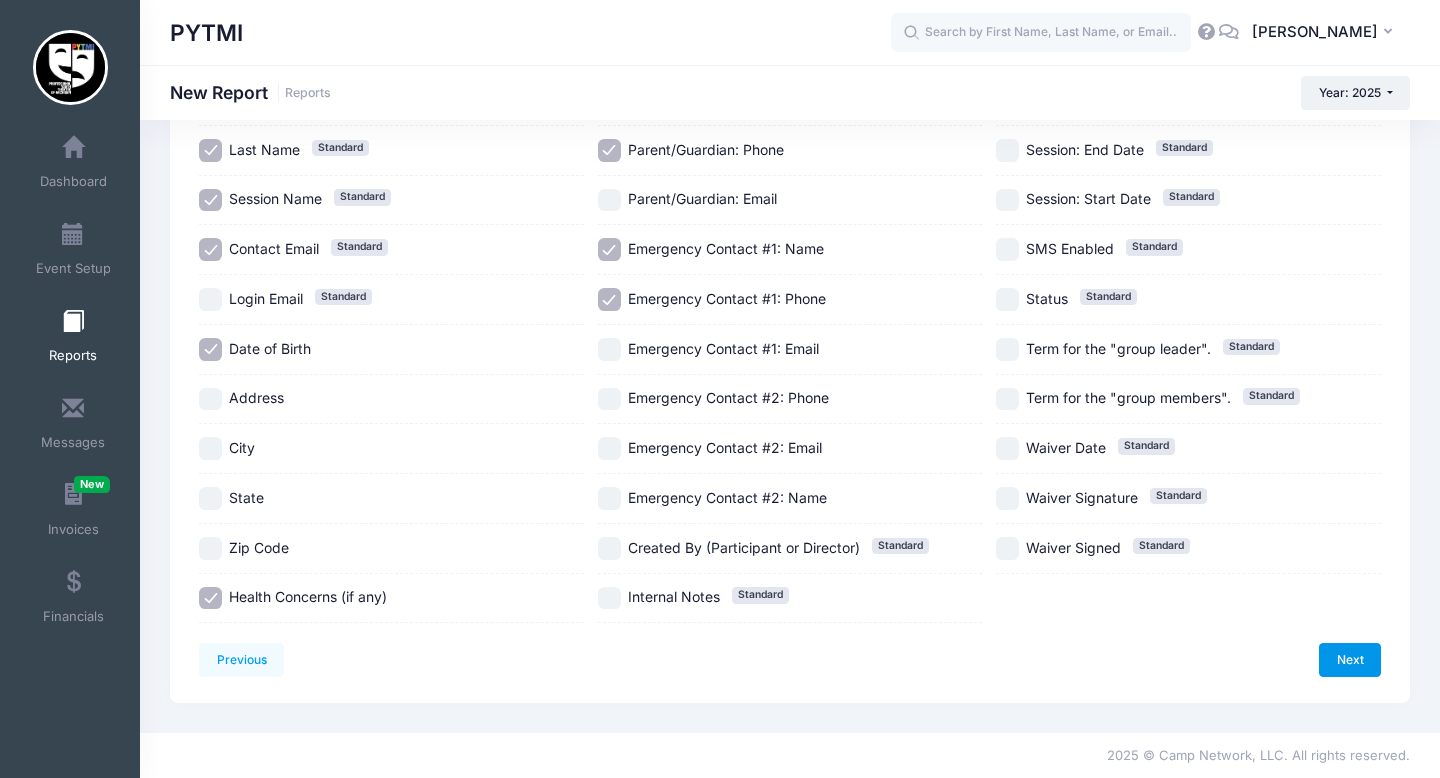 click on "Next" at bounding box center [1350, 660] 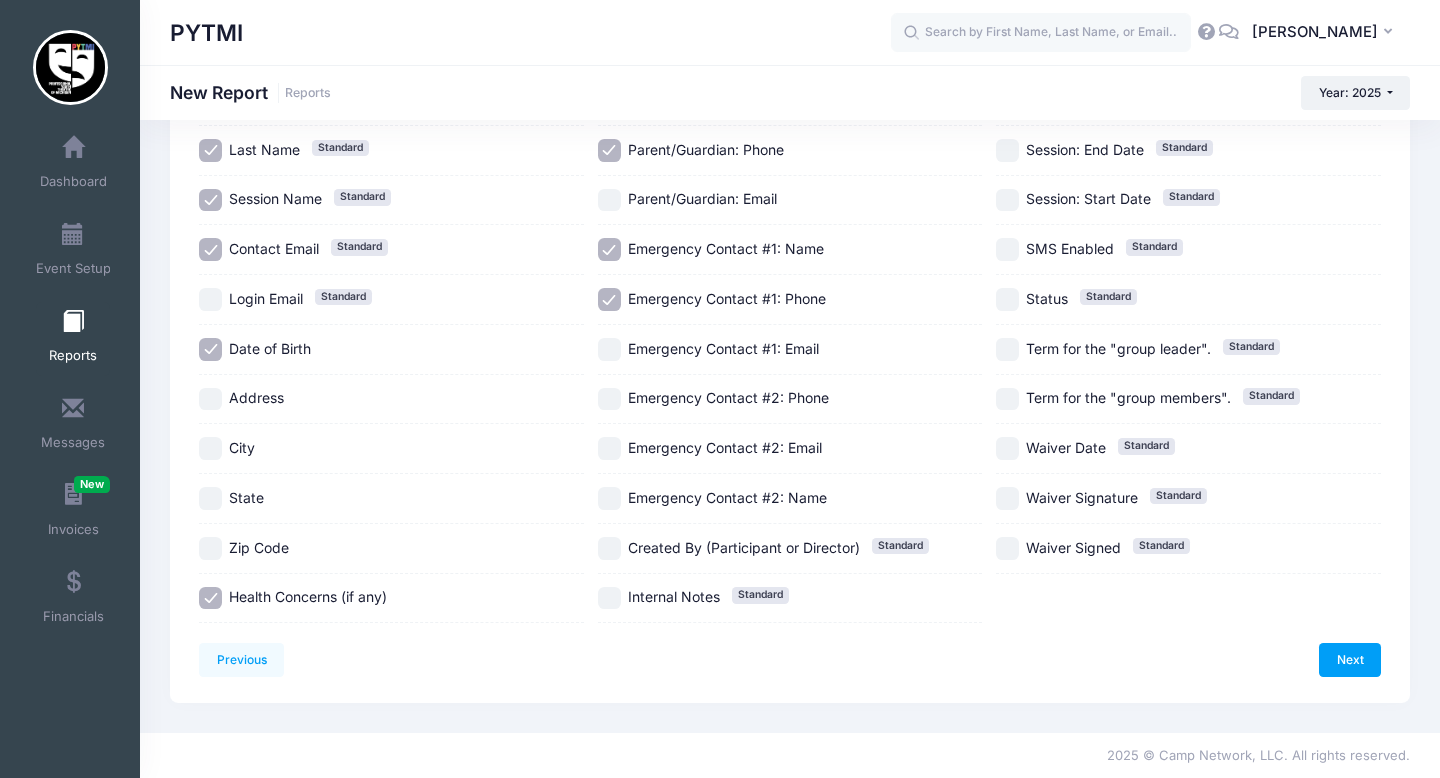scroll, scrollTop: 0, scrollLeft: 0, axis: both 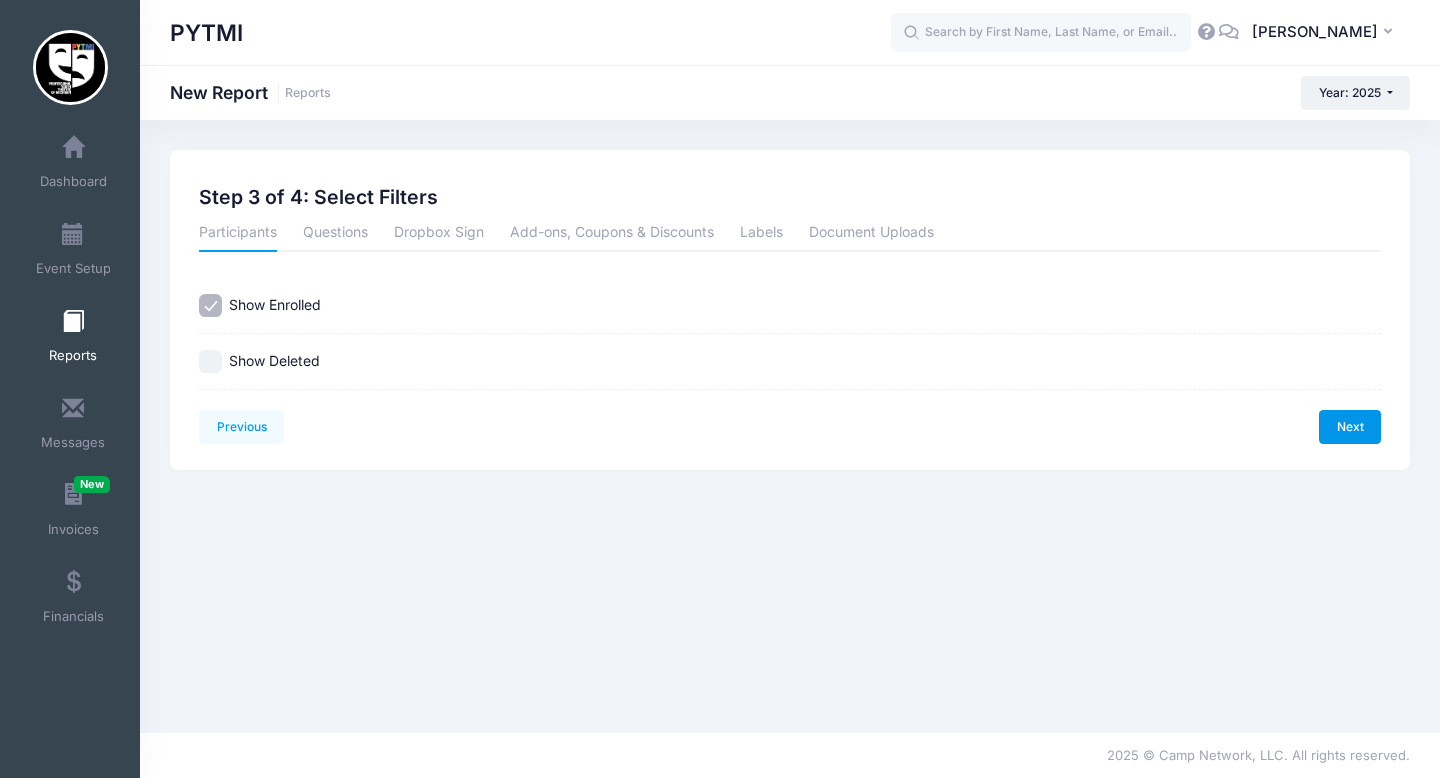 click on "Next" at bounding box center (1350, 427) 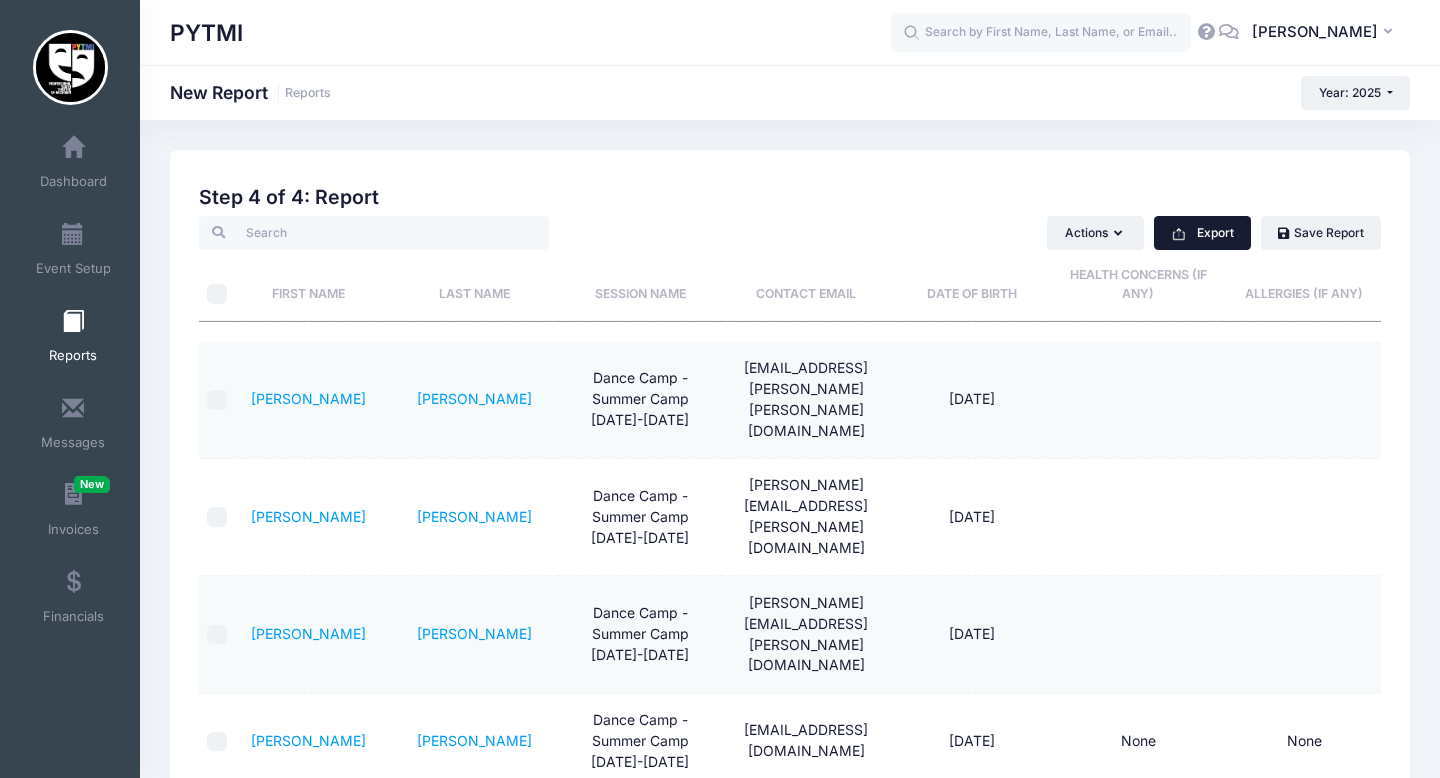 click on "Export" at bounding box center [1202, 233] 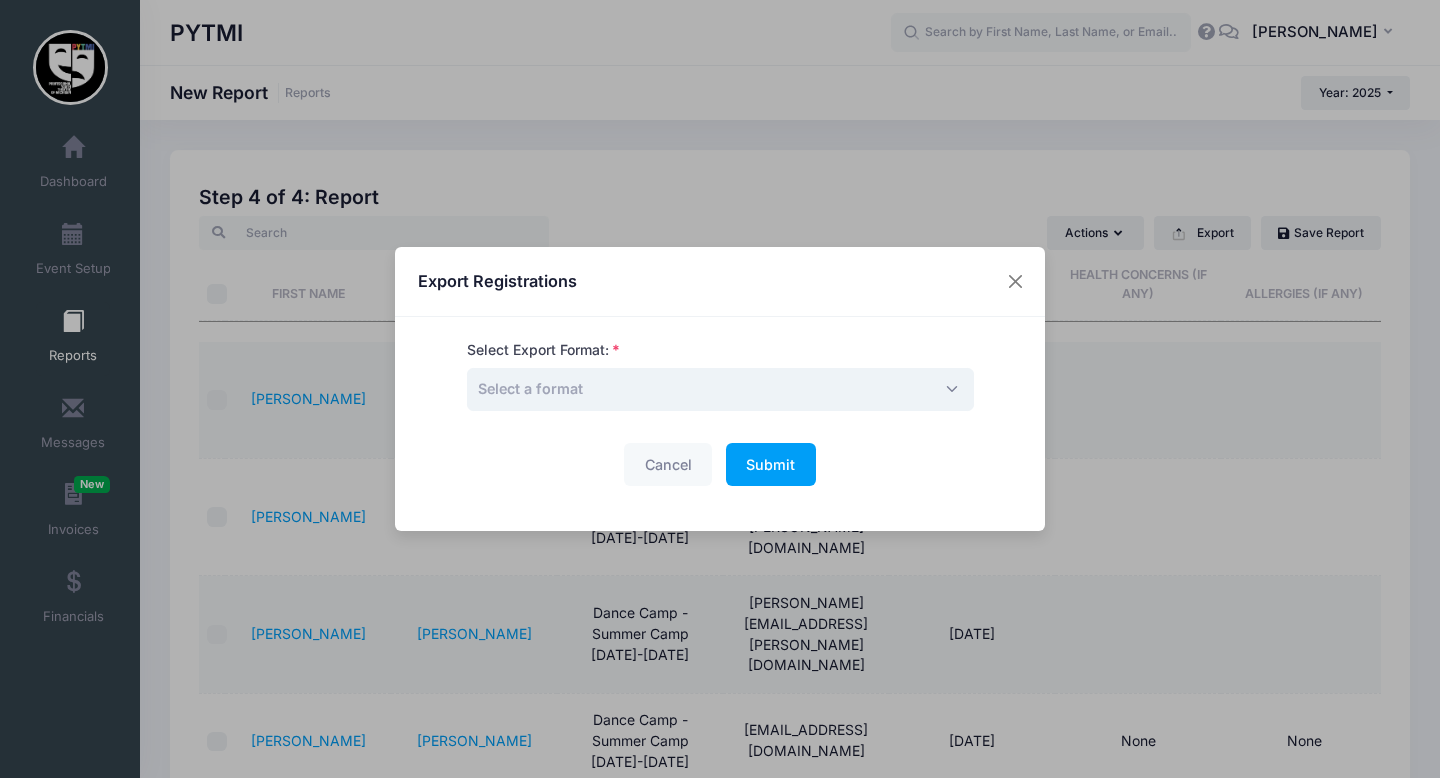 click on "Select a format" at bounding box center [720, 389] 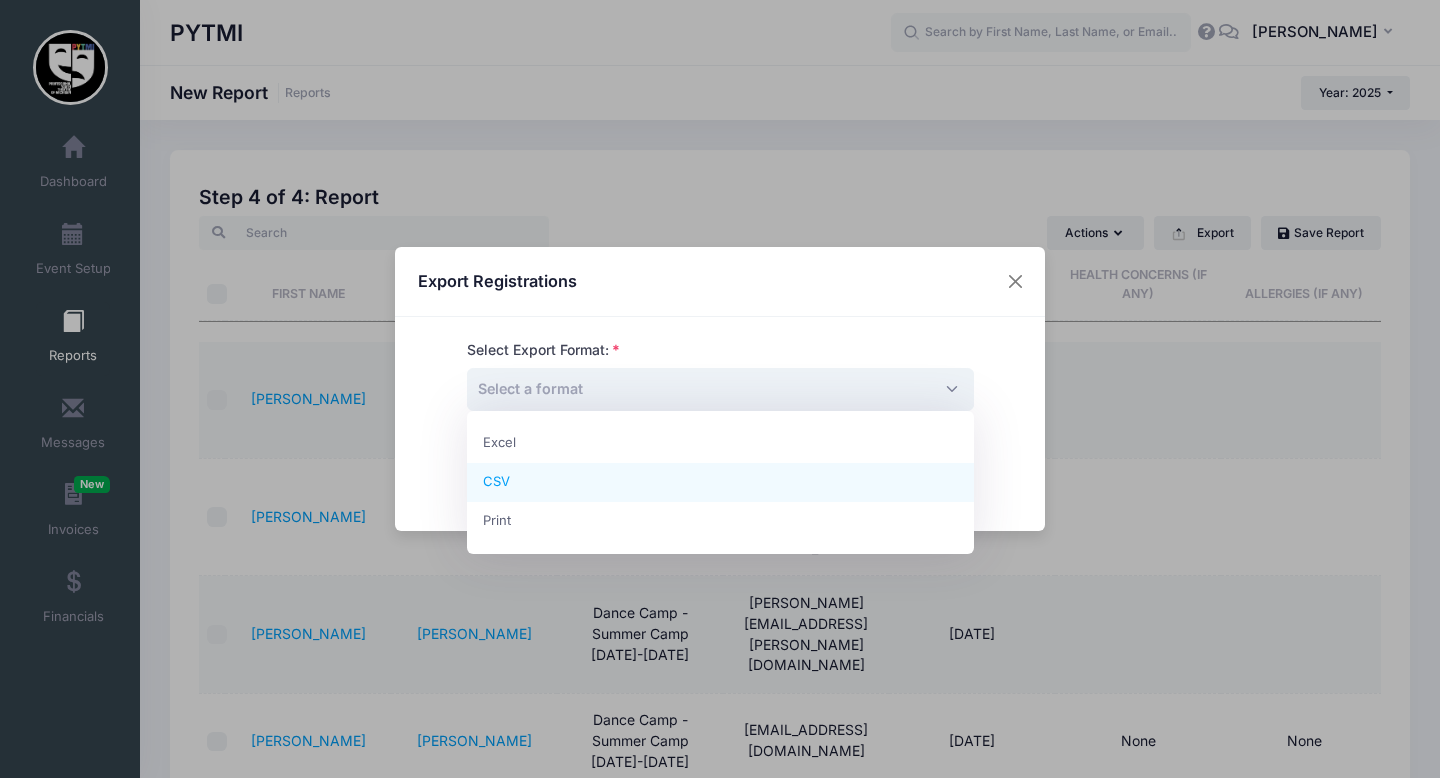select on "csv" 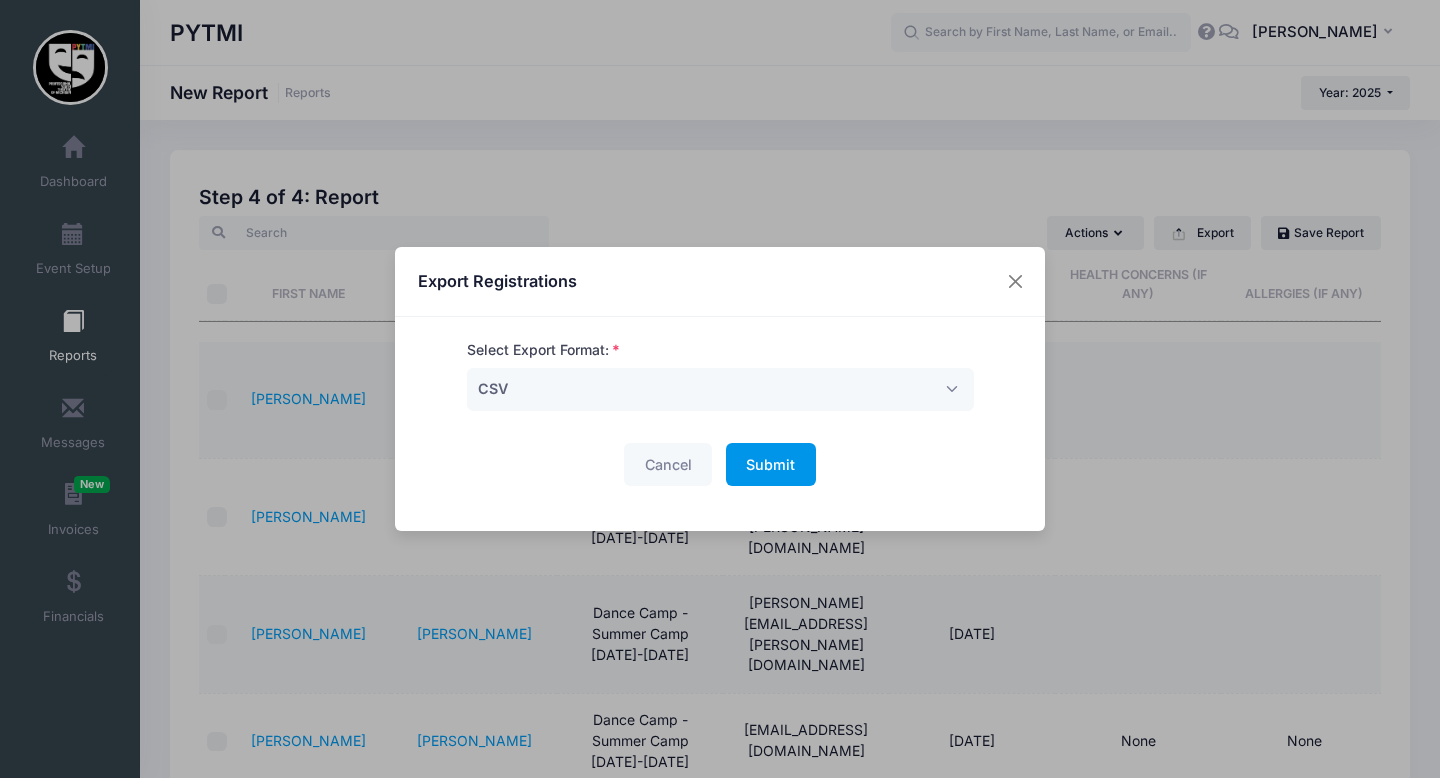 click on "Submit" at bounding box center (770, 464) 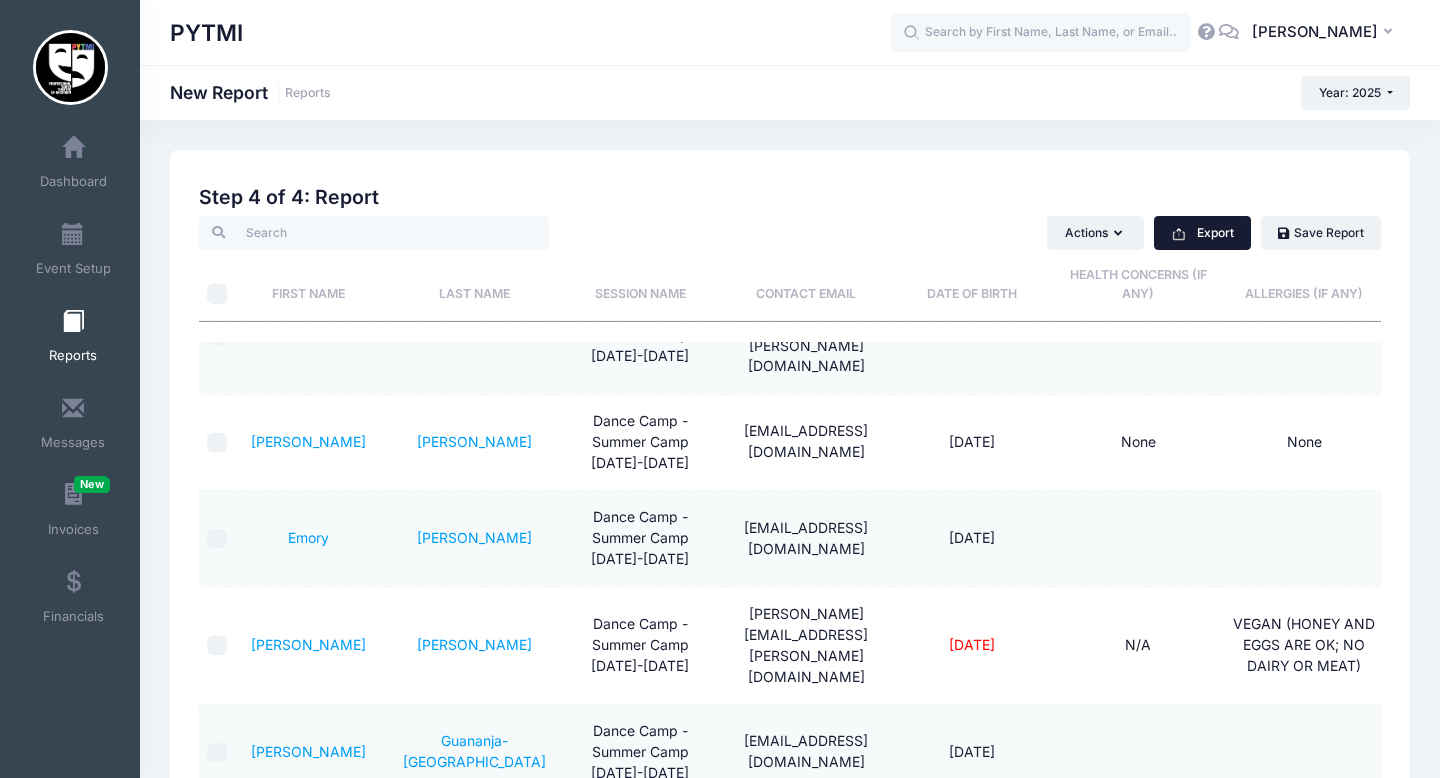 scroll, scrollTop: 532, scrollLeft: 0, axis: vertical 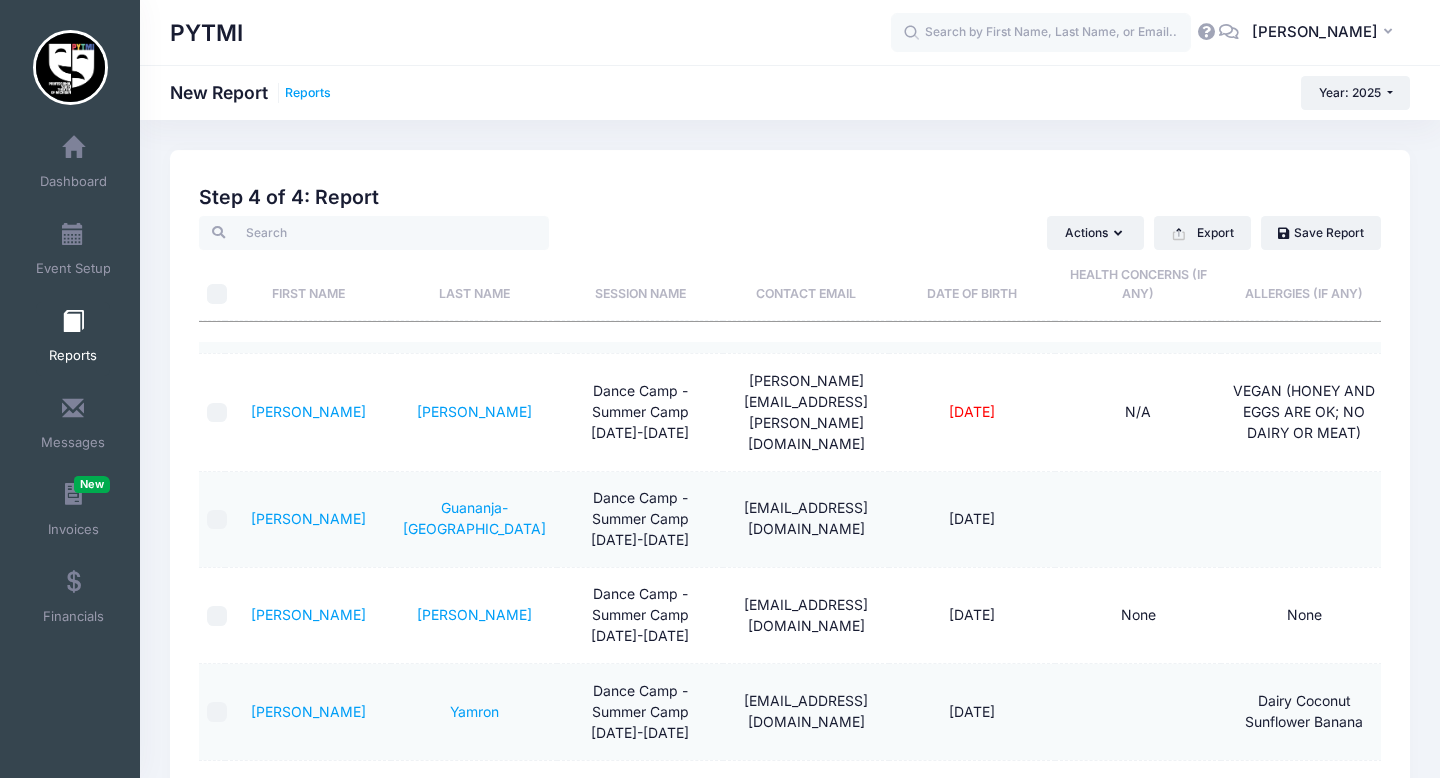 click on "Reports" at bounding box center (308, 93) 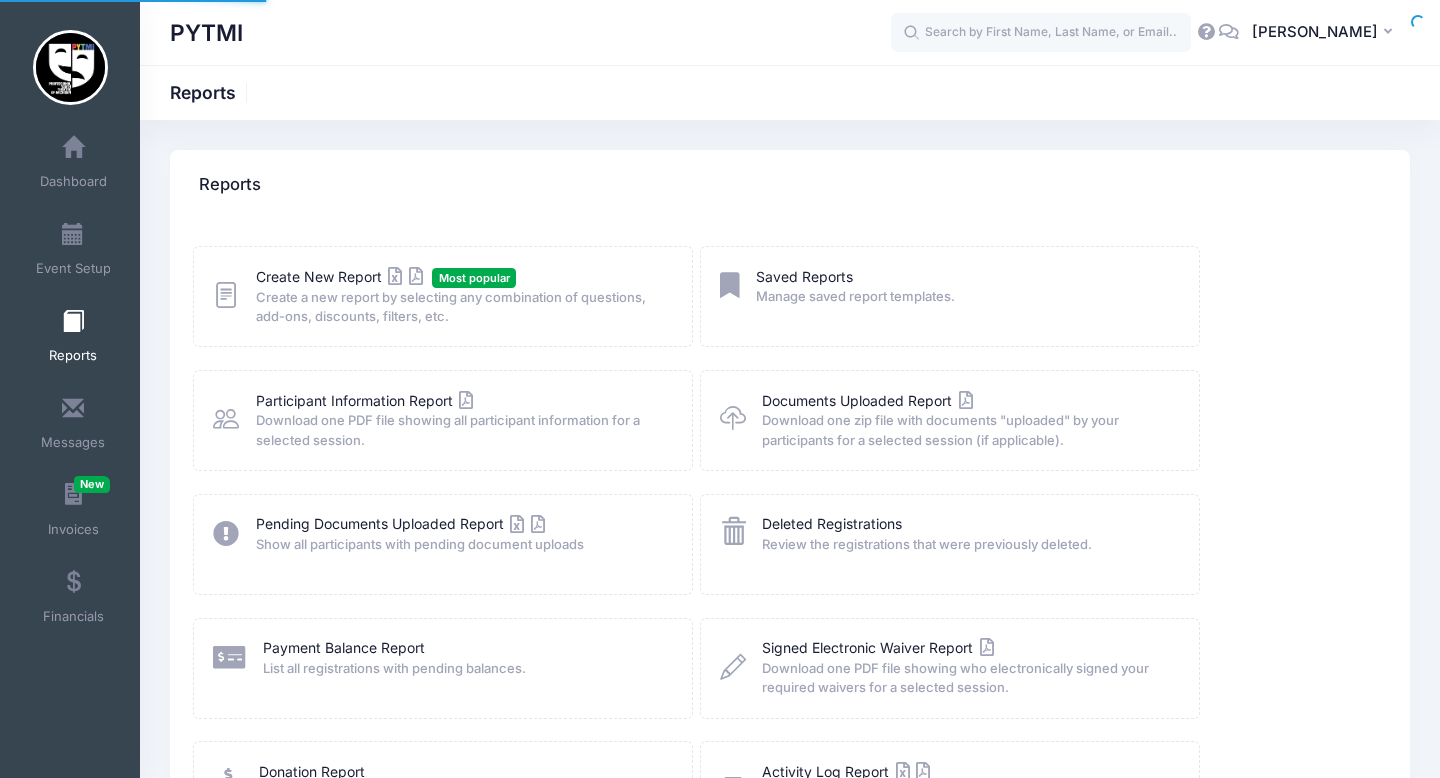scroll, scrollTop: 0, scrollLeft: 0, axis: both 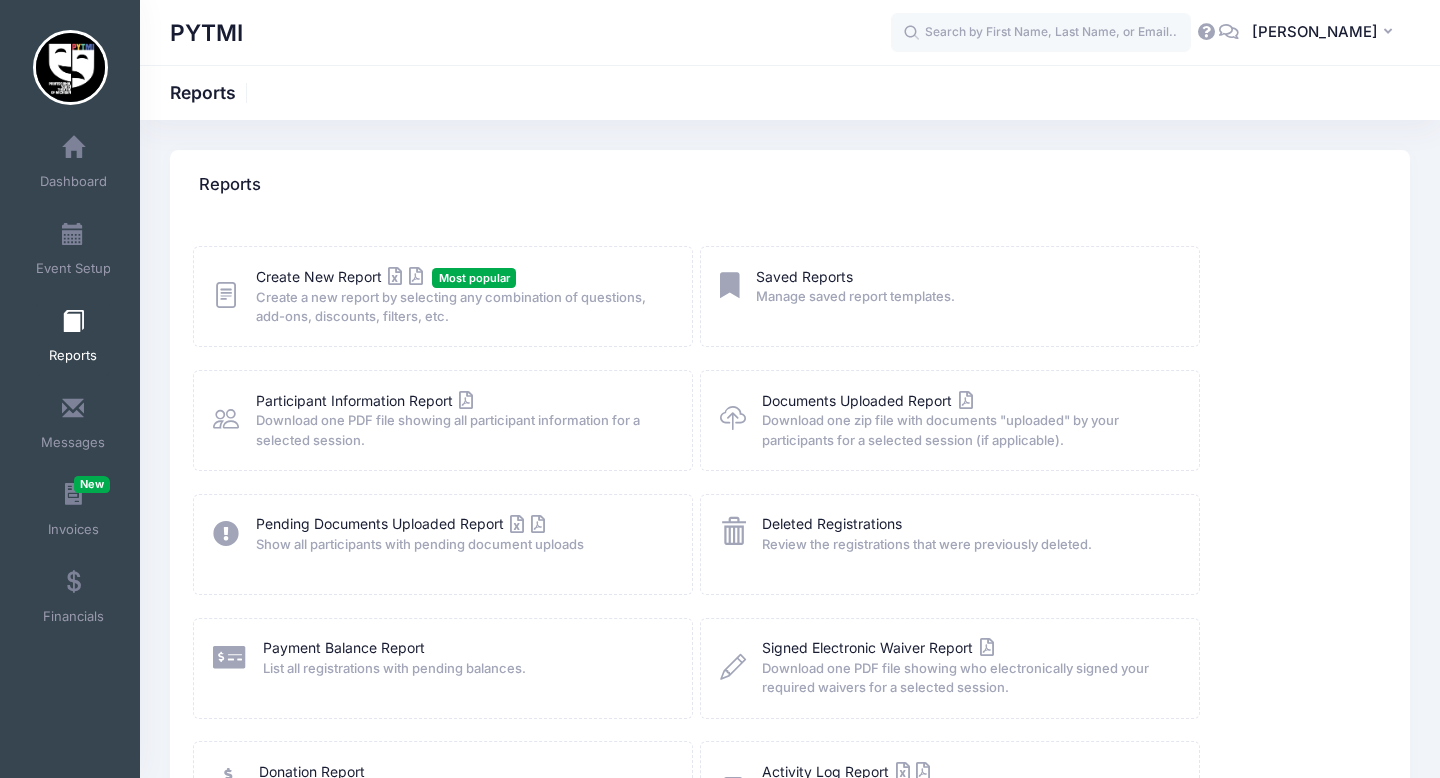 click on "Create New Report  Most popular
Create a new report by selecting any combination of questions, add-ons, discounts, filters, etc." at bounding box center (443, 296) 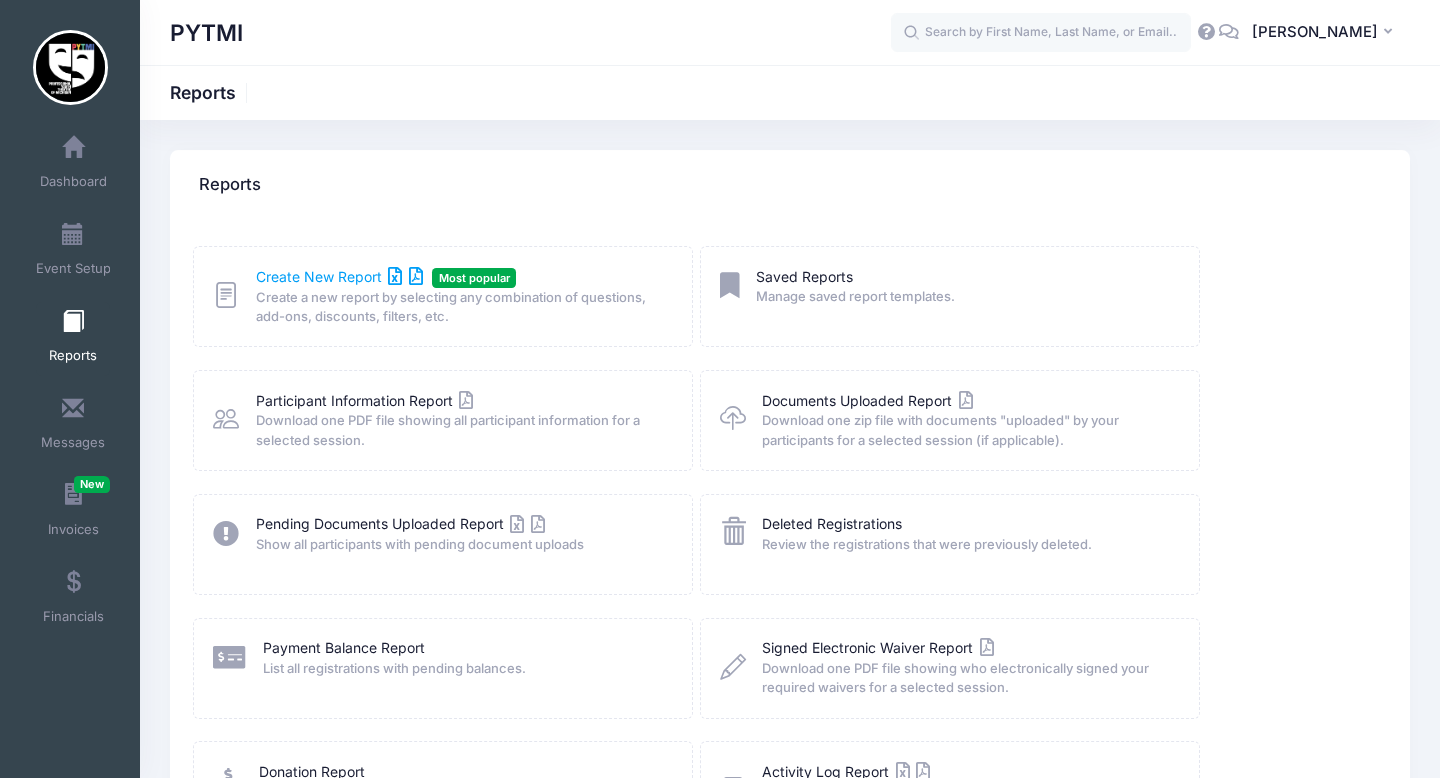 click on "Create New Report" at bounding box center (339, 276) 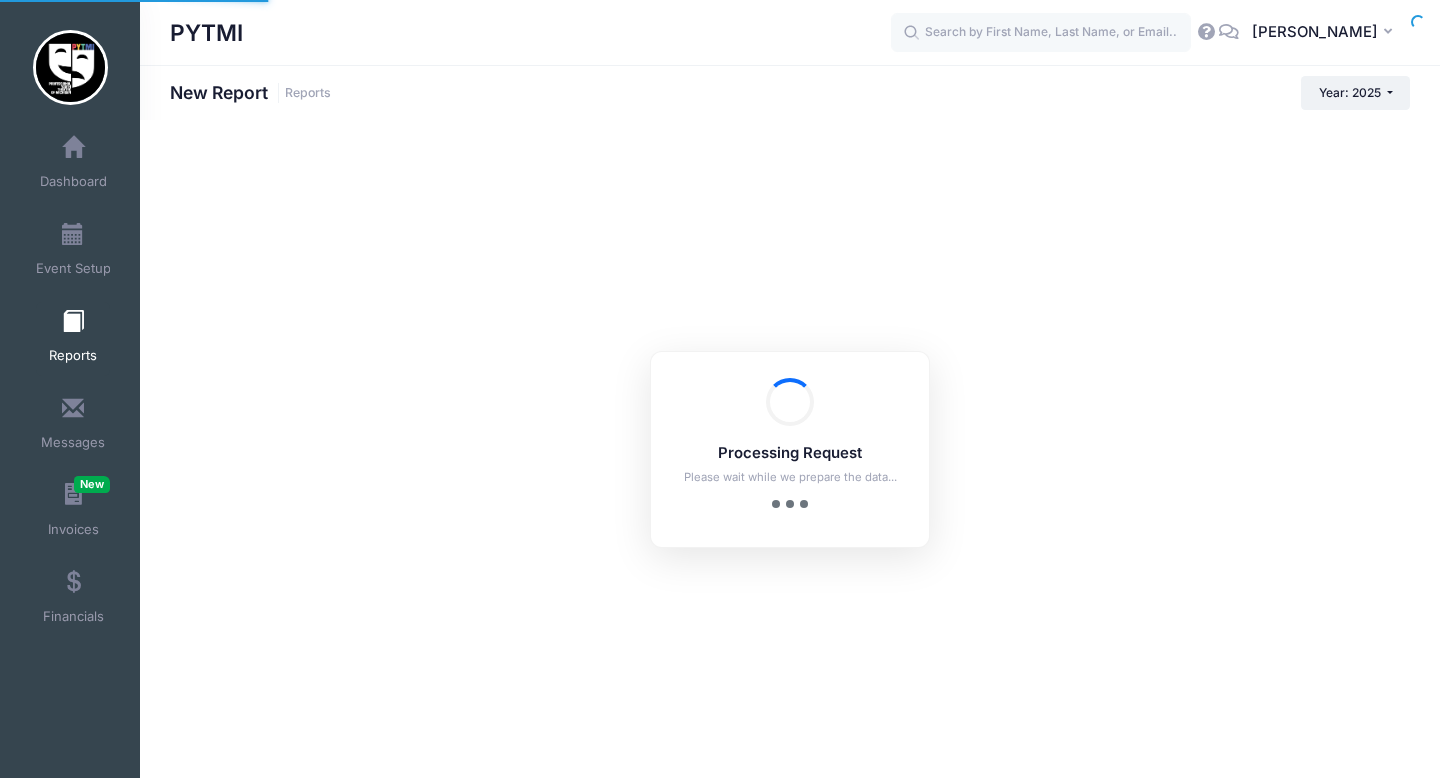 scroll, scrollTop: 0, scrollLeft: 0, axis: both 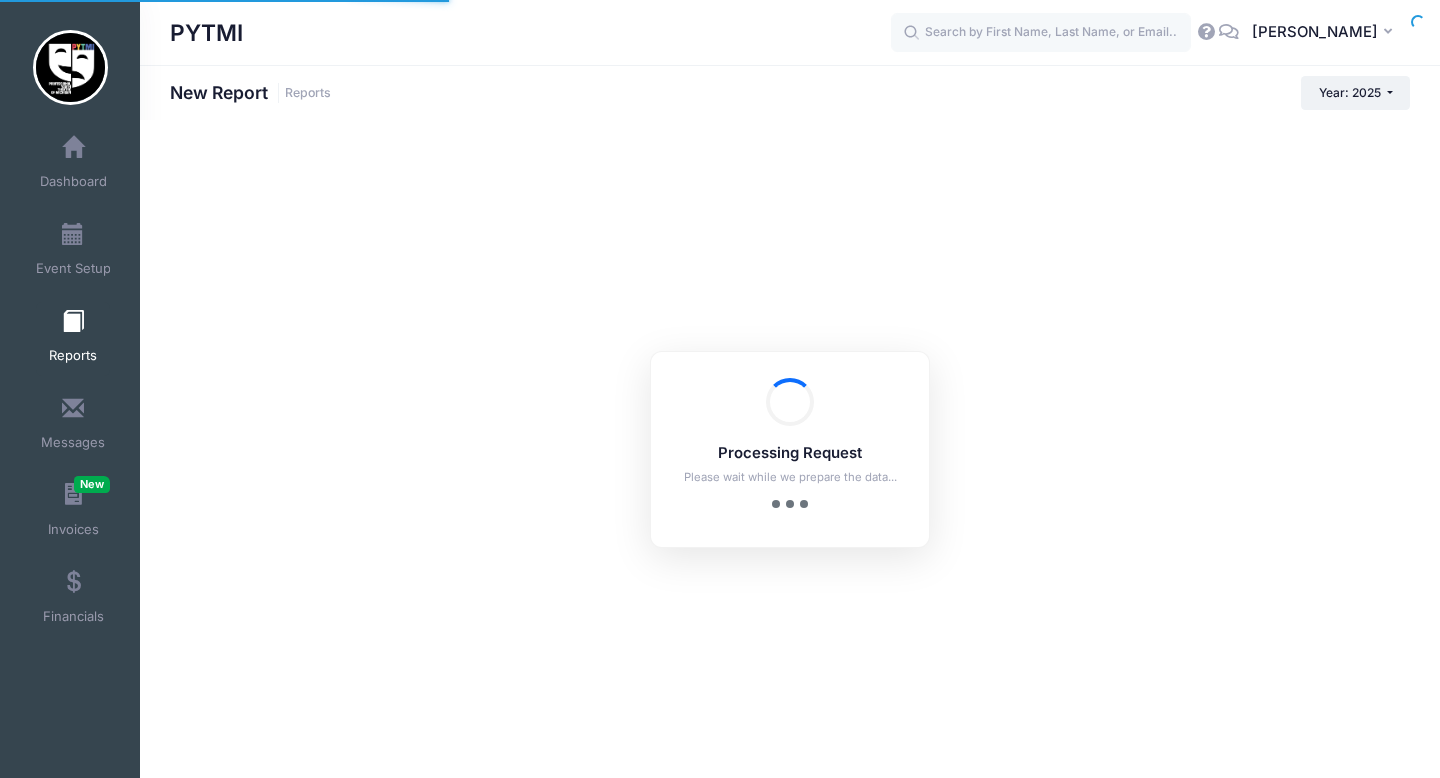 checkbox on "true" 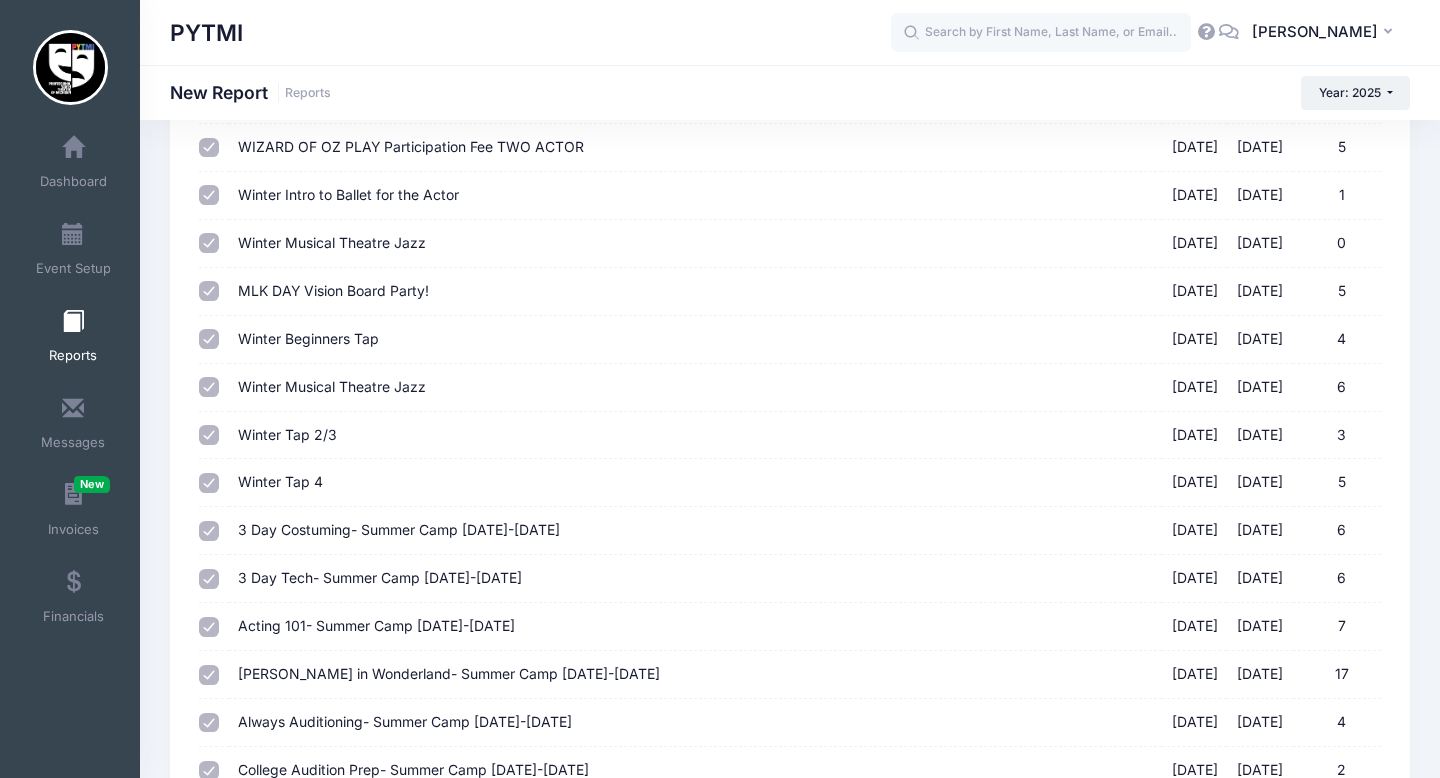 scroll, scrollTop: 0, scrollLeft: 0, axis: both 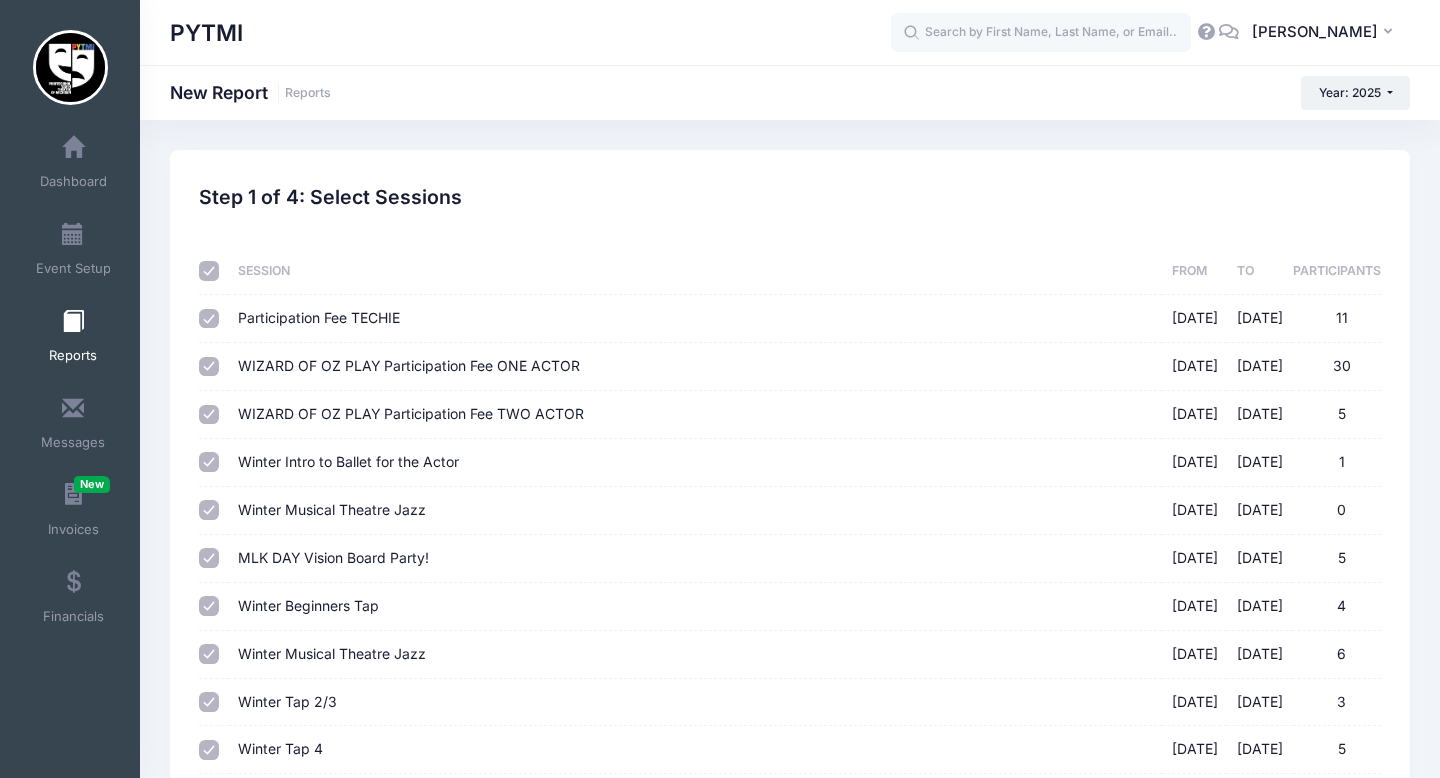 click at bounding box center [209, 271] 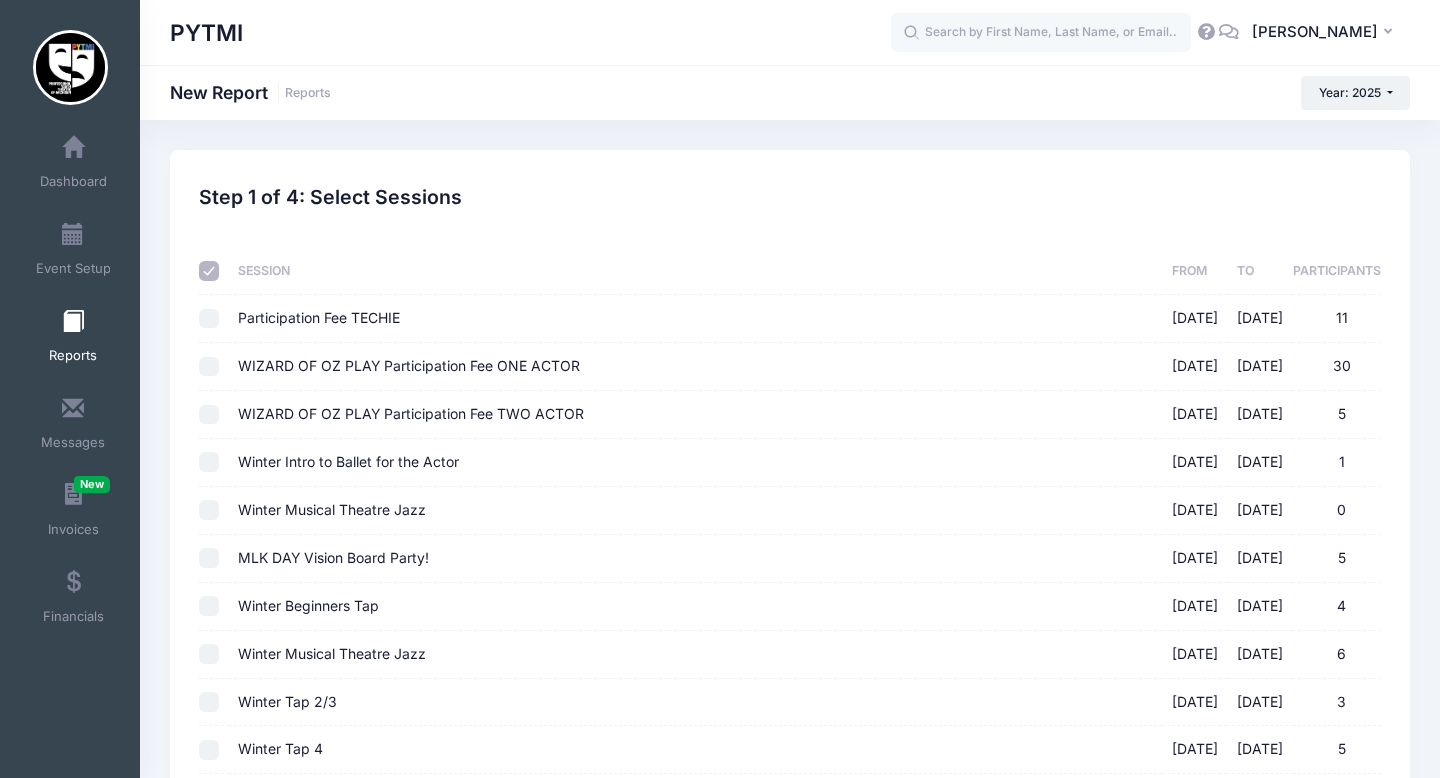 checkbox on "false" 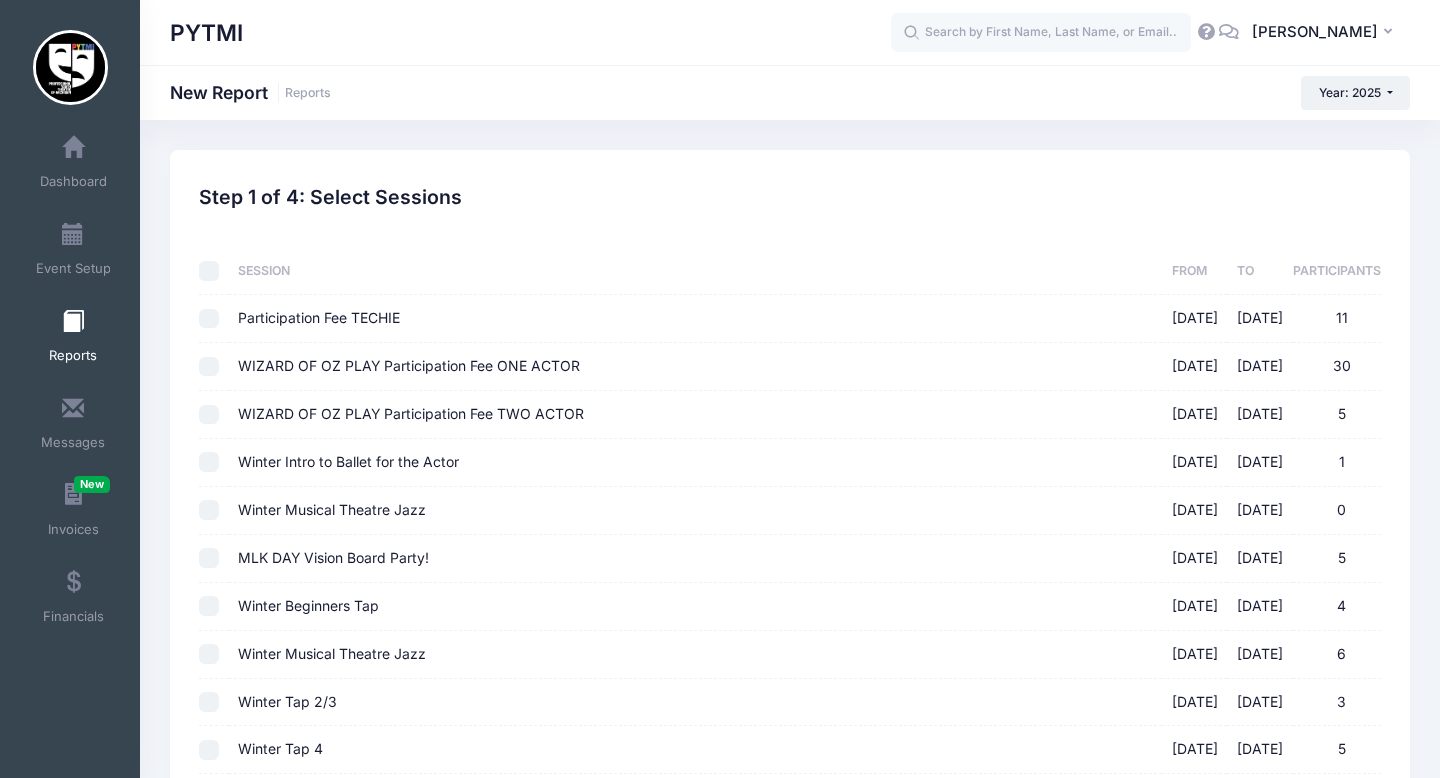 checkbox on "false" 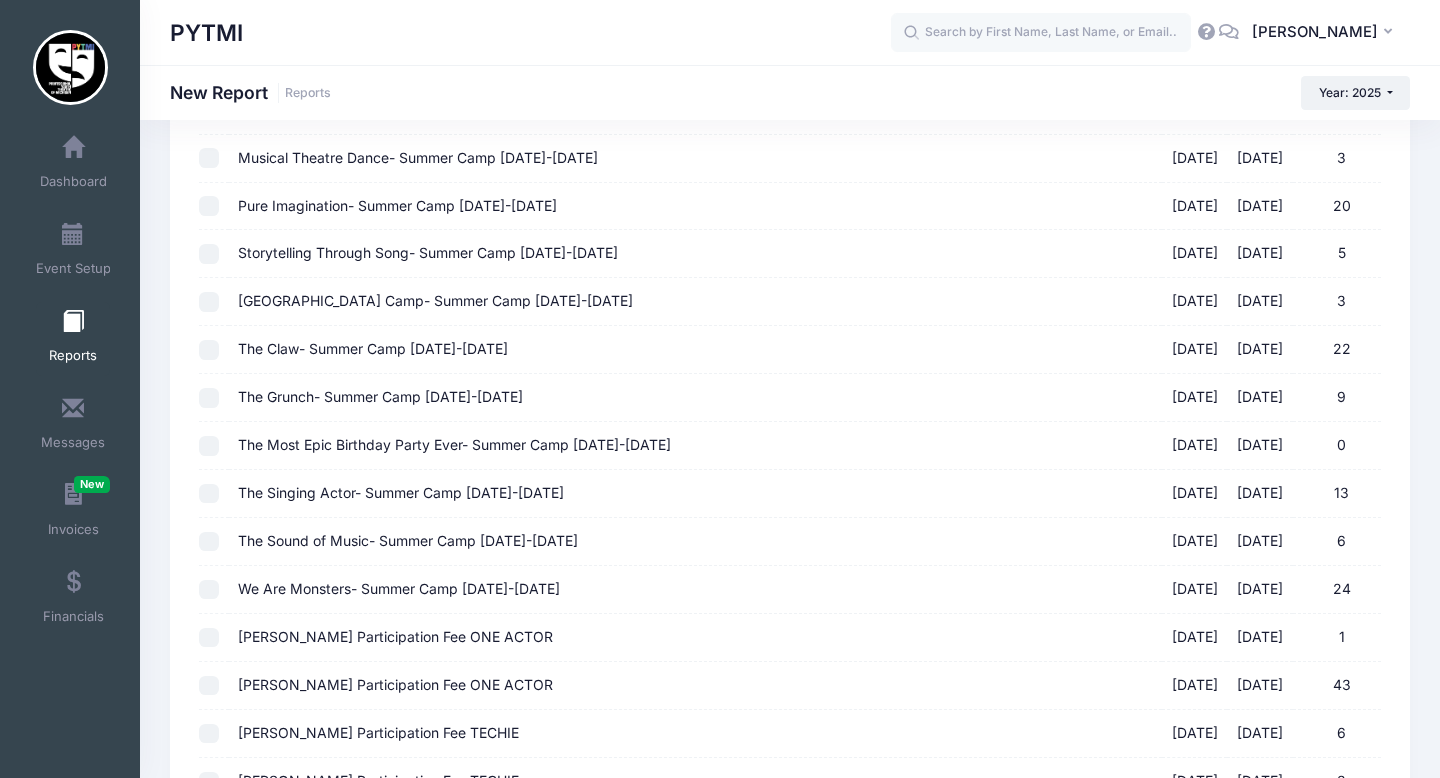 scroll, scrollTop: 1506, scrollLeft: 0, axis: vertical 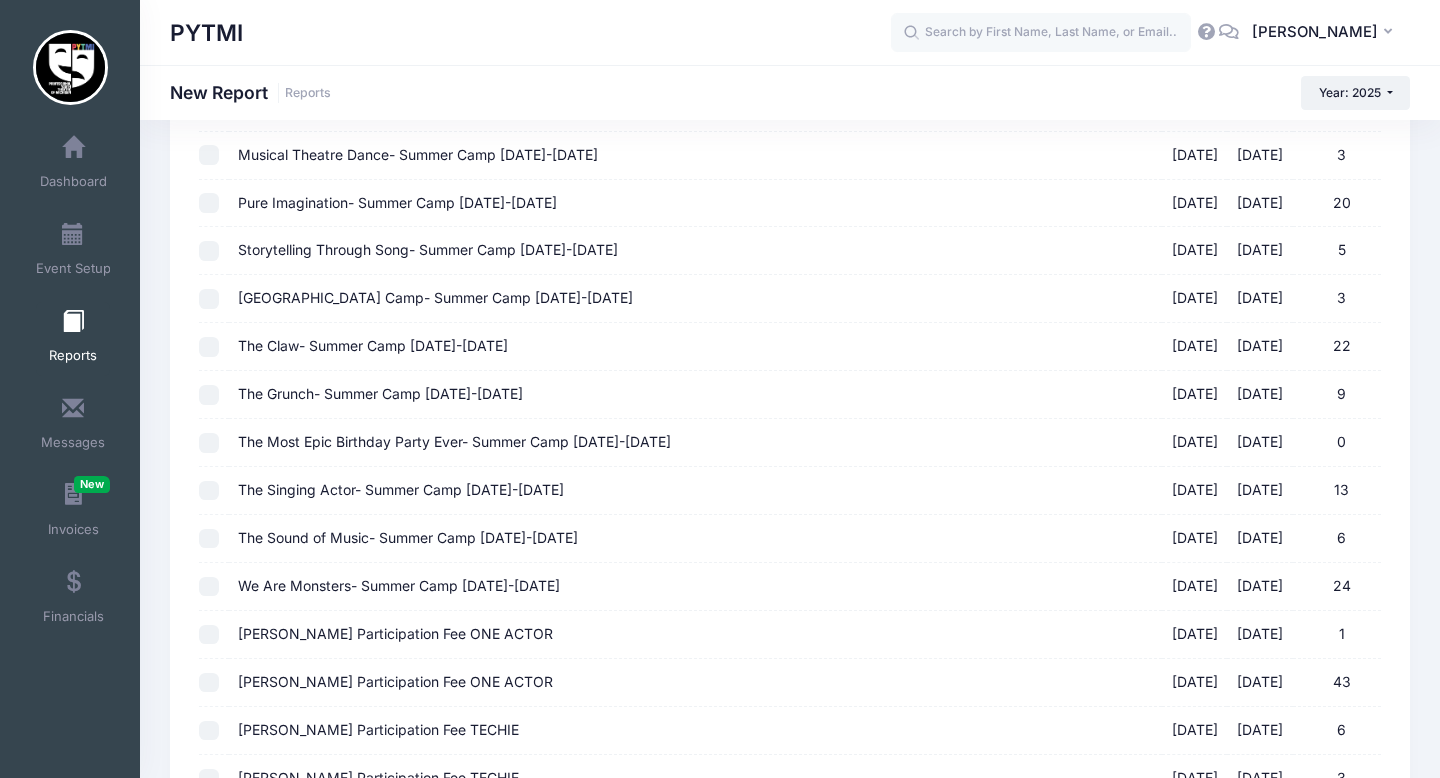 click at bounding box center [213, 299] 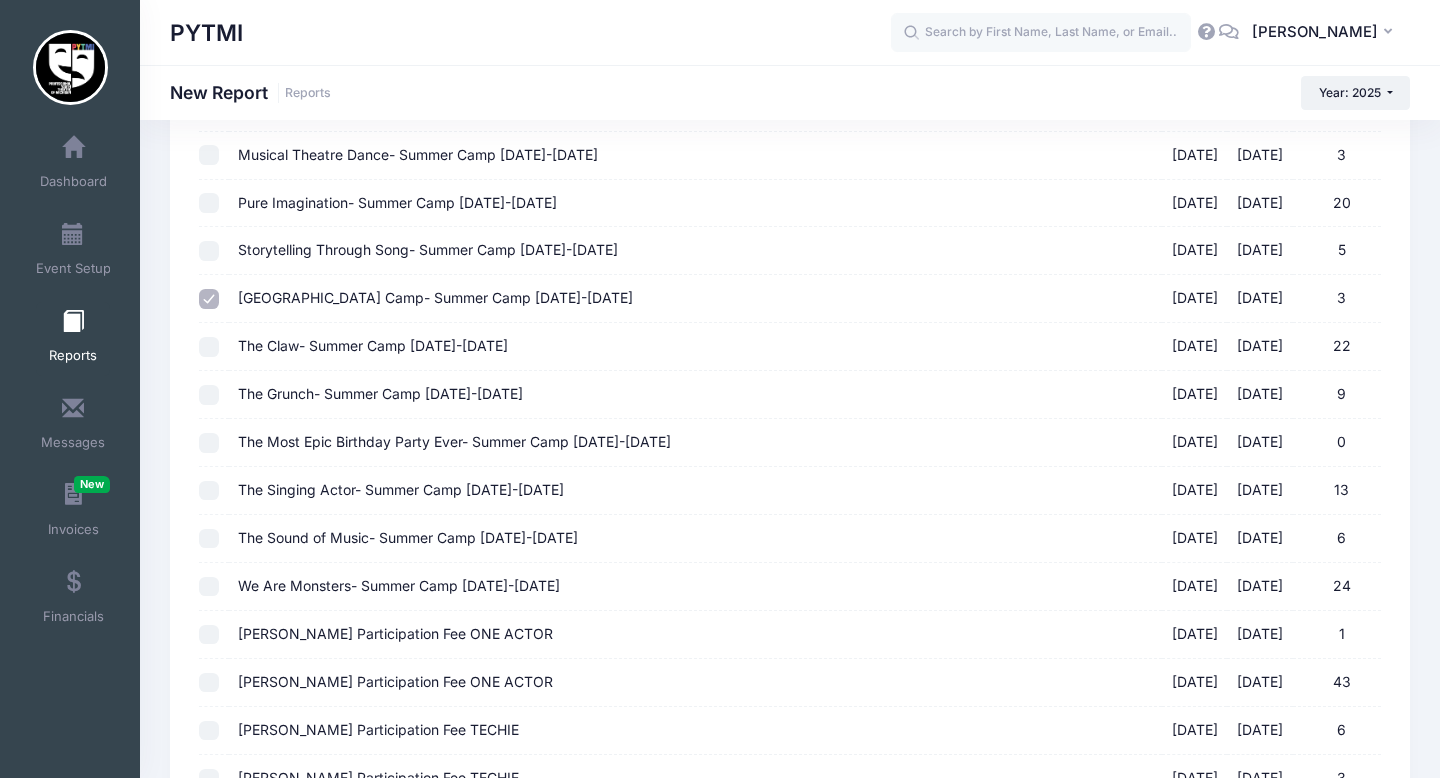 scroll, scrollTop: 2451, scrollLeft: 0, axis: vertical 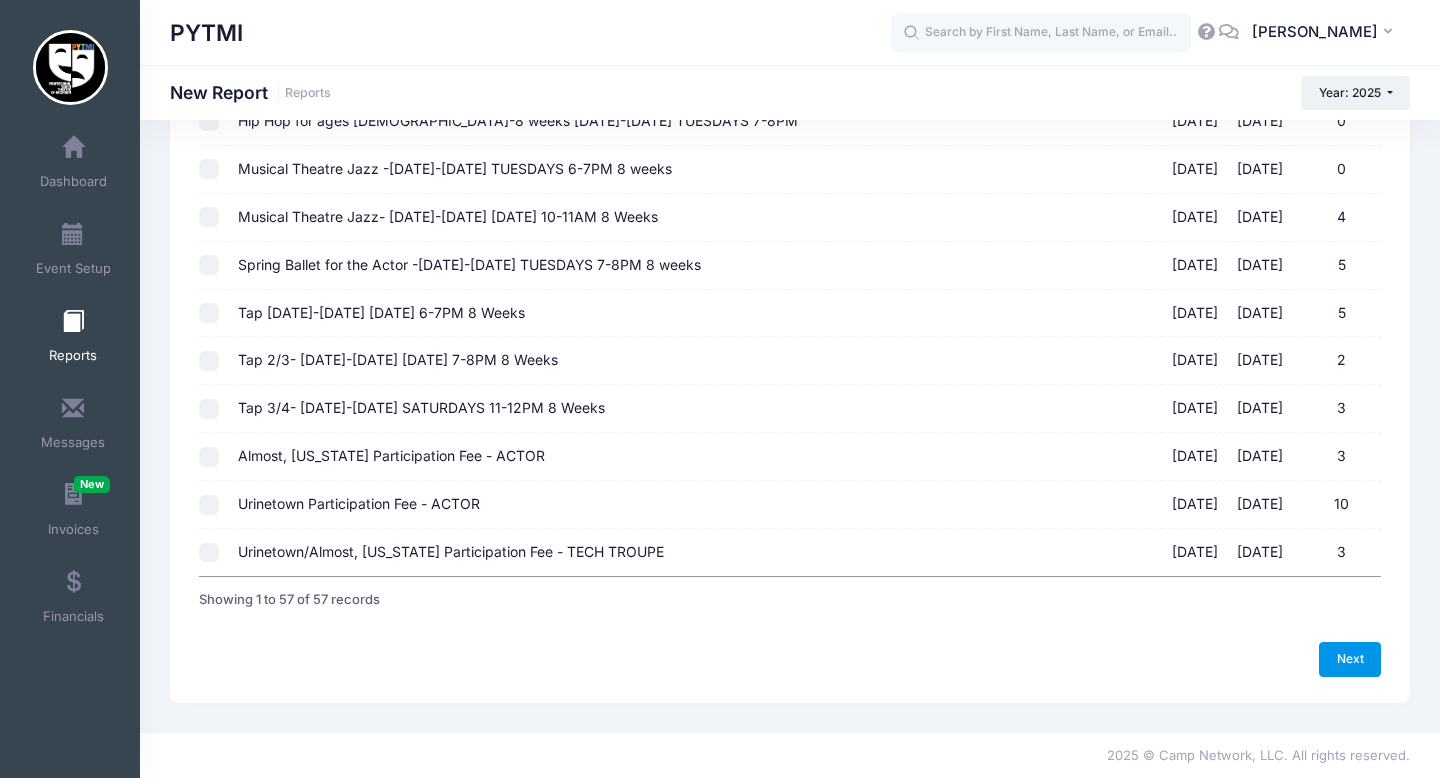 click on "Next" at bounding box center (1350, 659) 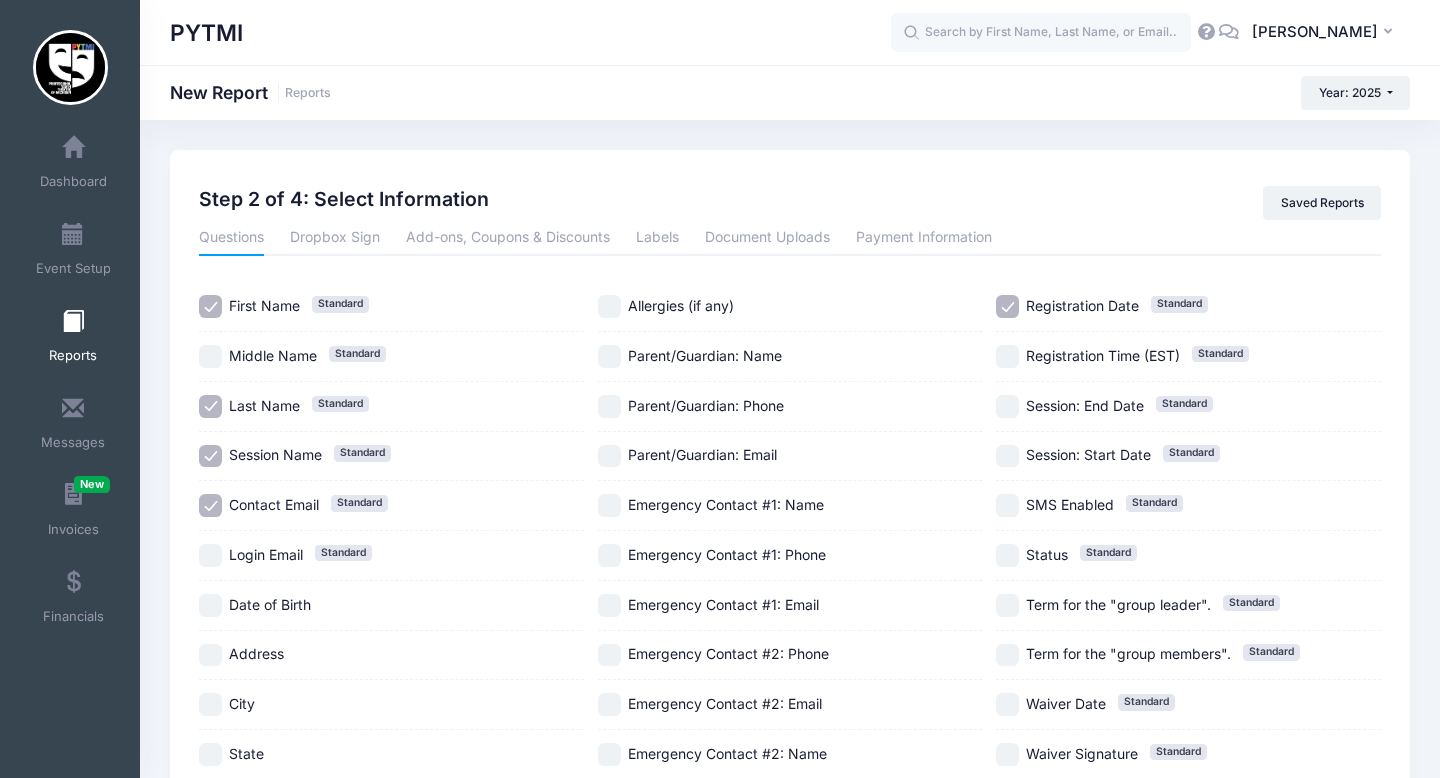 scroll, scrollTop: 256, scrollLeft: 0, axis: vertical 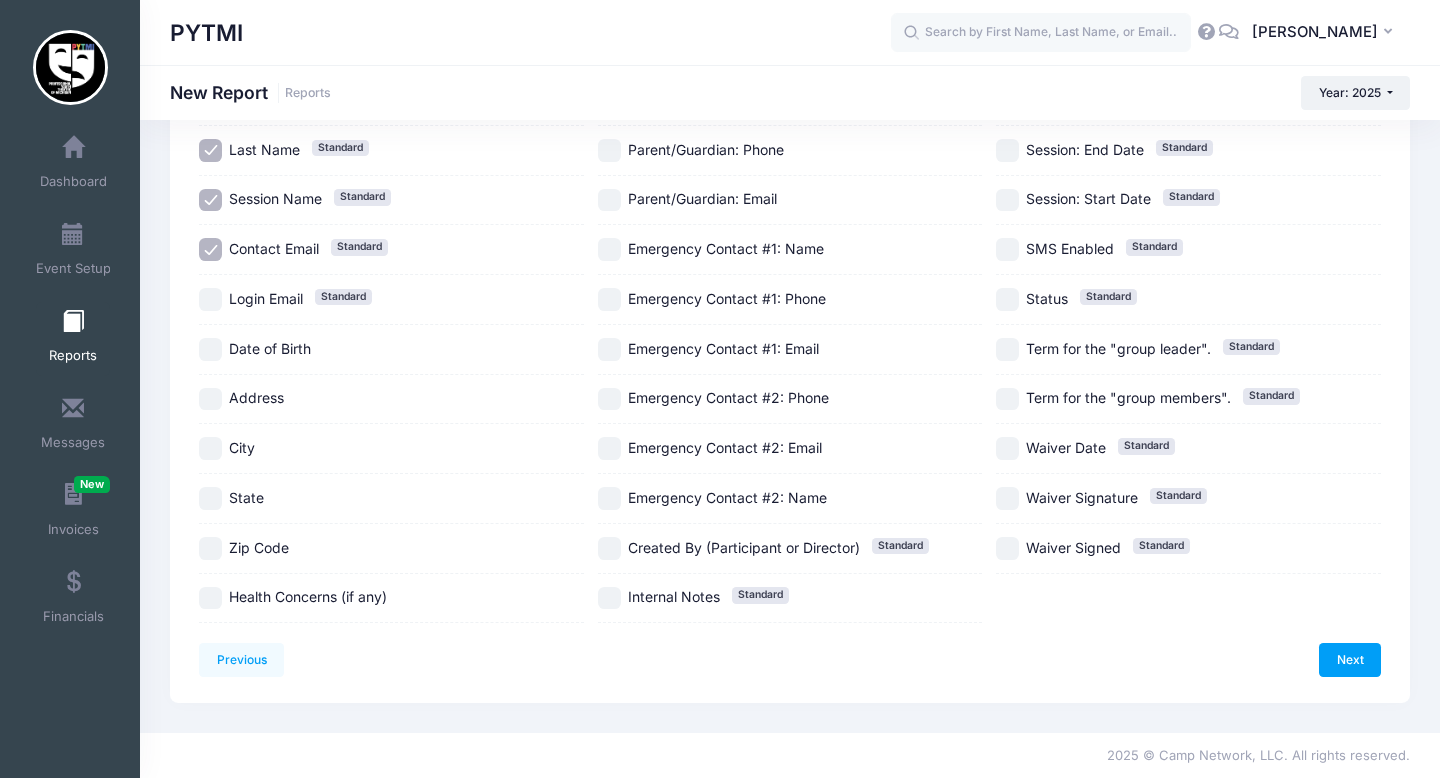 click on "Health Concerns (if any)" at bounding box center (210, 598) 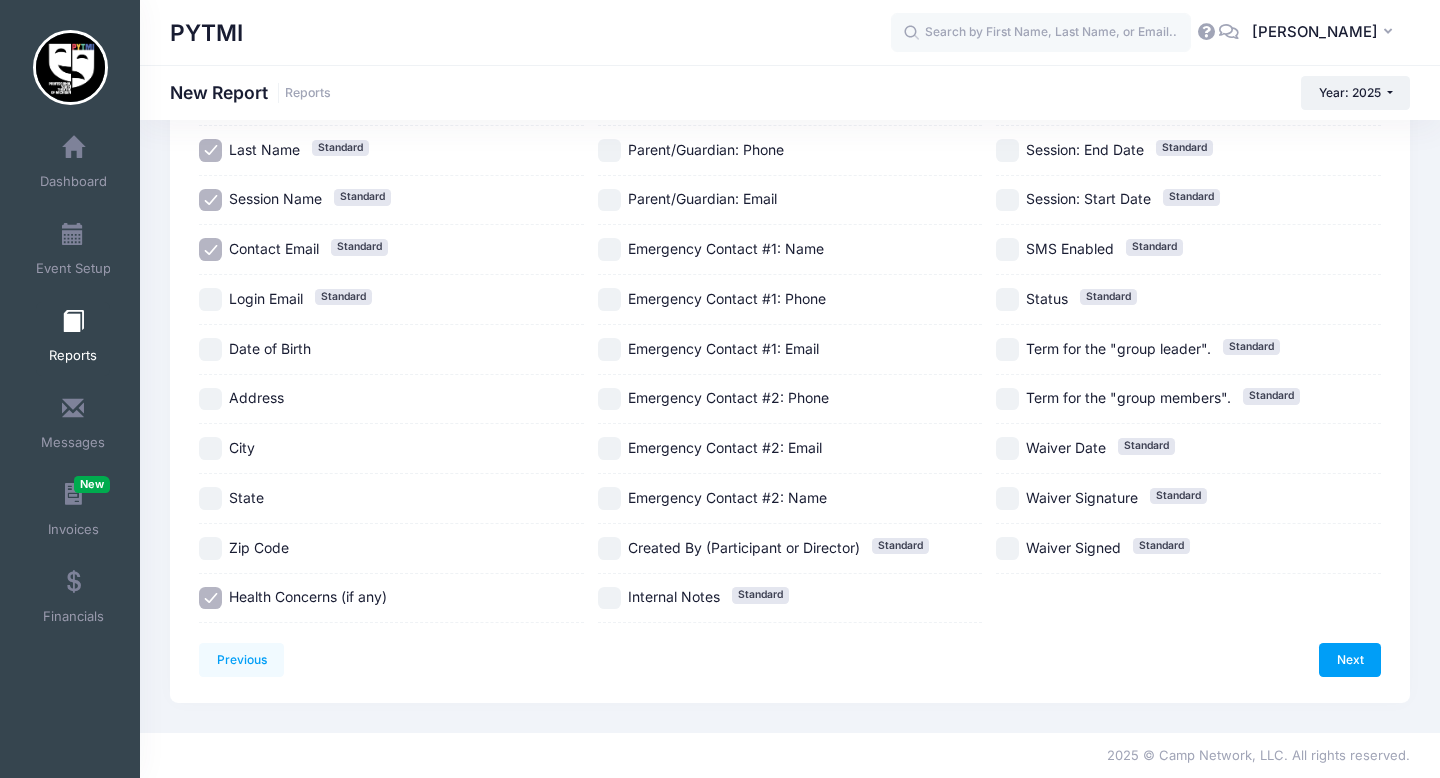 click on "Date of Birth" at bounding box center (210, 349) 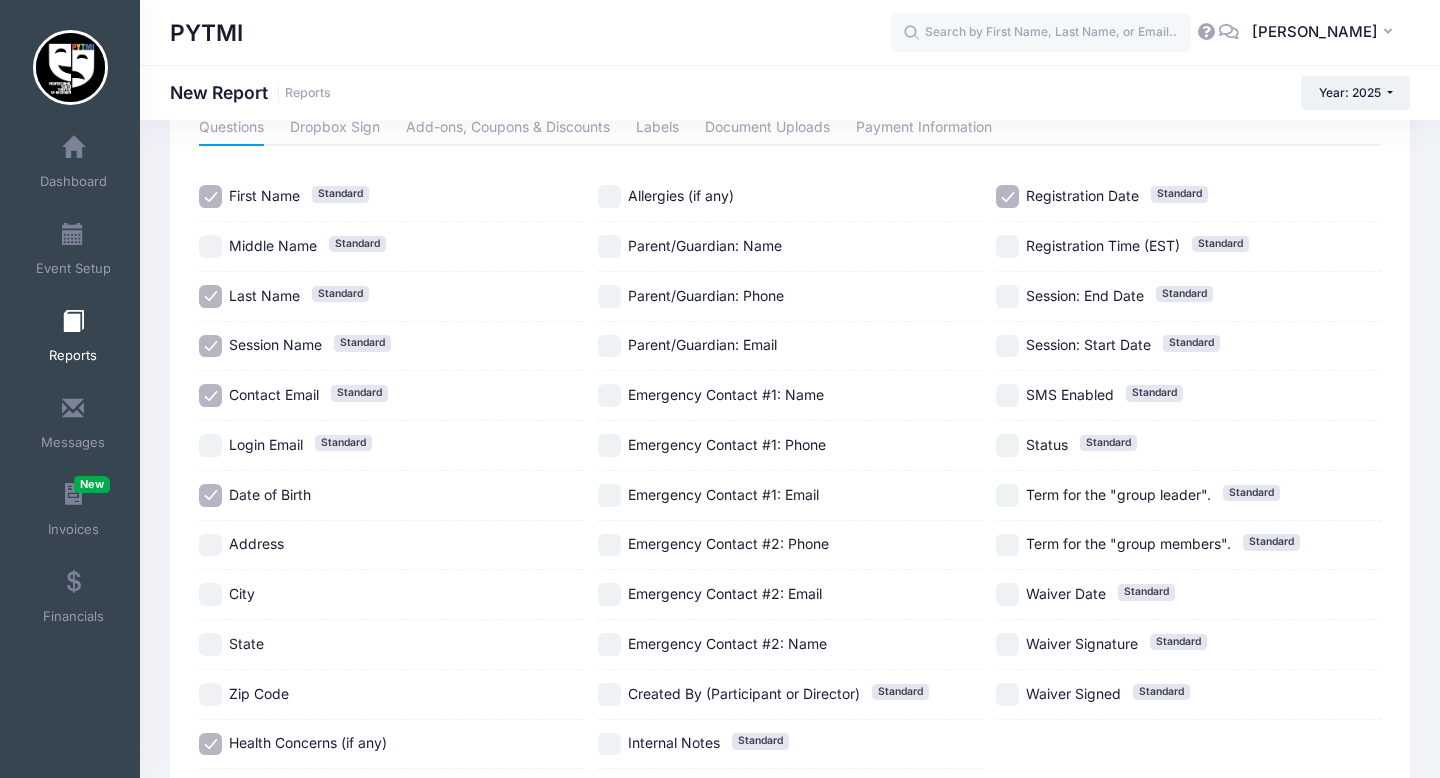 scroll, scrollTop: 0, scrollLeft: 0, axis: both 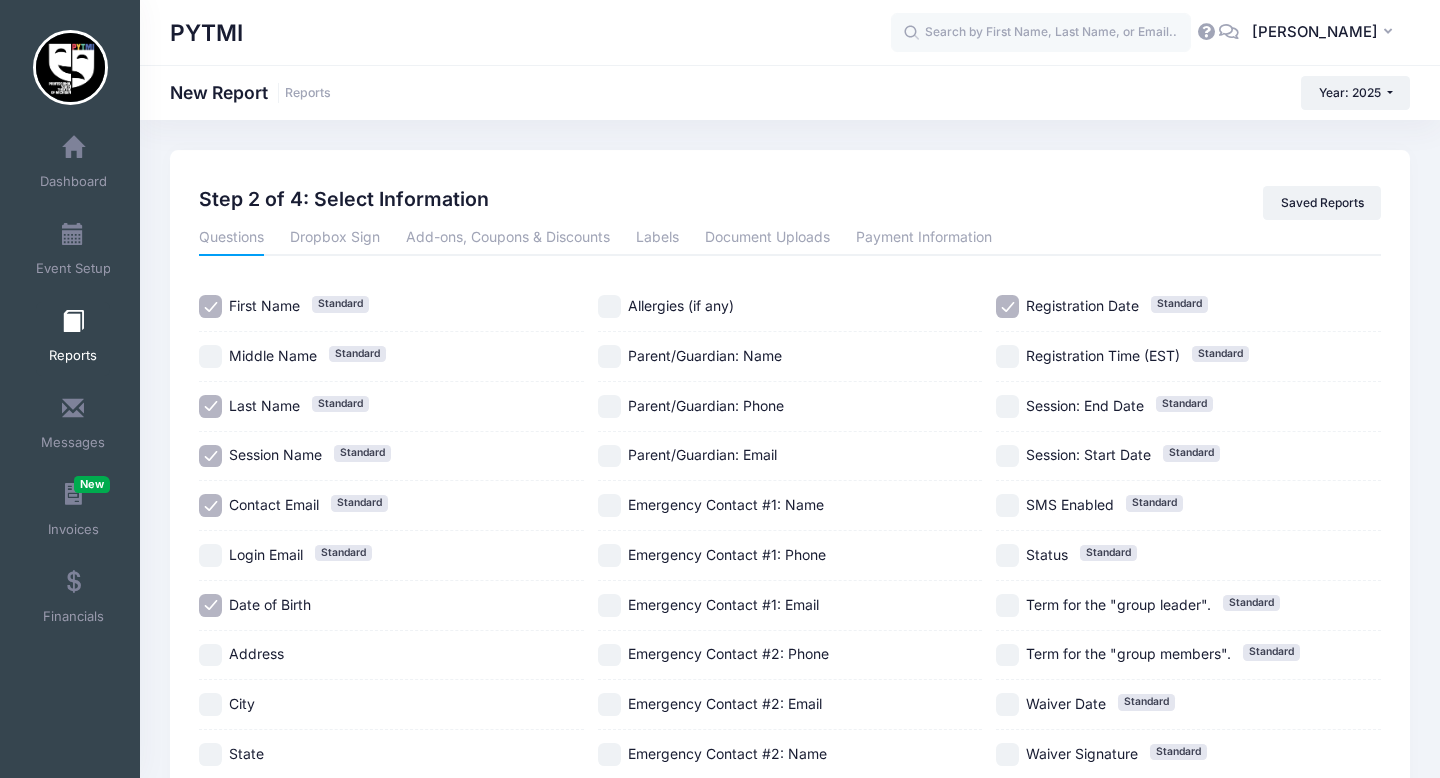 click on "Allergies (if any)" at bounding box center [609, 306] 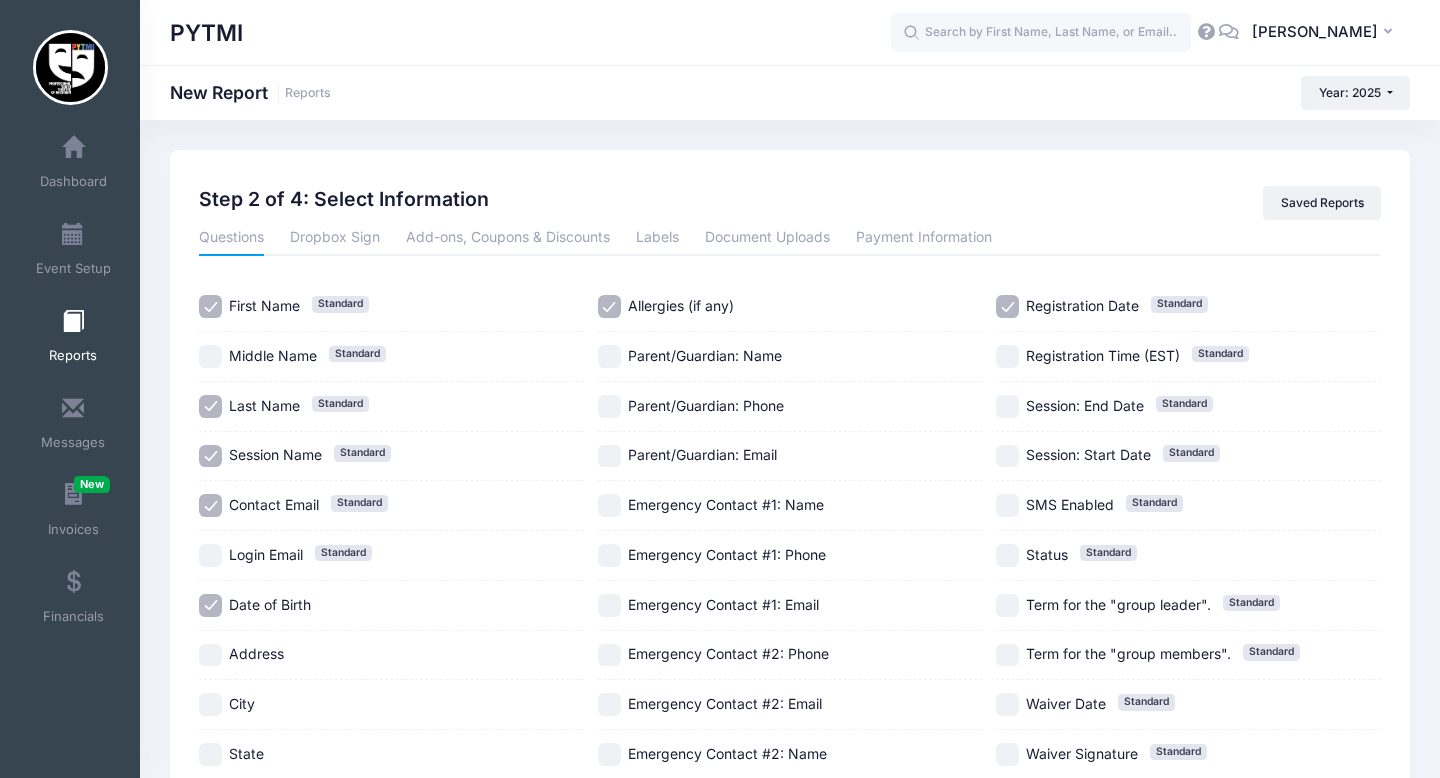 click on "Parent/Guardian: Name" at bounding box center (609, 356) 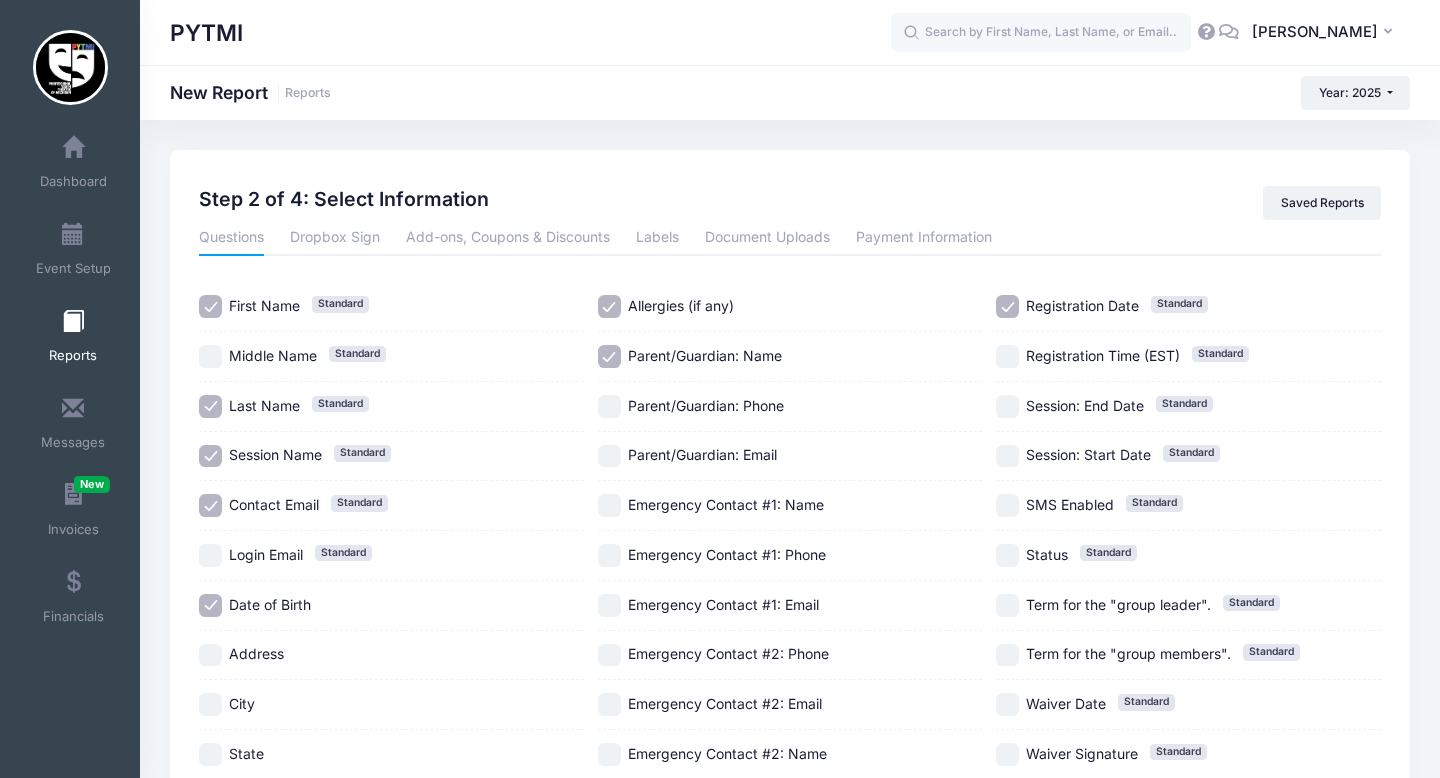 click on "Parent/Guardian: Phone" at bounding box center (609, 406) 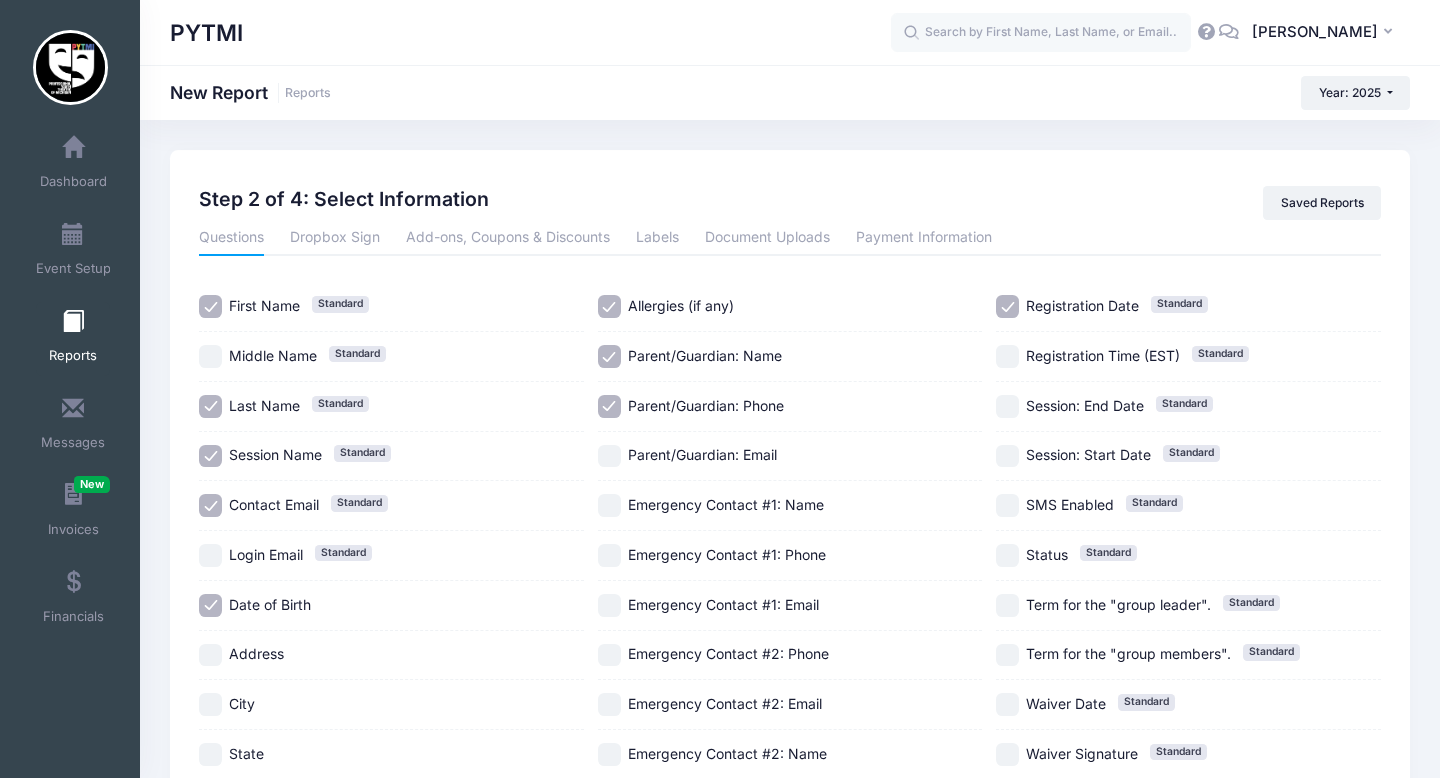 click on "Emergency Contact #1: Name" at bounding box center (609, 505) 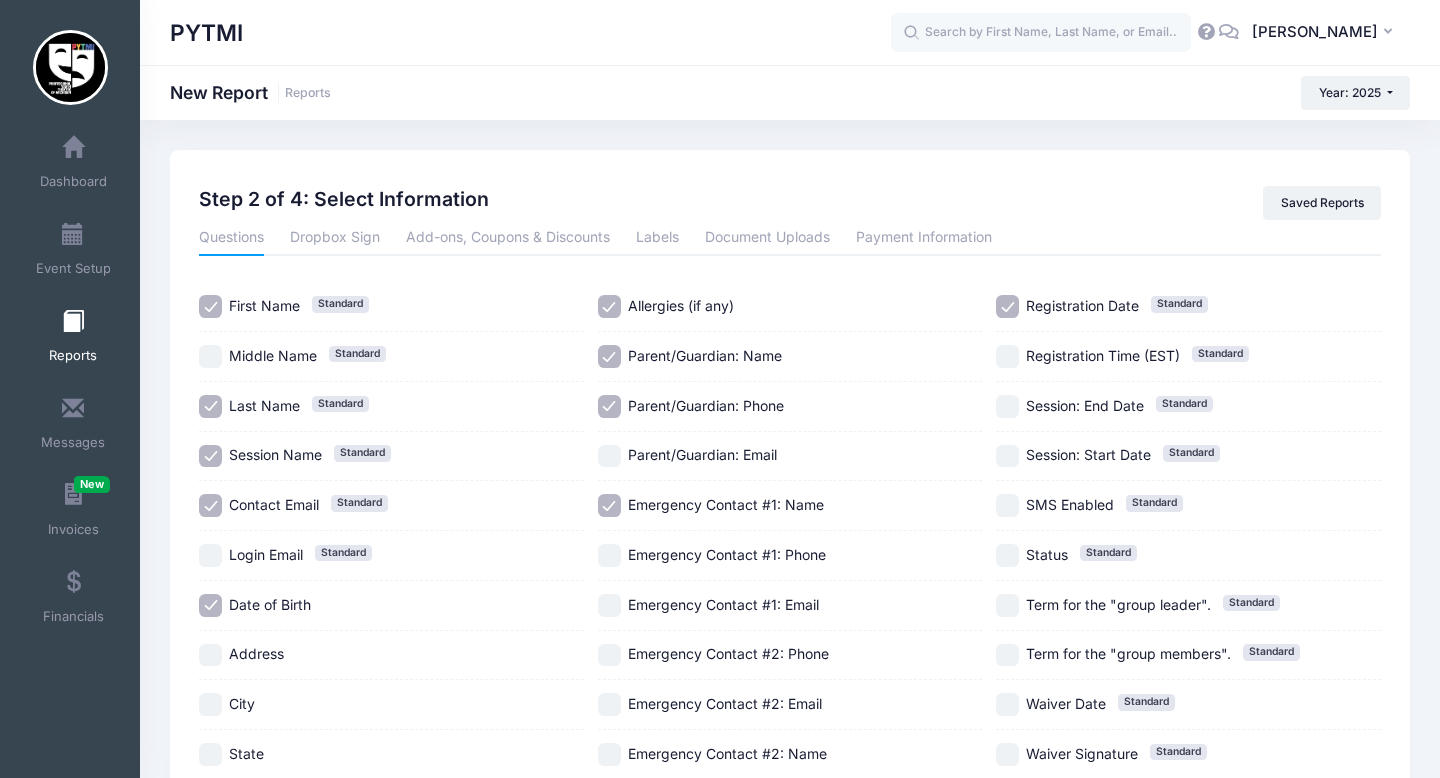 click on "Emergency Contact #1: Phone" at bounding box center [609, 555] 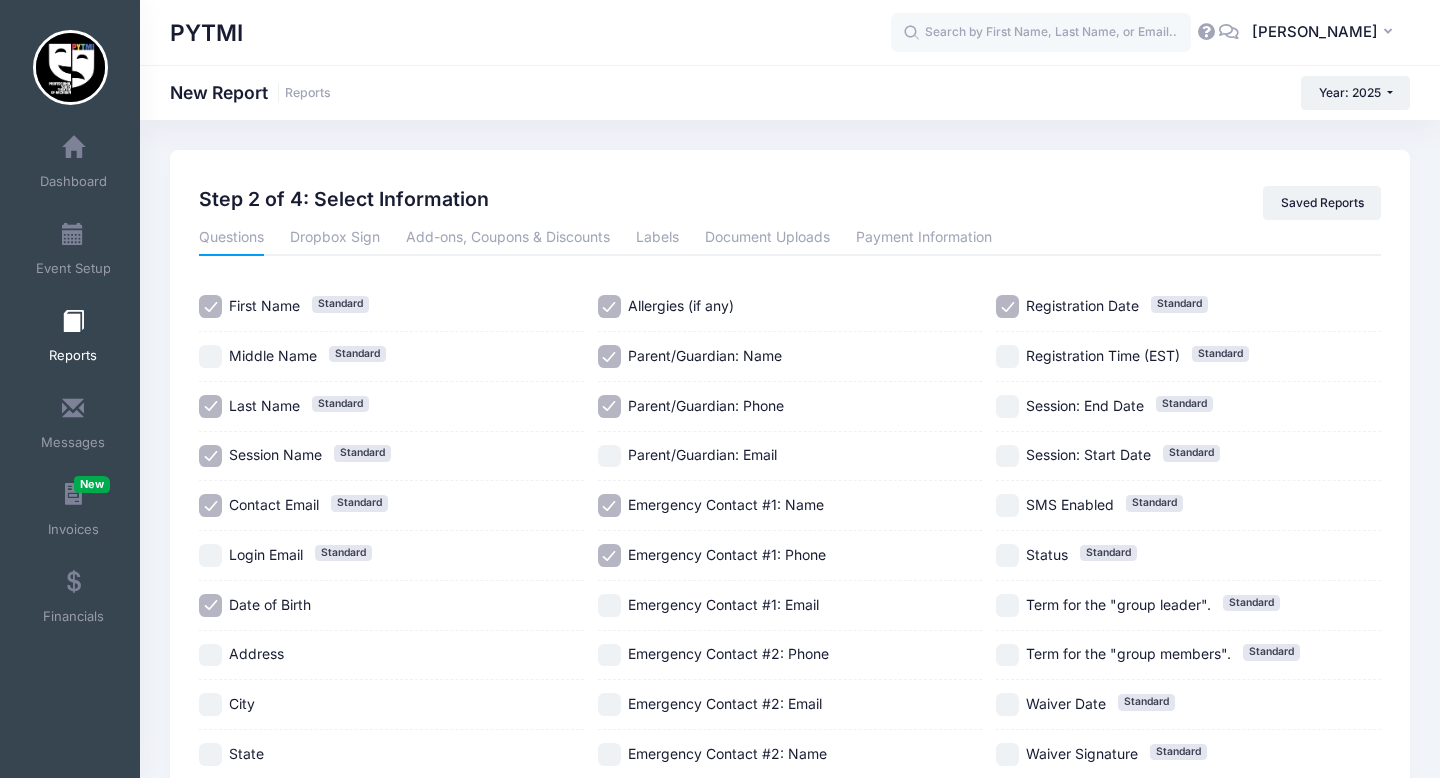 click on "Registration Date Standard" at bounding box center [1188, 307] 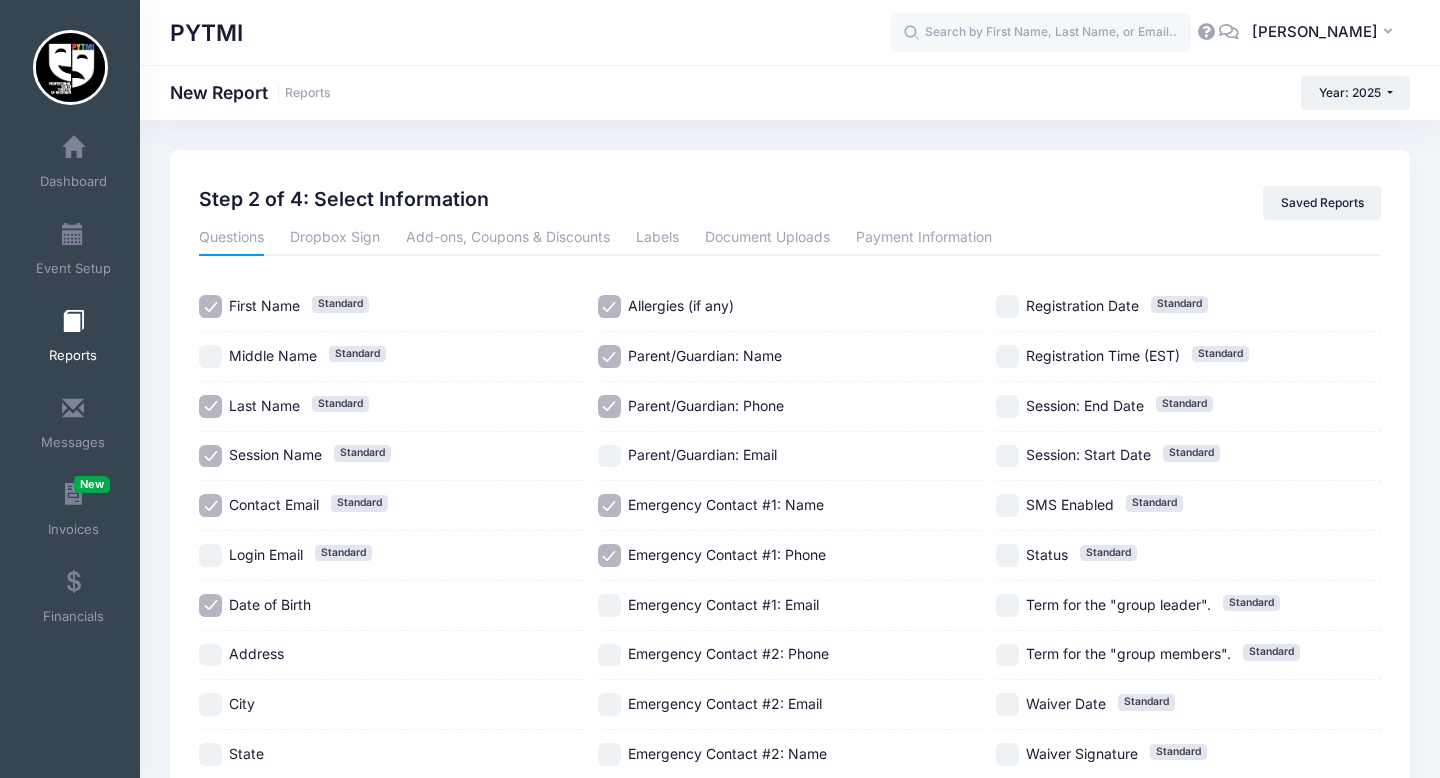 scroll, scrollTop: 256, scrollLeft: 0, axis: vertical 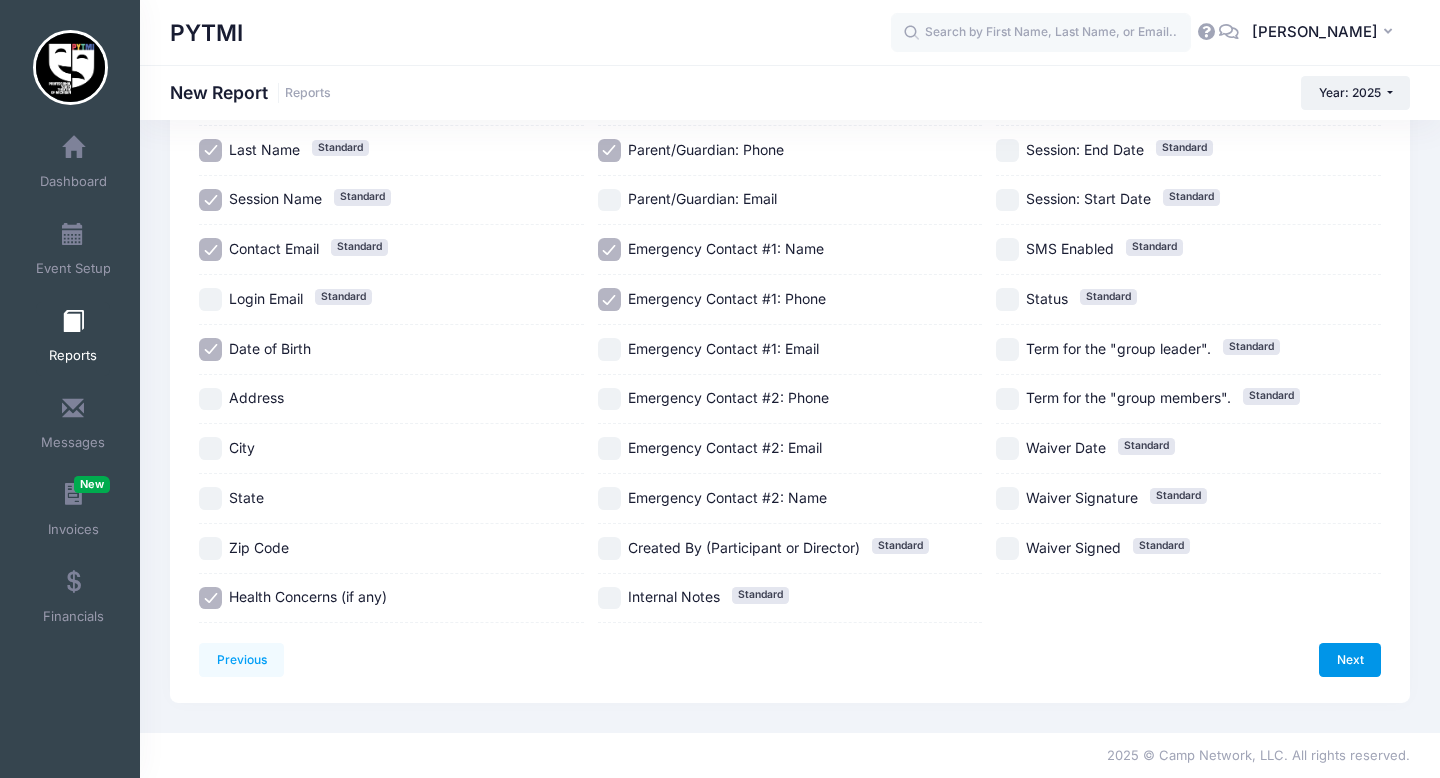 click on "Next" at bounding box center [1350, 660] 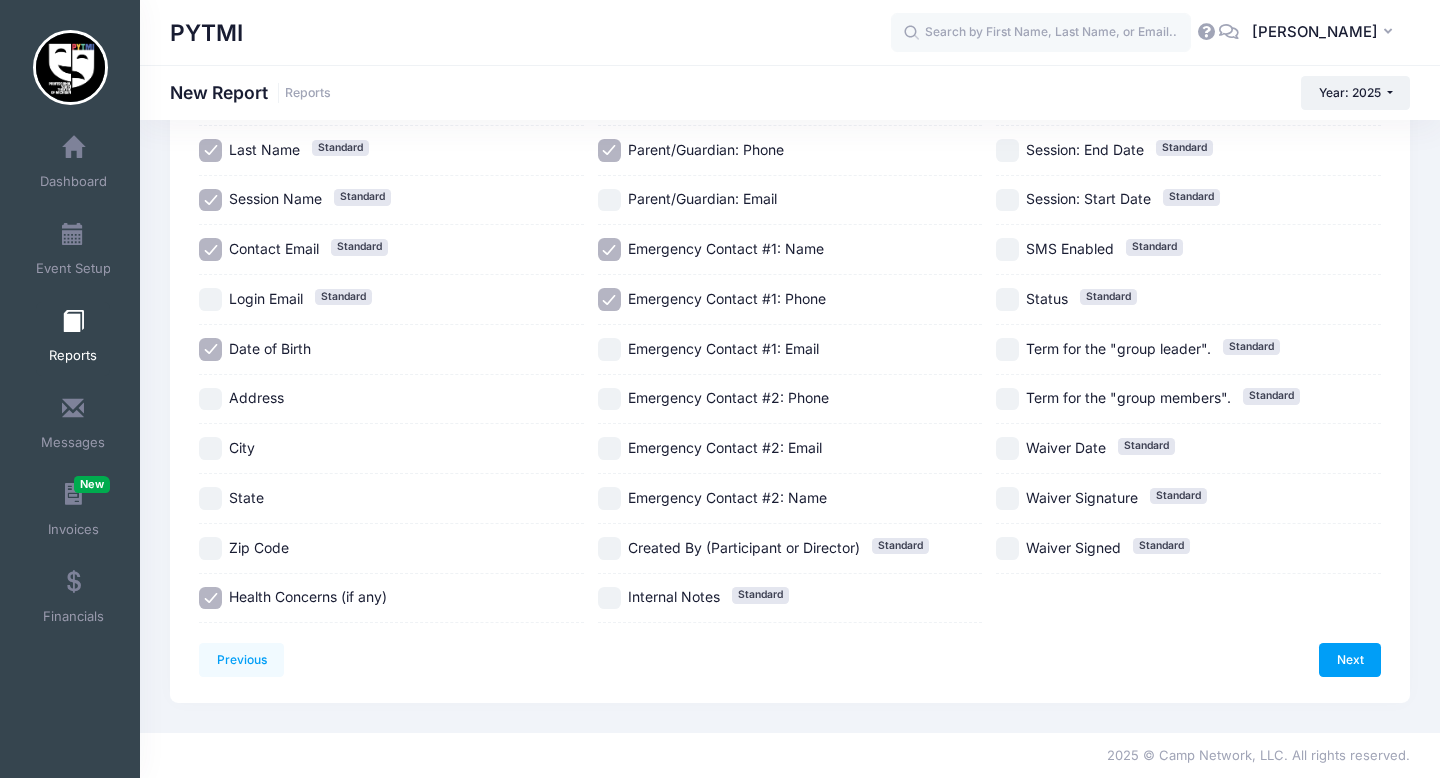 scroll, scrollTop: 0, scrollLeft: 0, axis: both 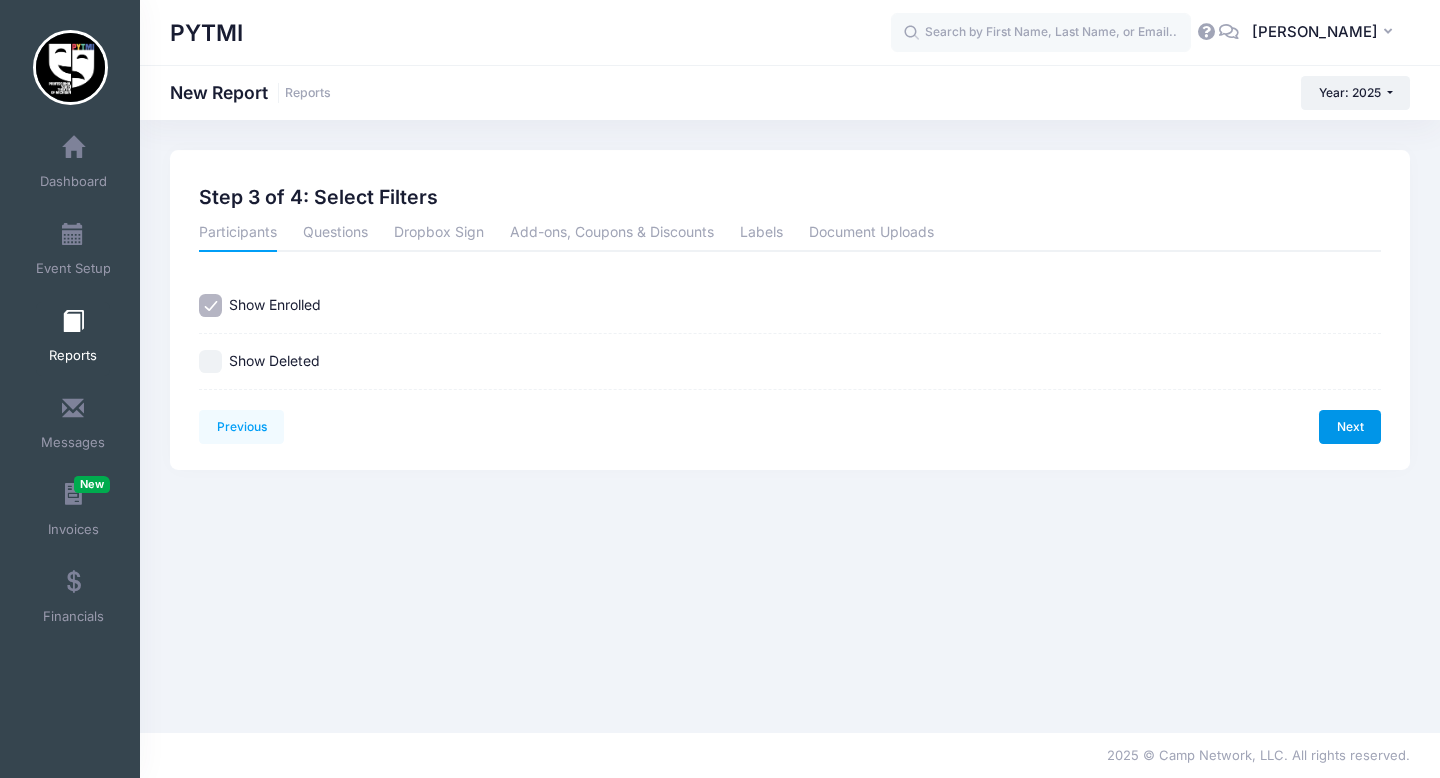 click on "Next" at bounding box center [1350, 427] 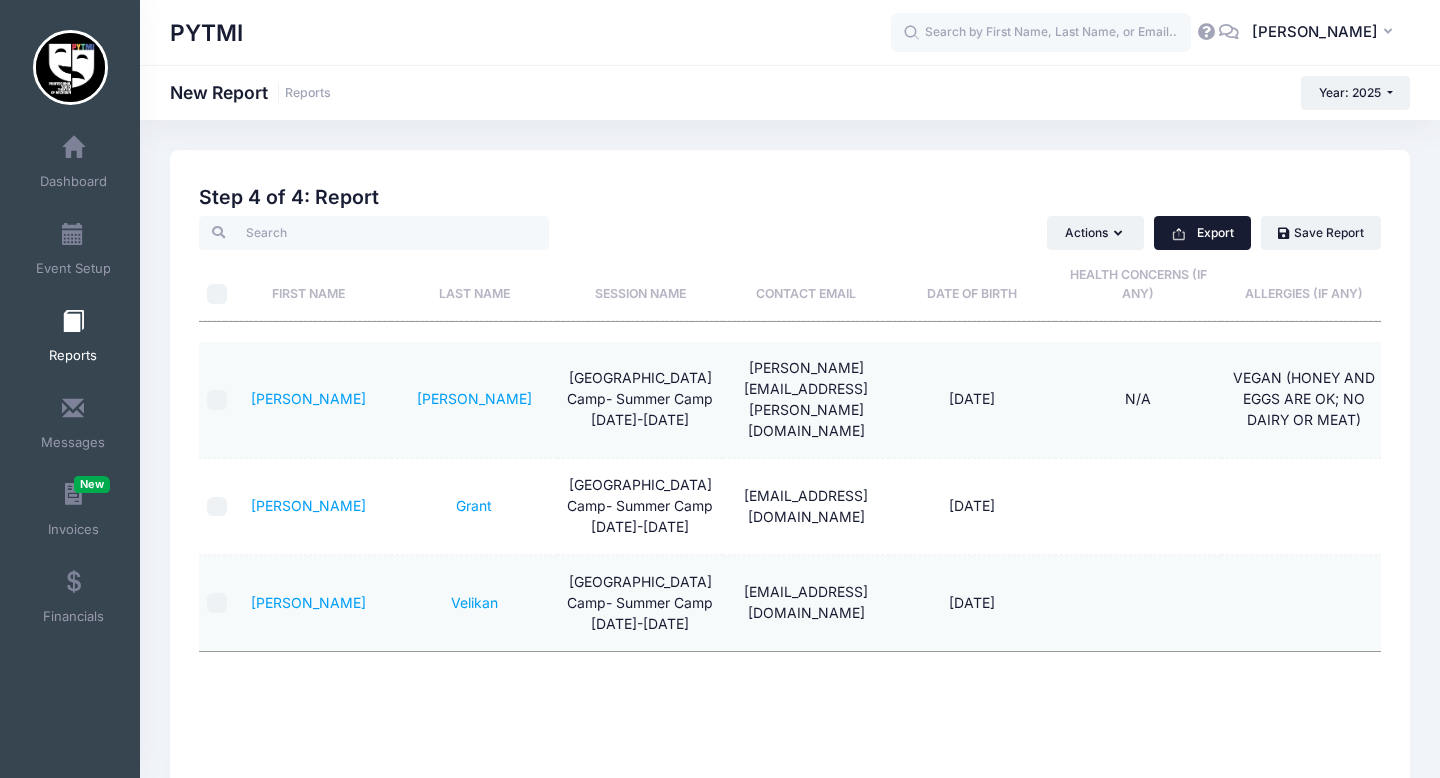 click on "Export" at bounding box center (1202, 233) 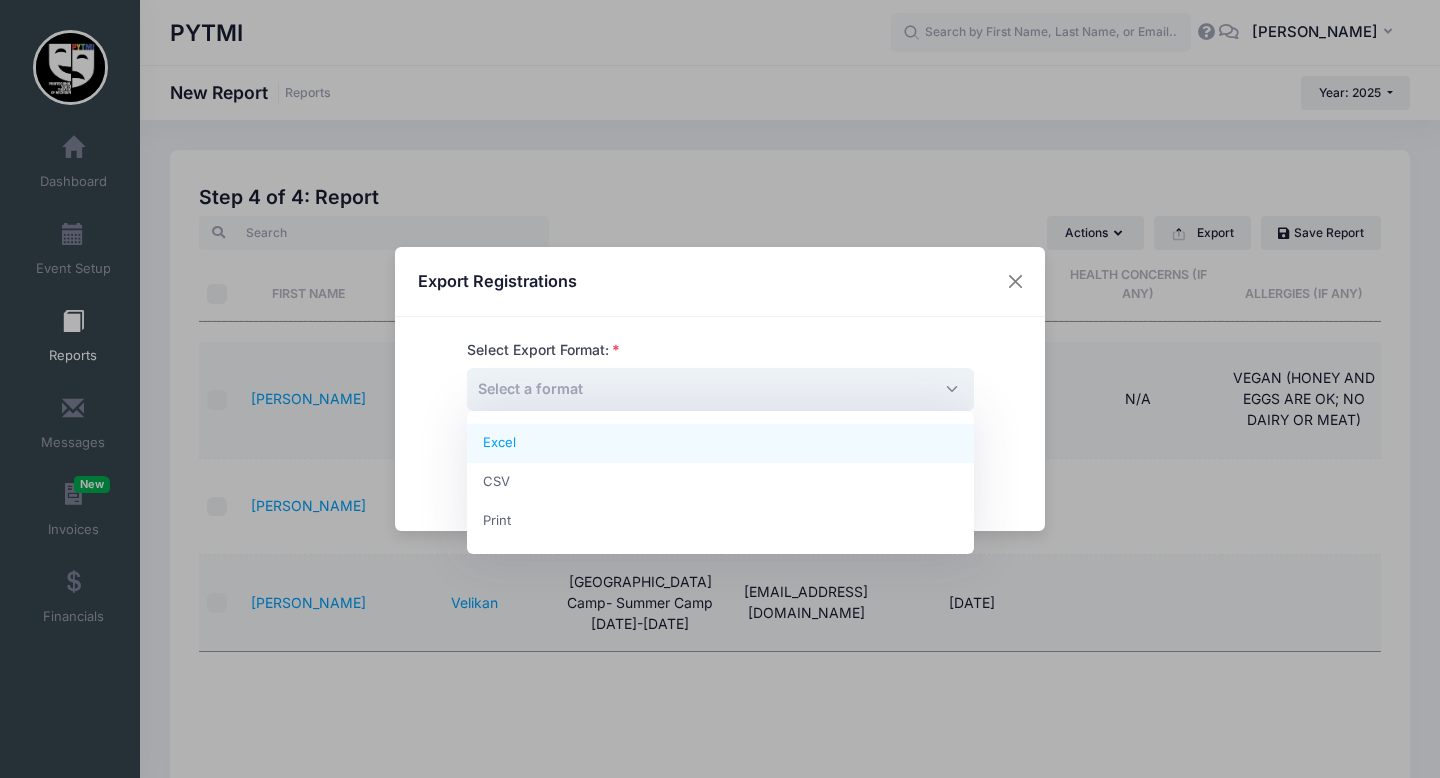 click on "Select a format" at bounding box center (720, 389) 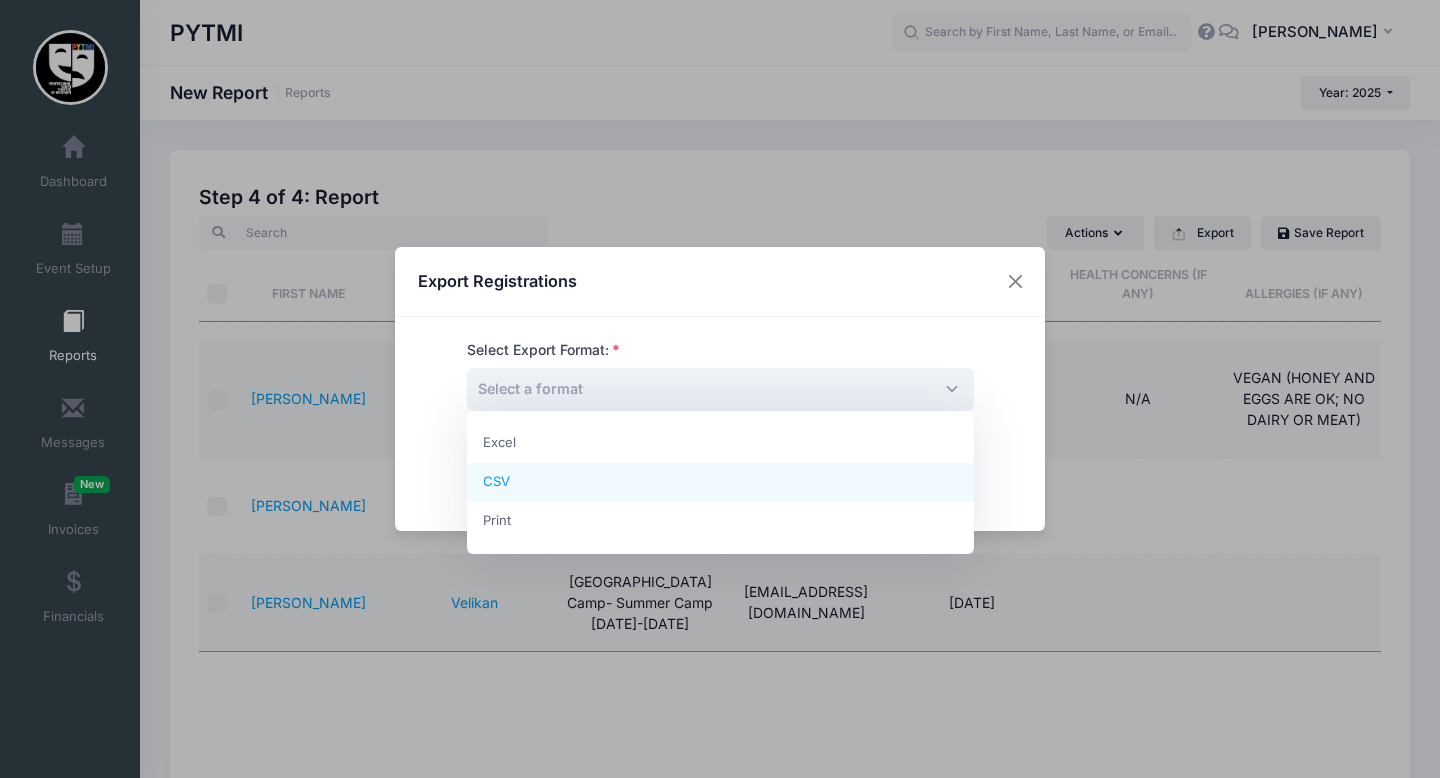select on "csv" 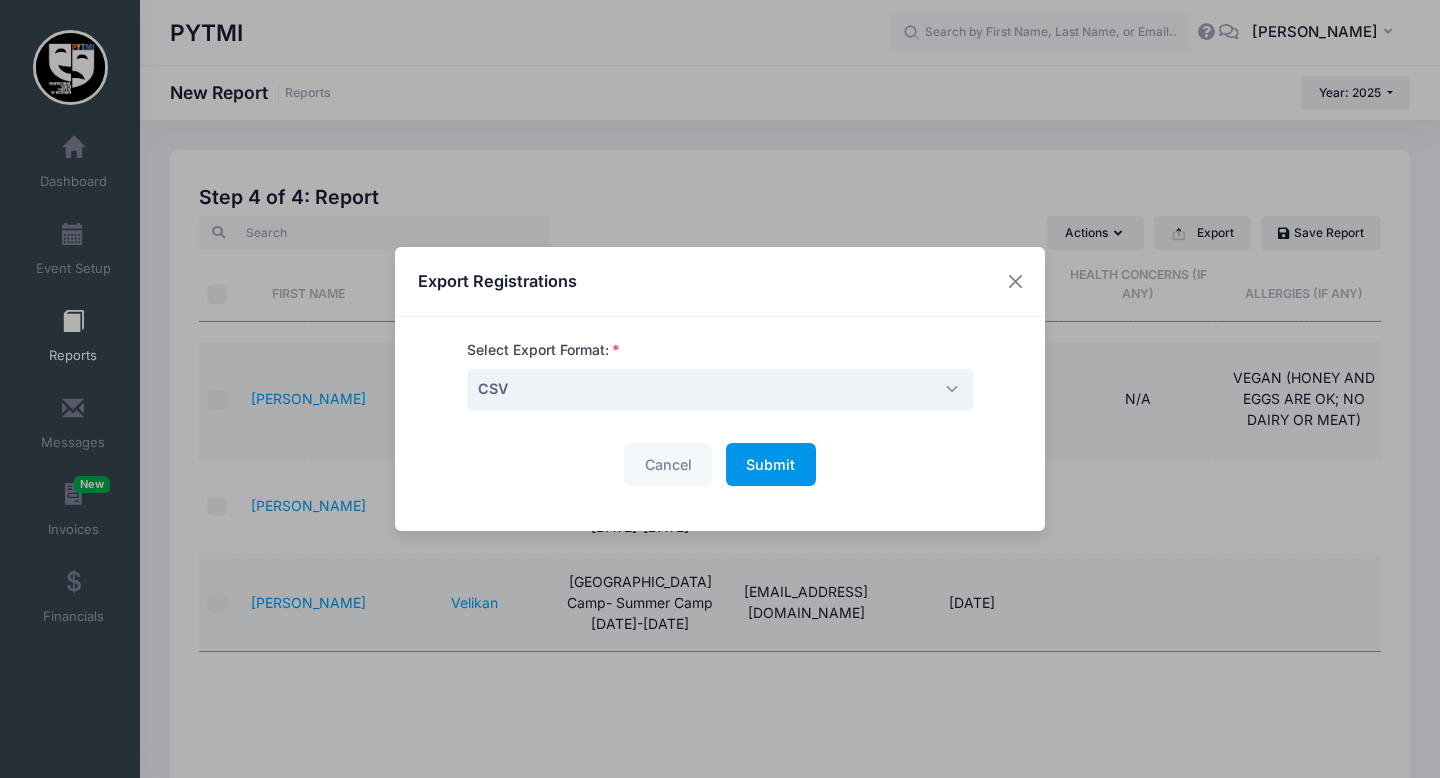 click on "Submit" at bounding box center (770, 464) 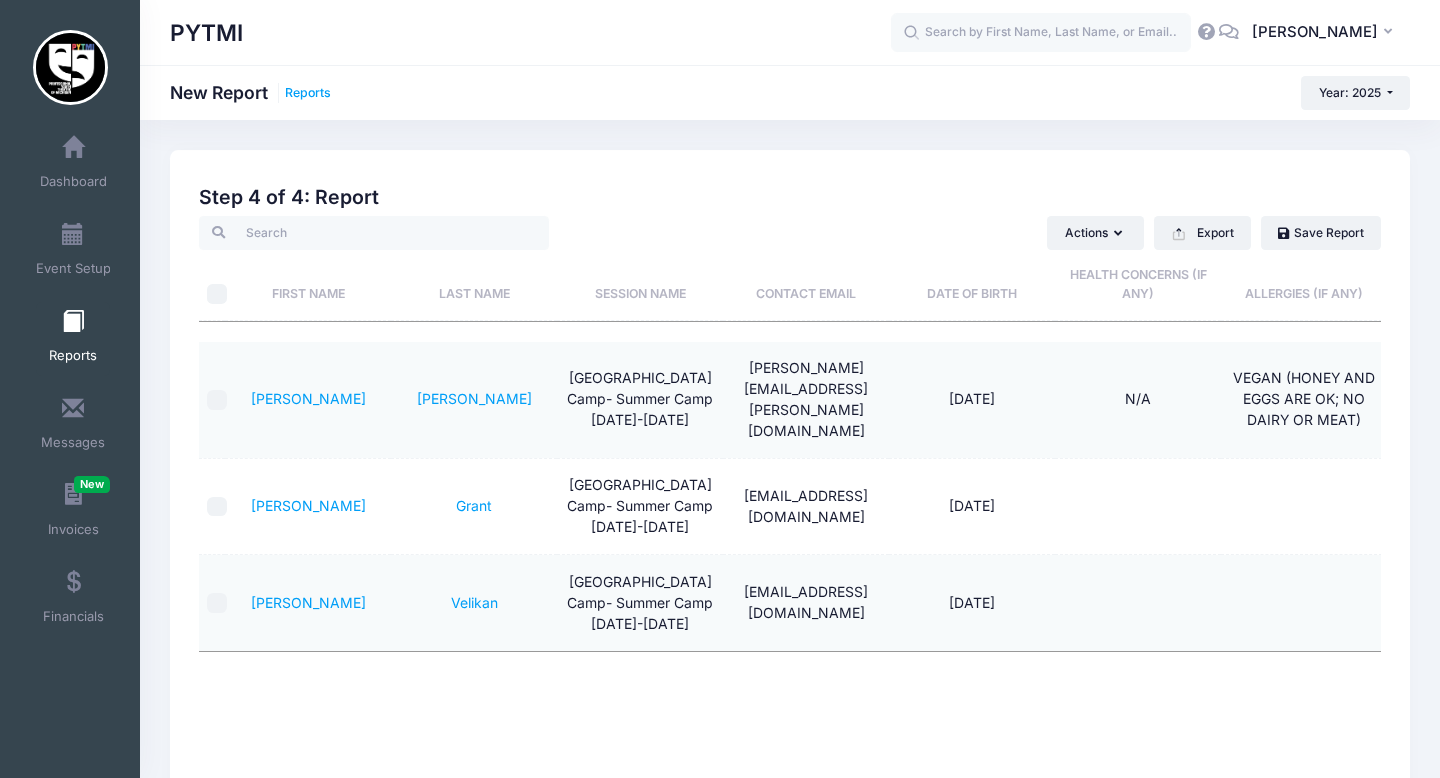 click on "Reports" at bounding box center [308, 93] 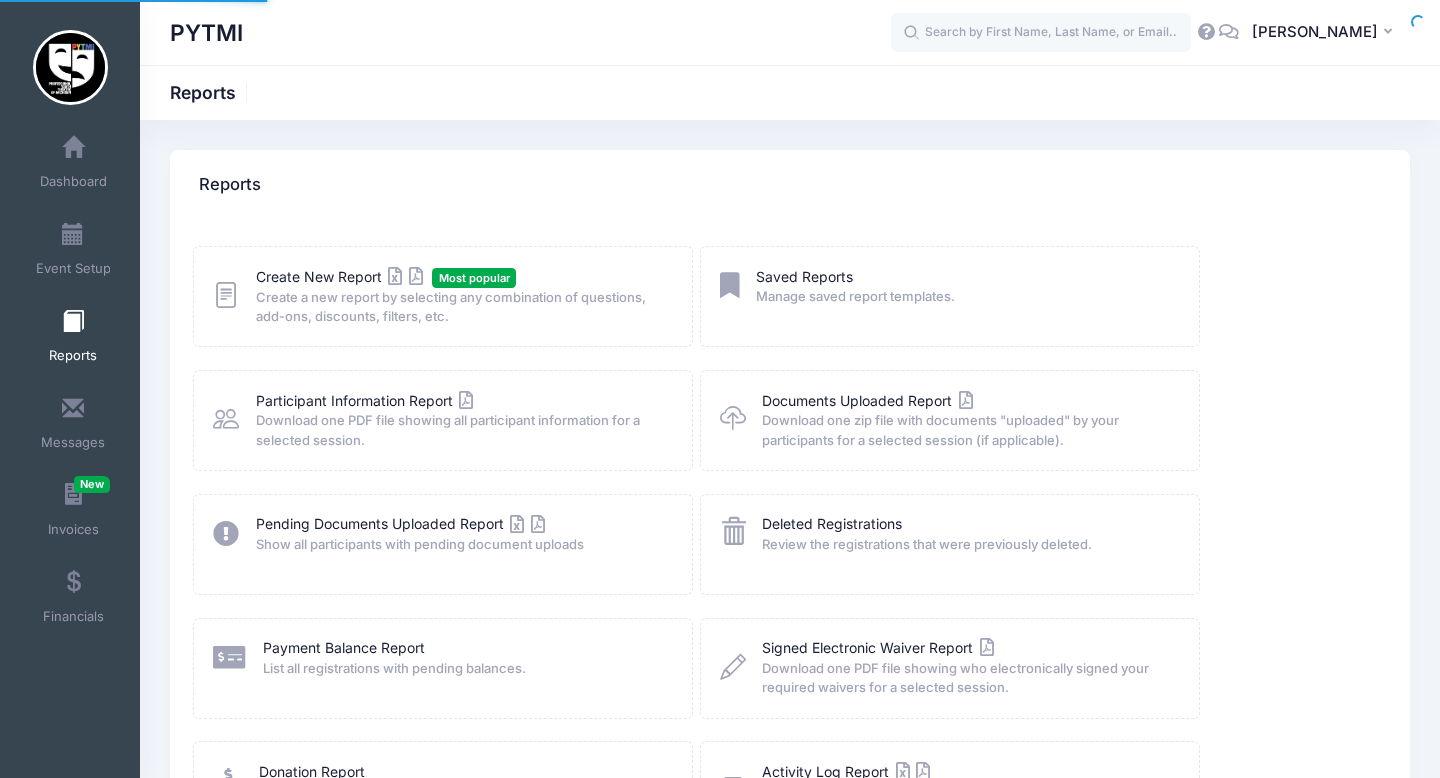 scroll, scrollTop: 0, scrollLeft: 0, axis: both 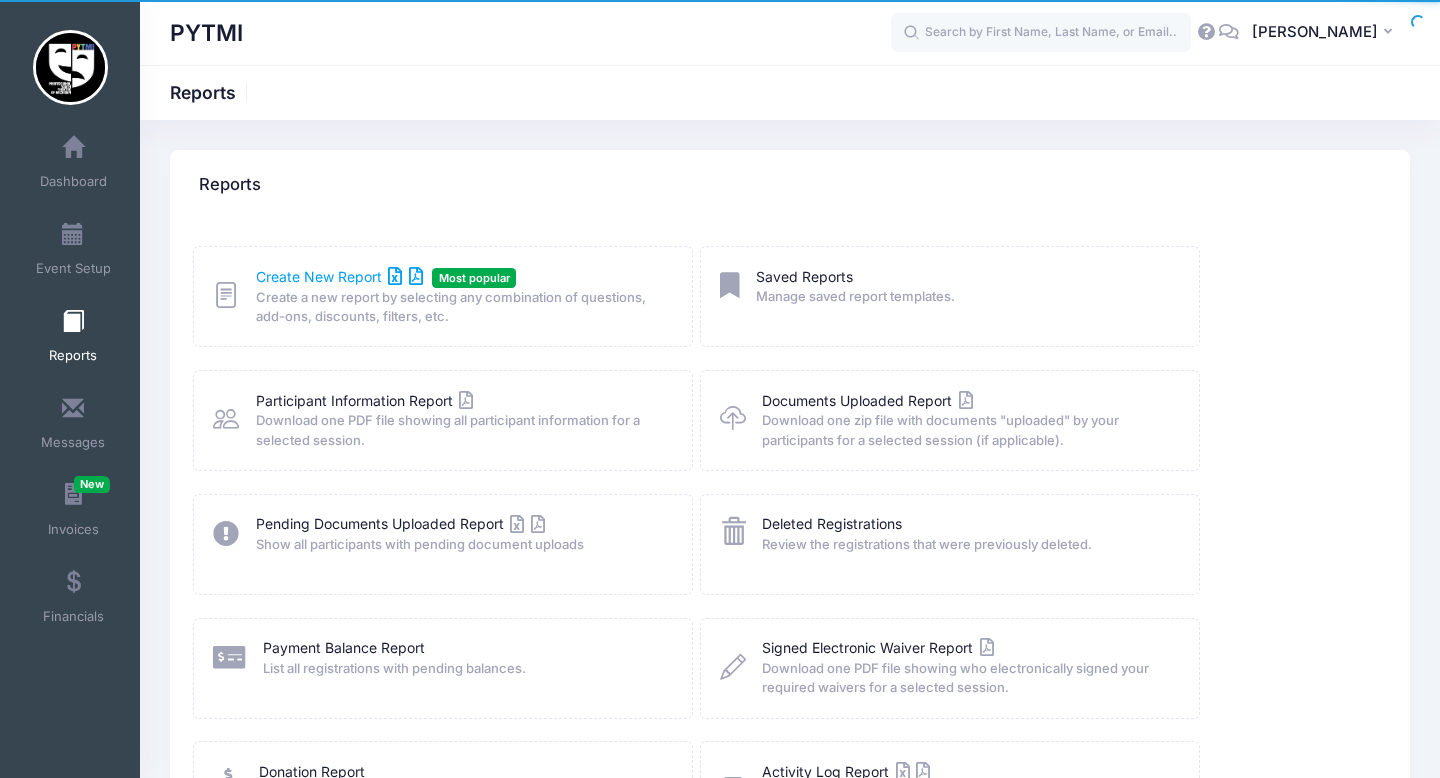 click on "Create New Report" at bounding box center (339, 276) 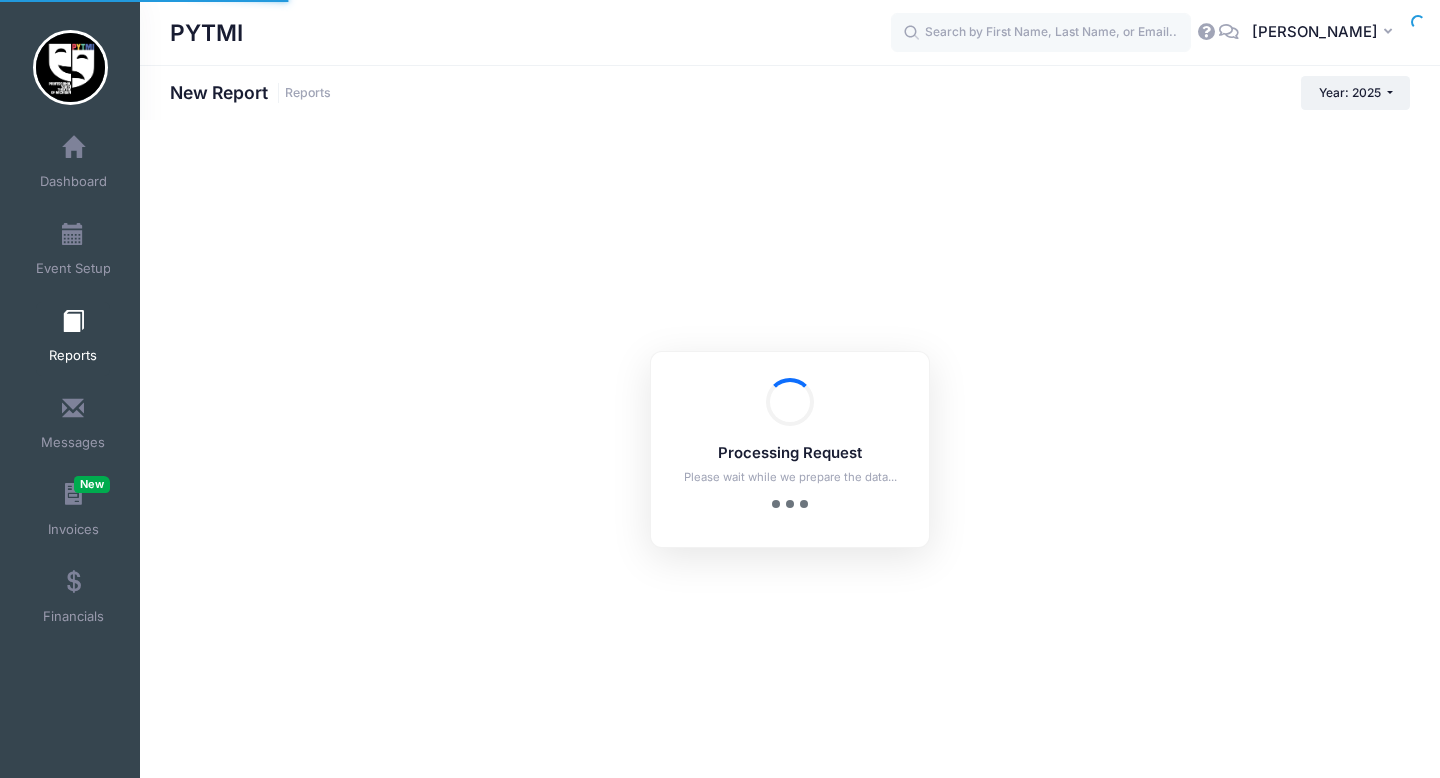 scroll, scrollTop: 0, scrollLeft: 0, axis: both 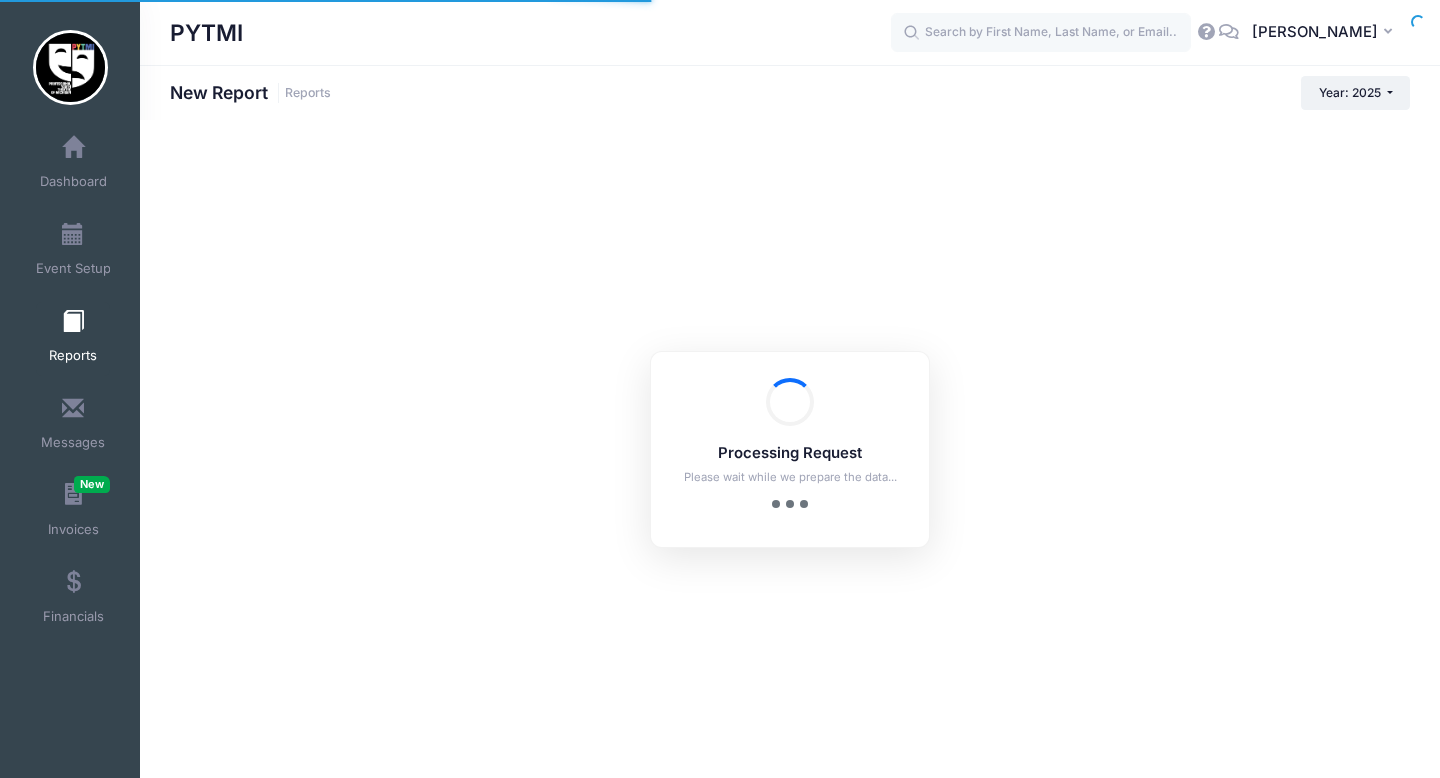 checkbox on "true" 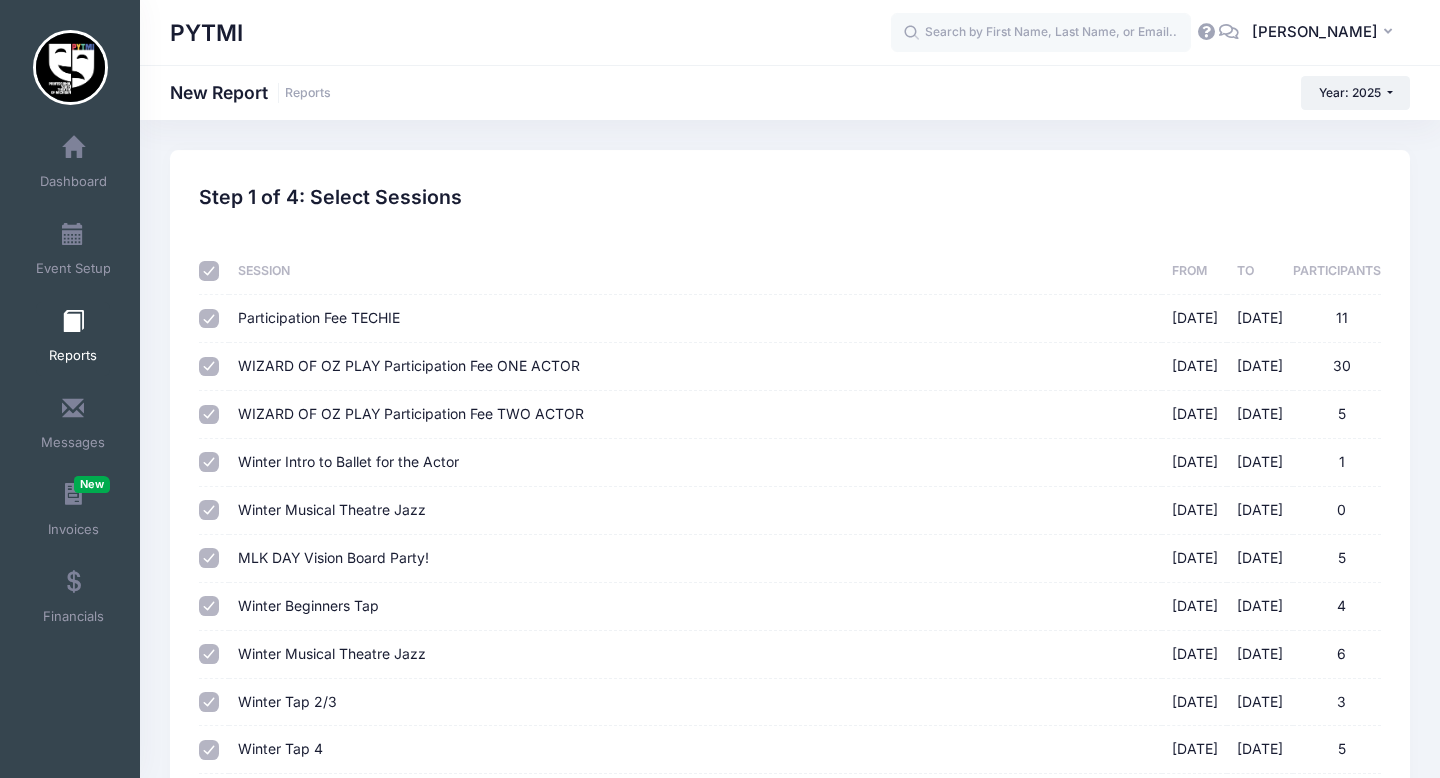 click at bounding box center [209, 271] 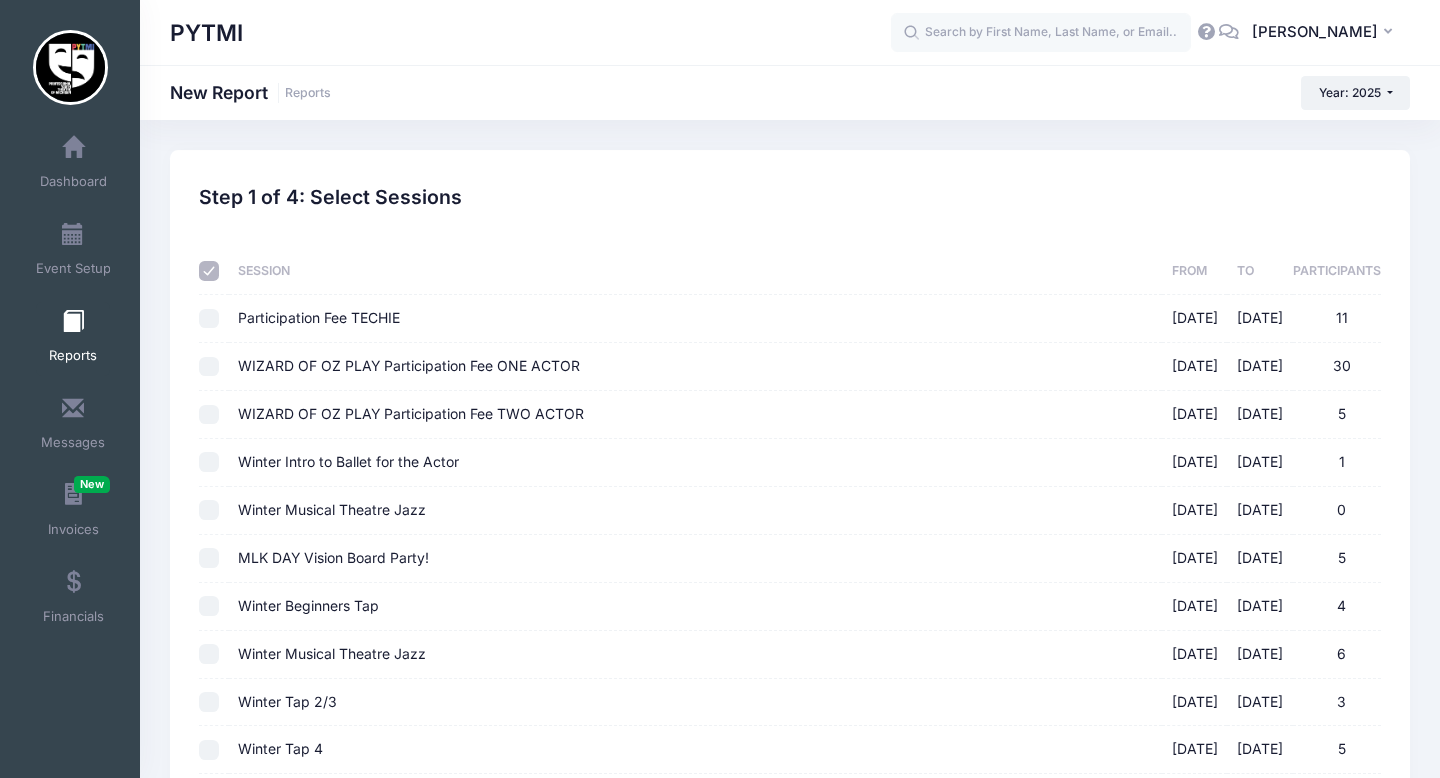 checkbox on "false" 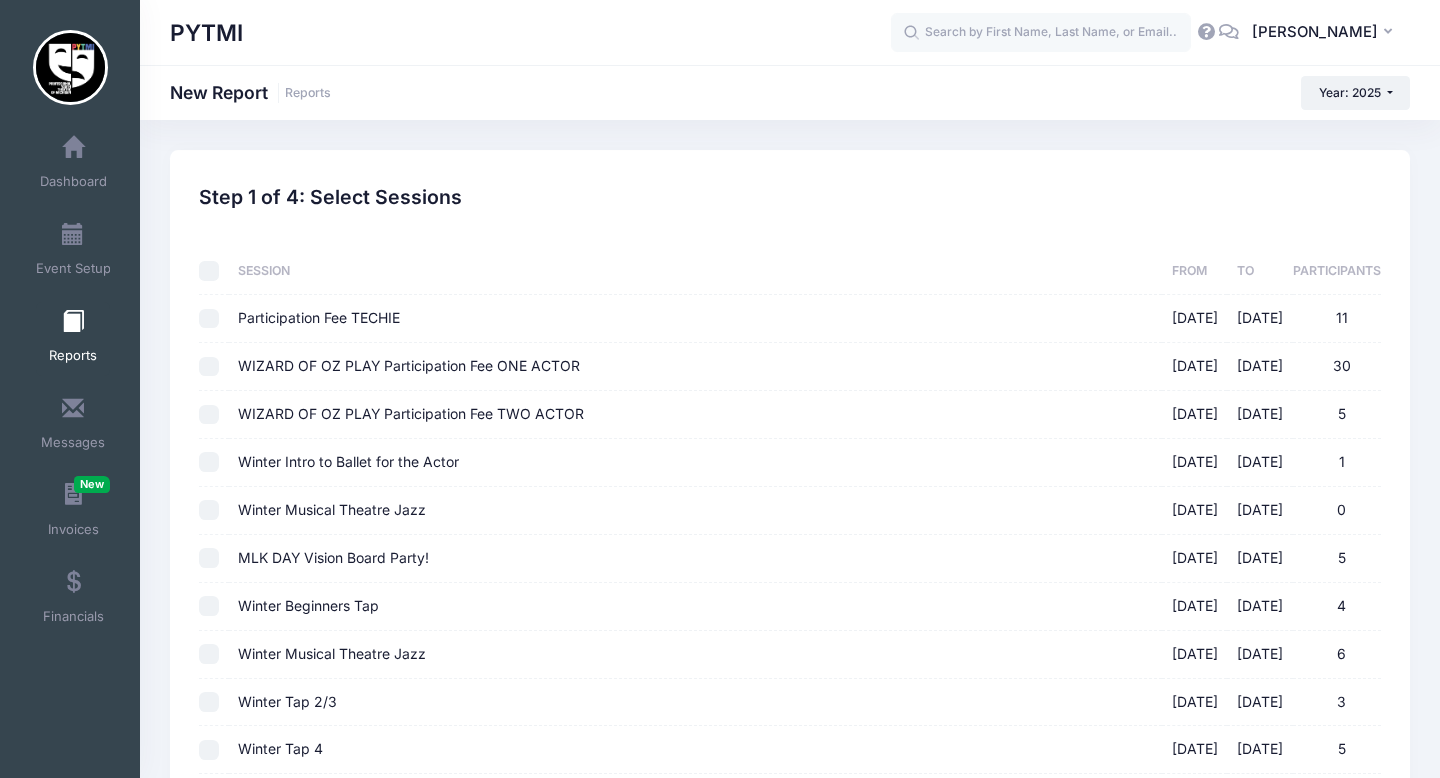 checkbox on "false" 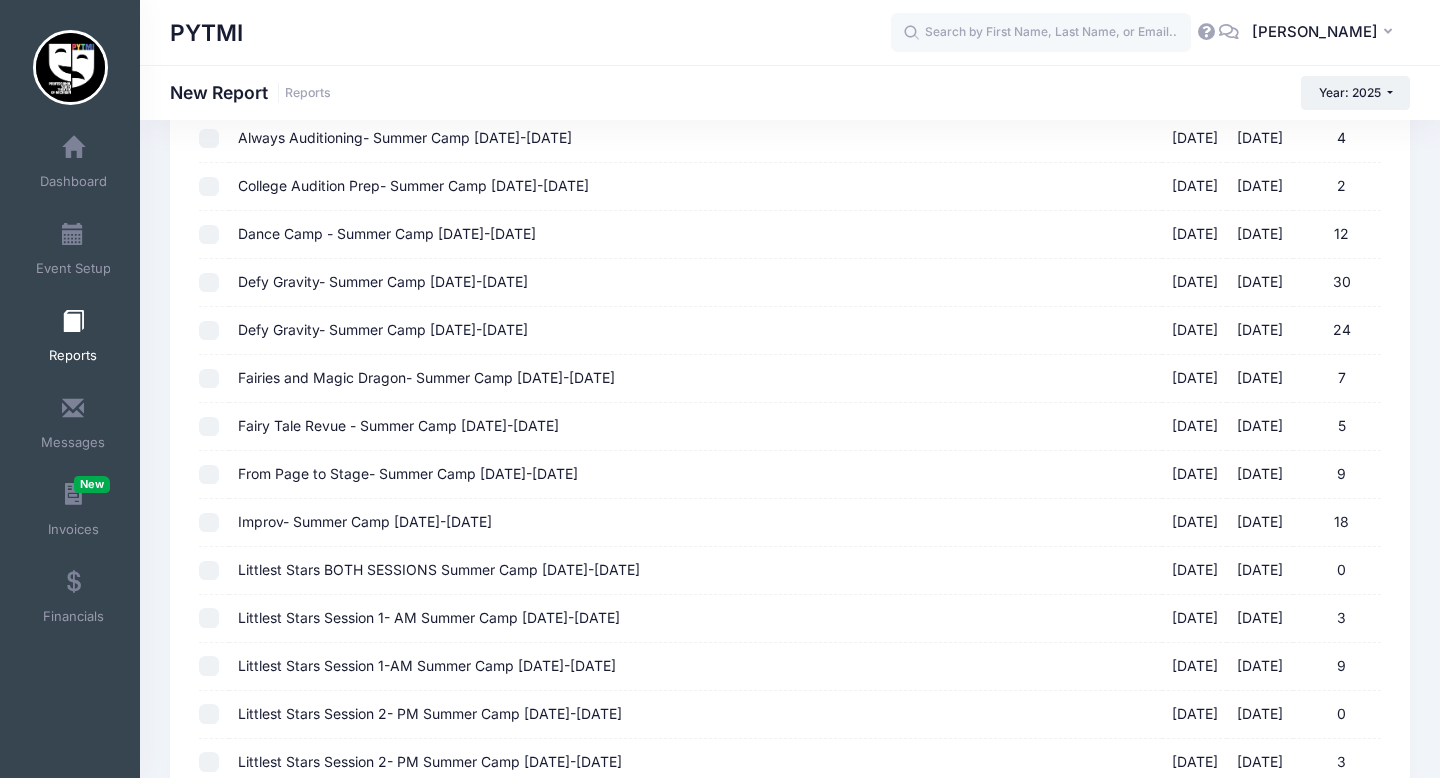 scroll, scrollTop: 885, scrollLeft: 0, axis: vertical 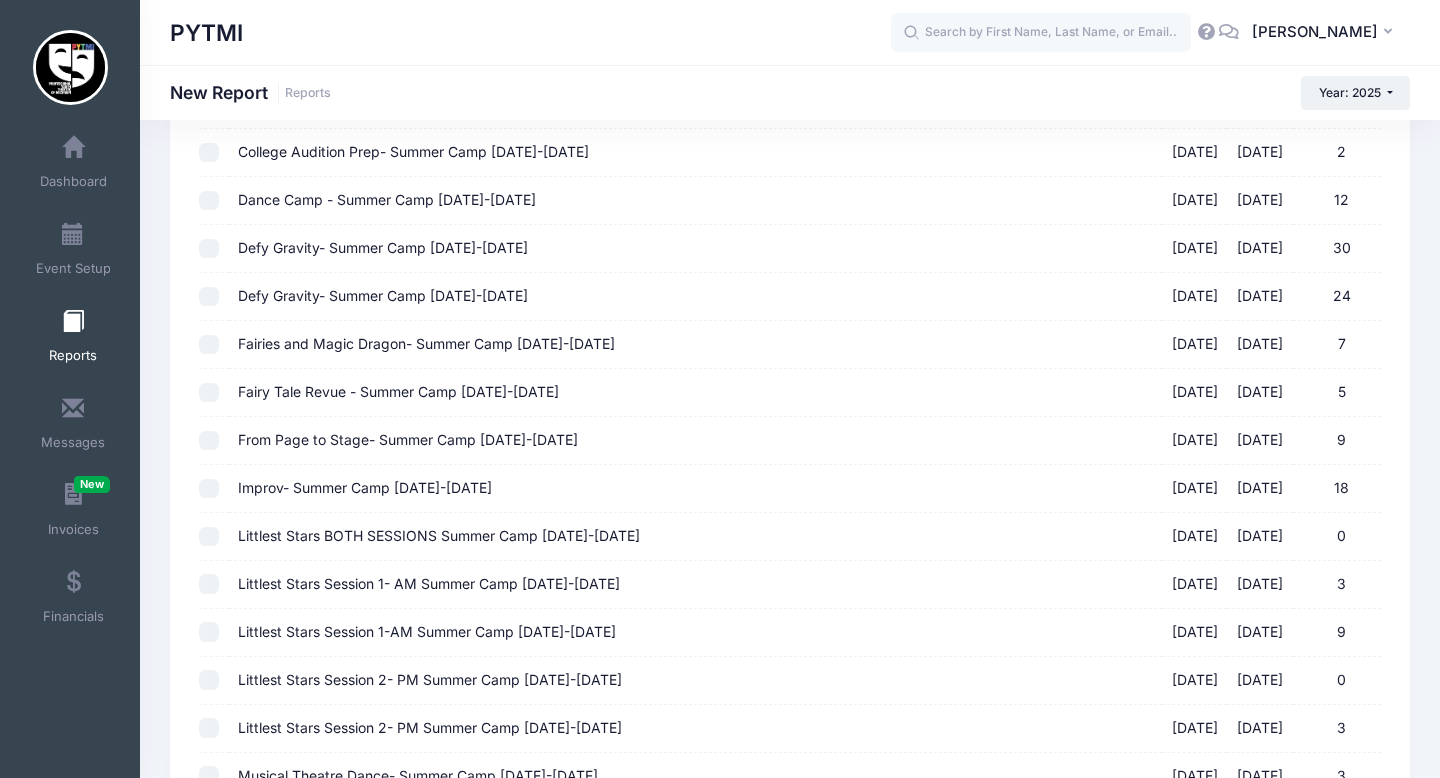 click on "Fairy Tale Revue - Summer Camp [DATE]-[DATE] [DATE] - [DATE]  5" at bounding box center [209, 393] 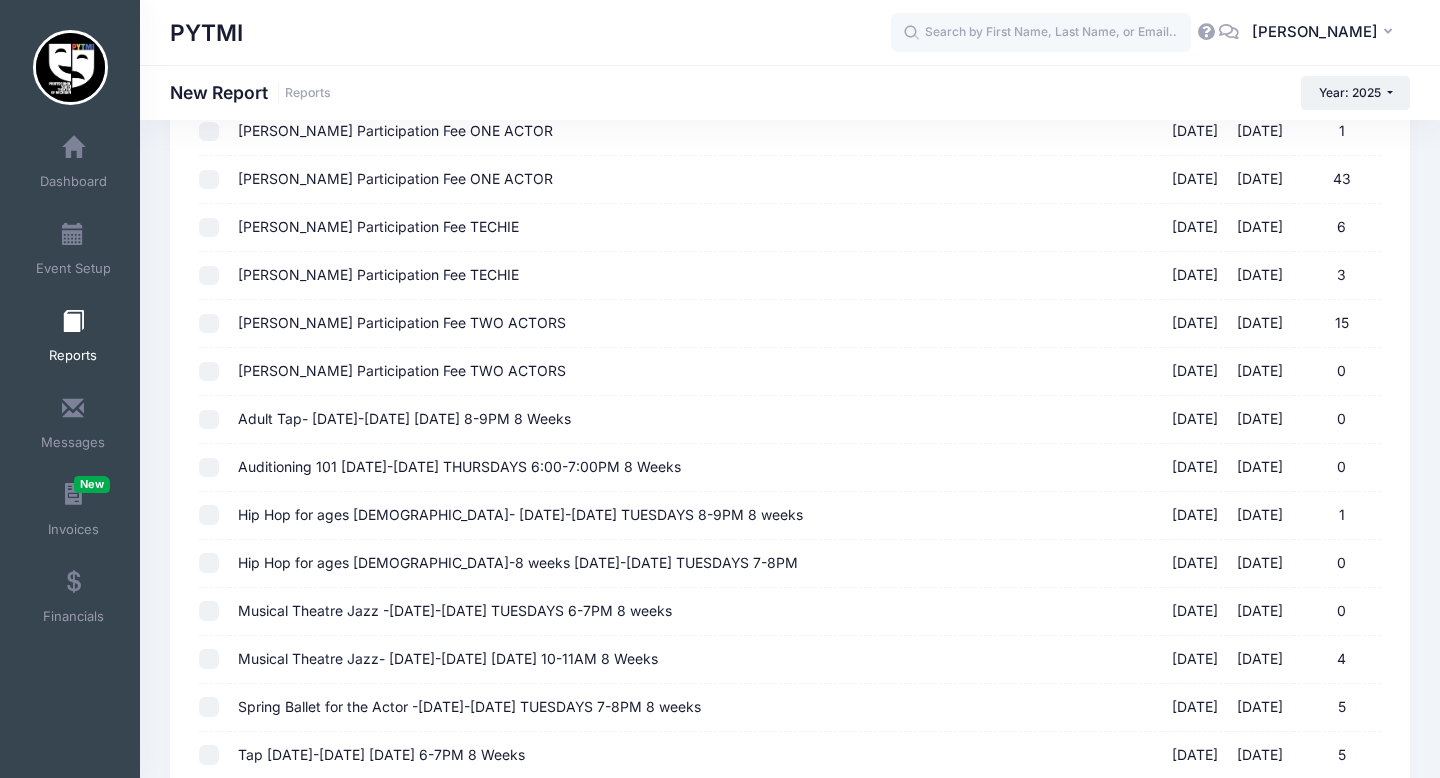 scroll, scrollTop: 2451, scrollLeft: 0, axis: vertical 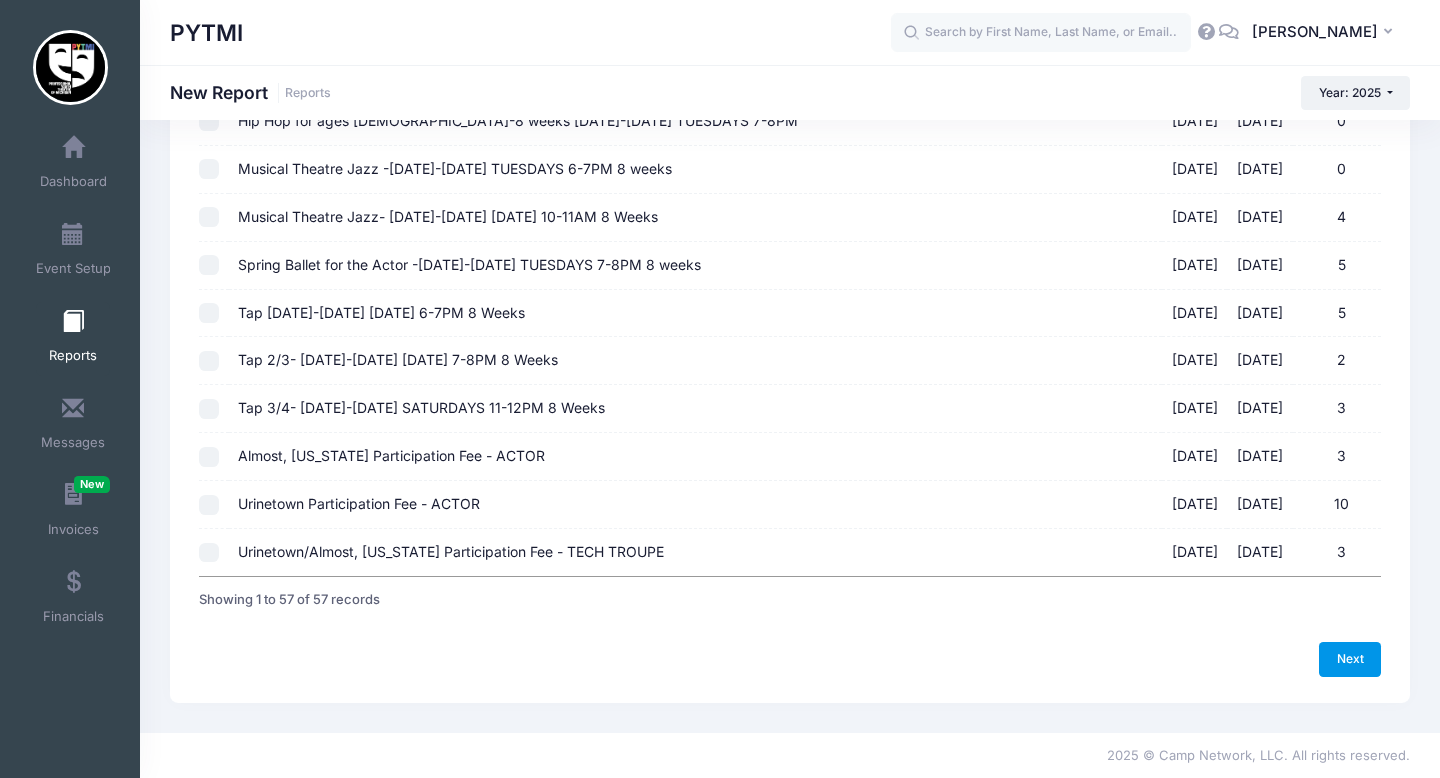 click on "Next" at bounding box center [1350, 659] 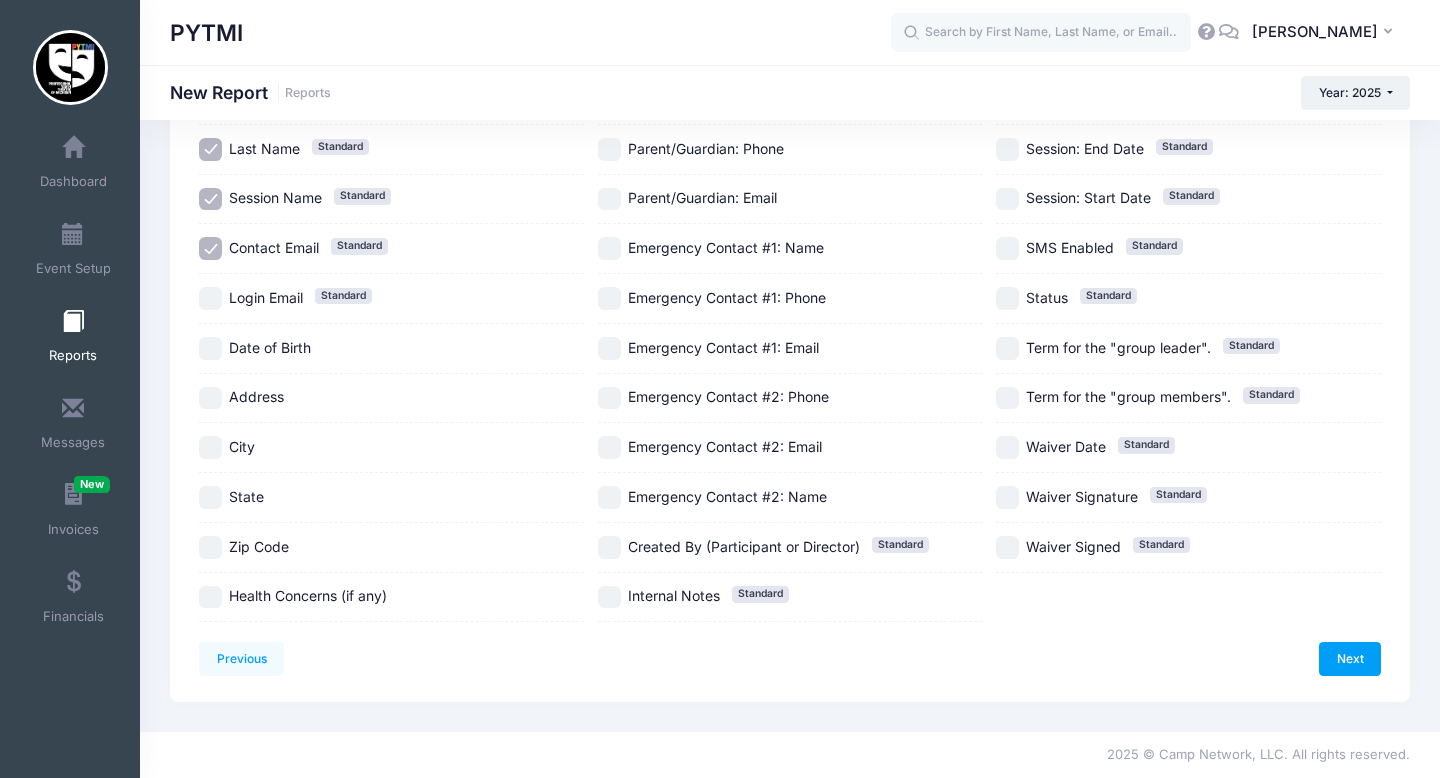 scroll, scrollTop: 0, scrollLeft: 0, axis: both 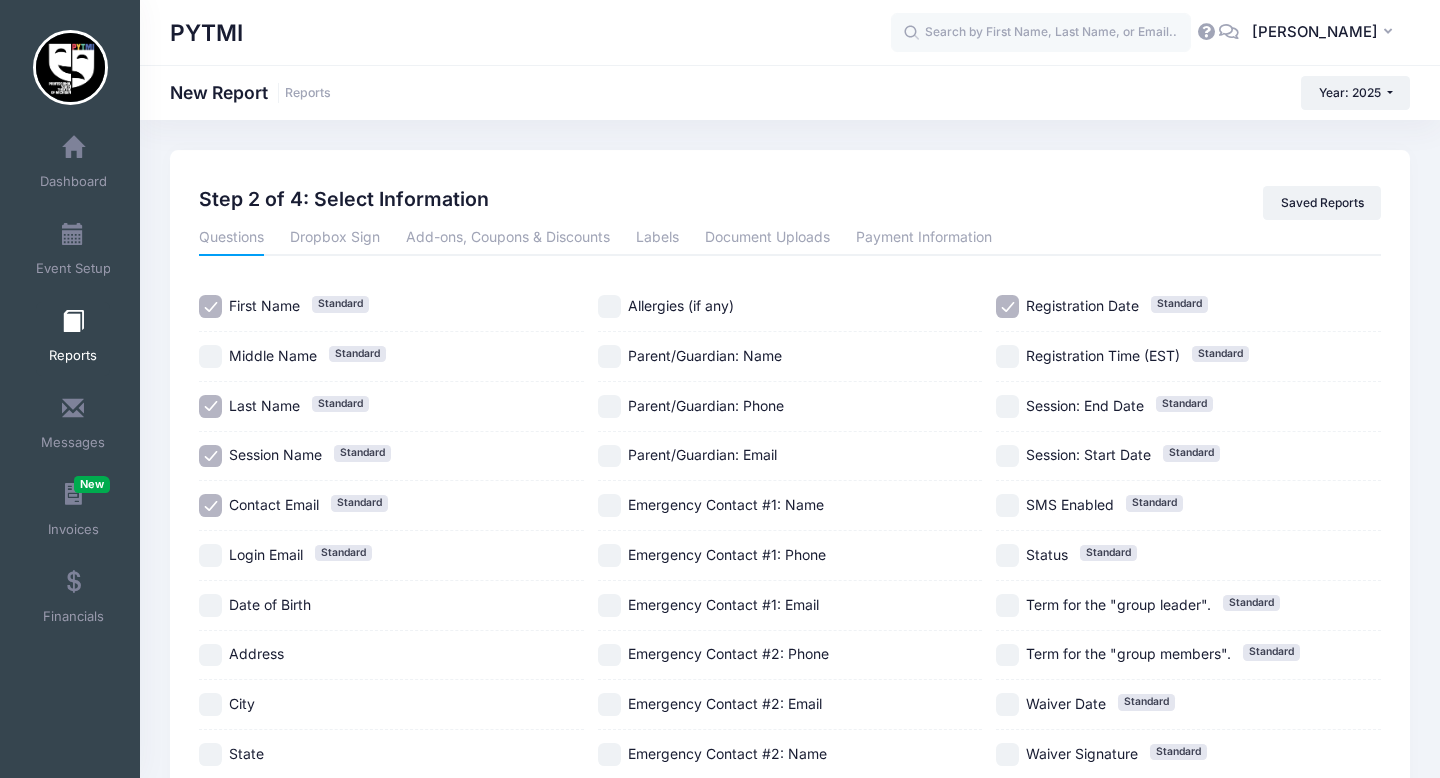click on "Date of Birth" at bounding box center [210, 605] 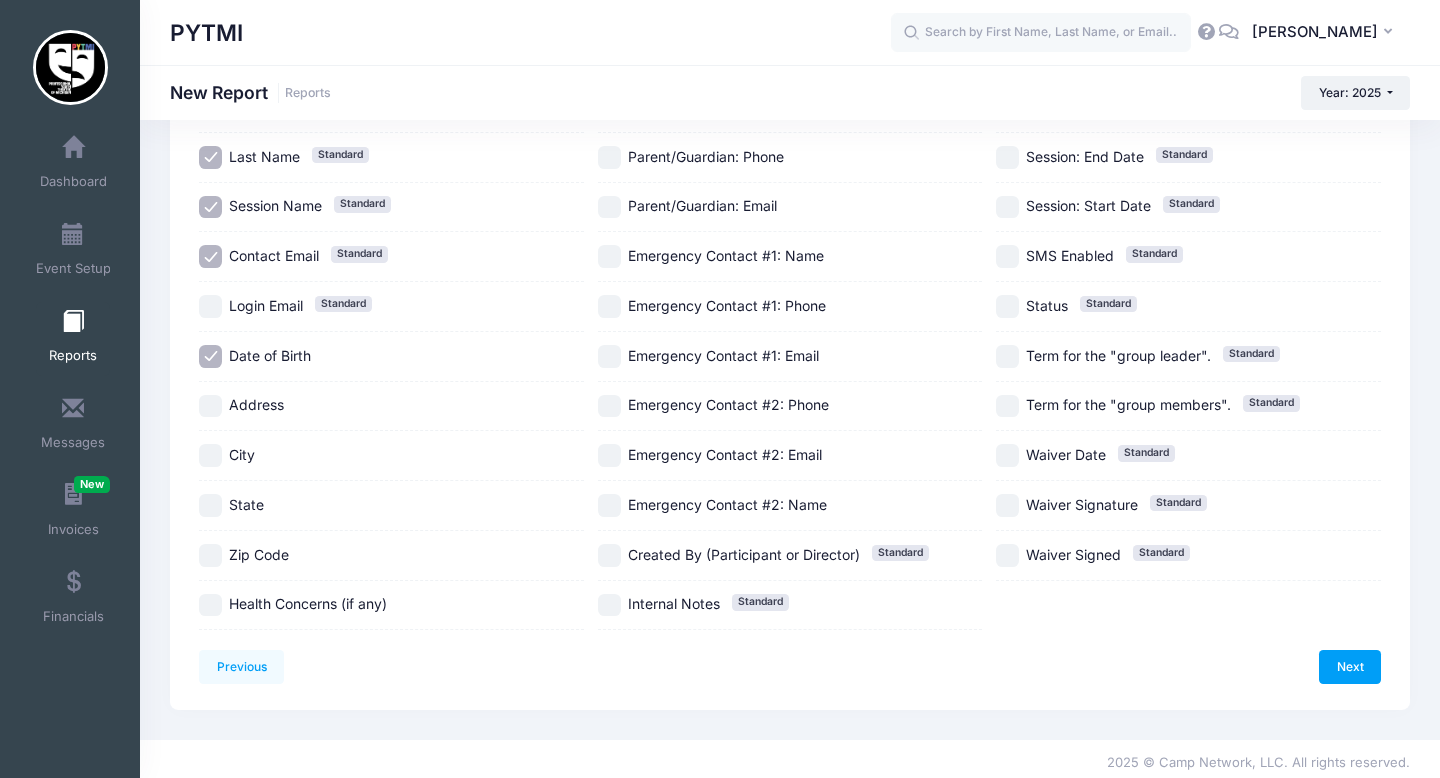 scroll, scrollTop: 256, scrollLeft: 0, axis: vertical 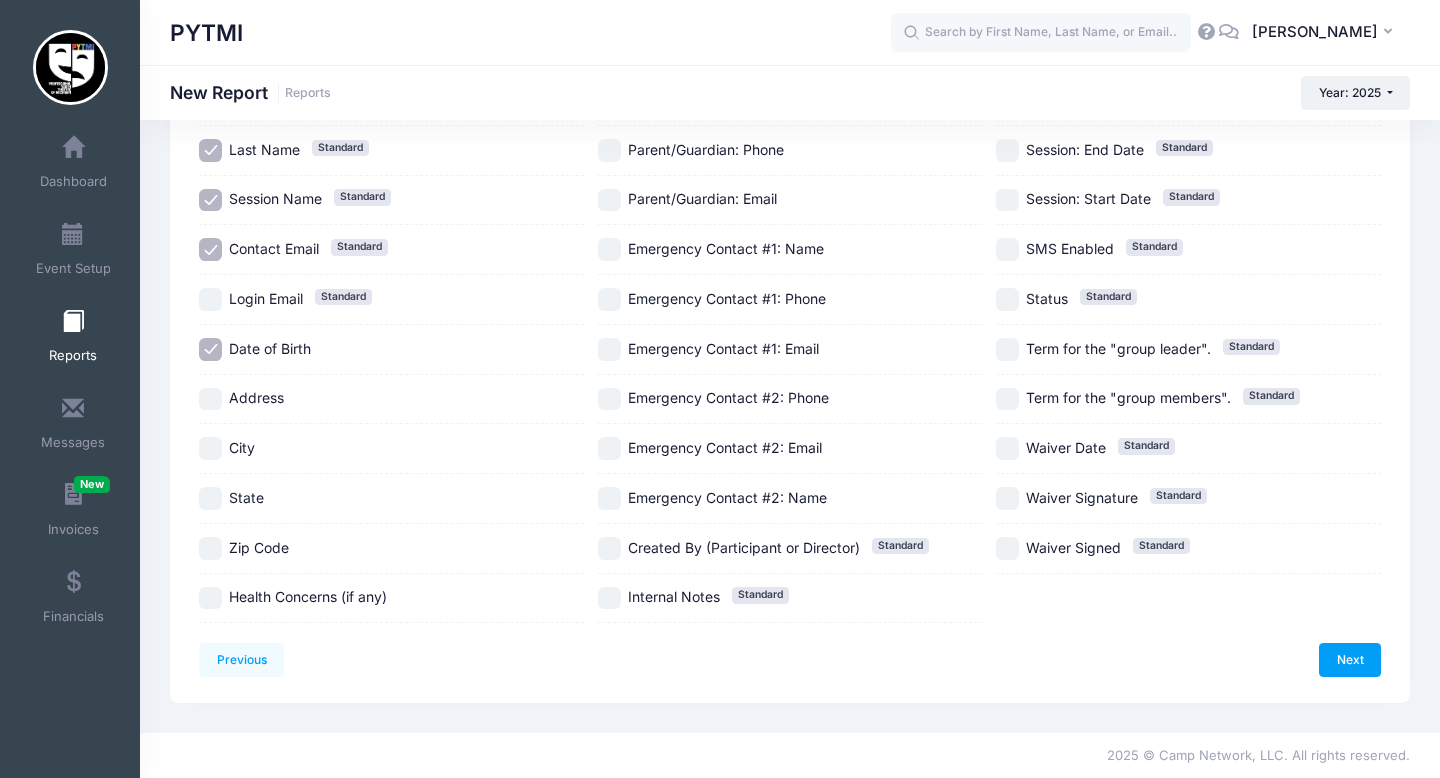 click on "Health Concerns (if any)" at bounding box center [210, 598] 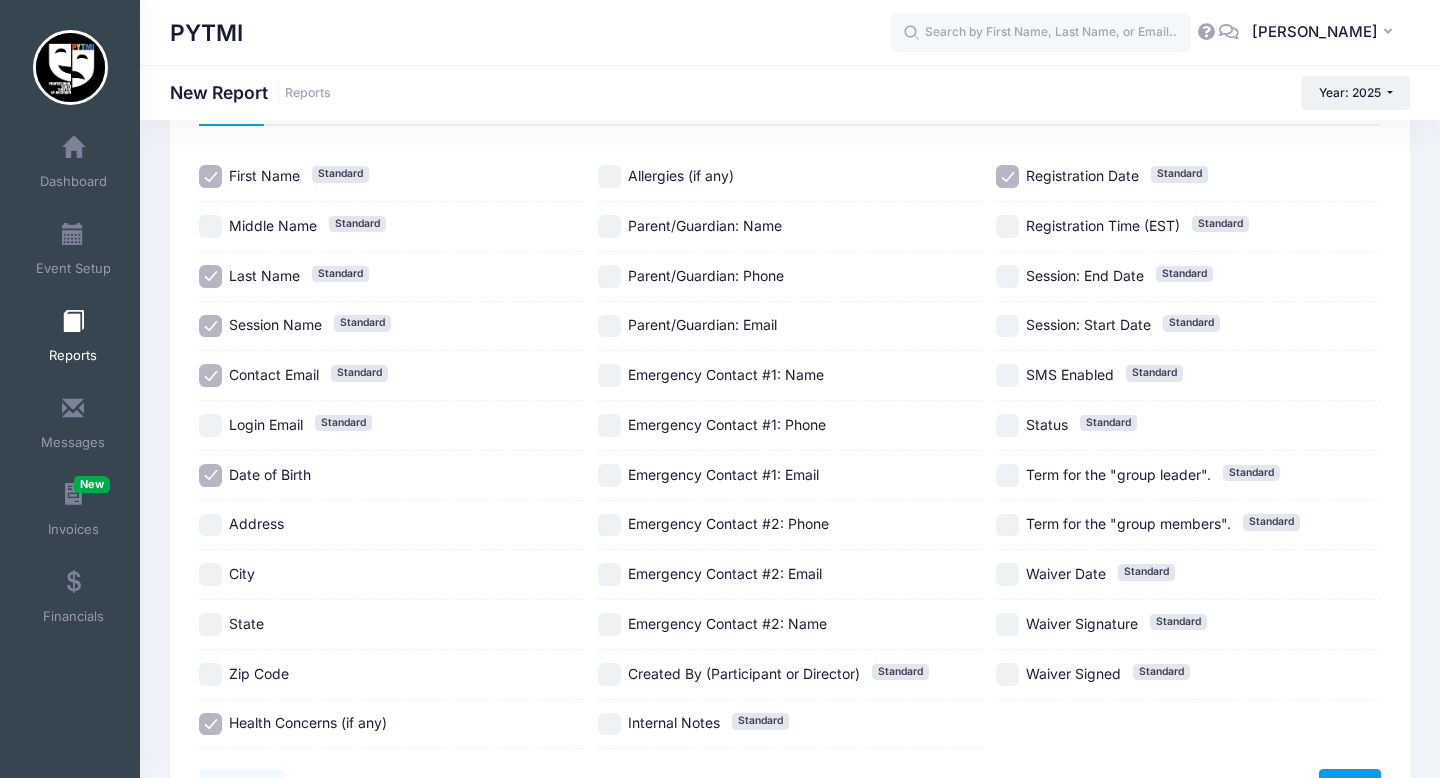 scroll, scrollTop: 17, scrollLeft: 0, axis: vertical 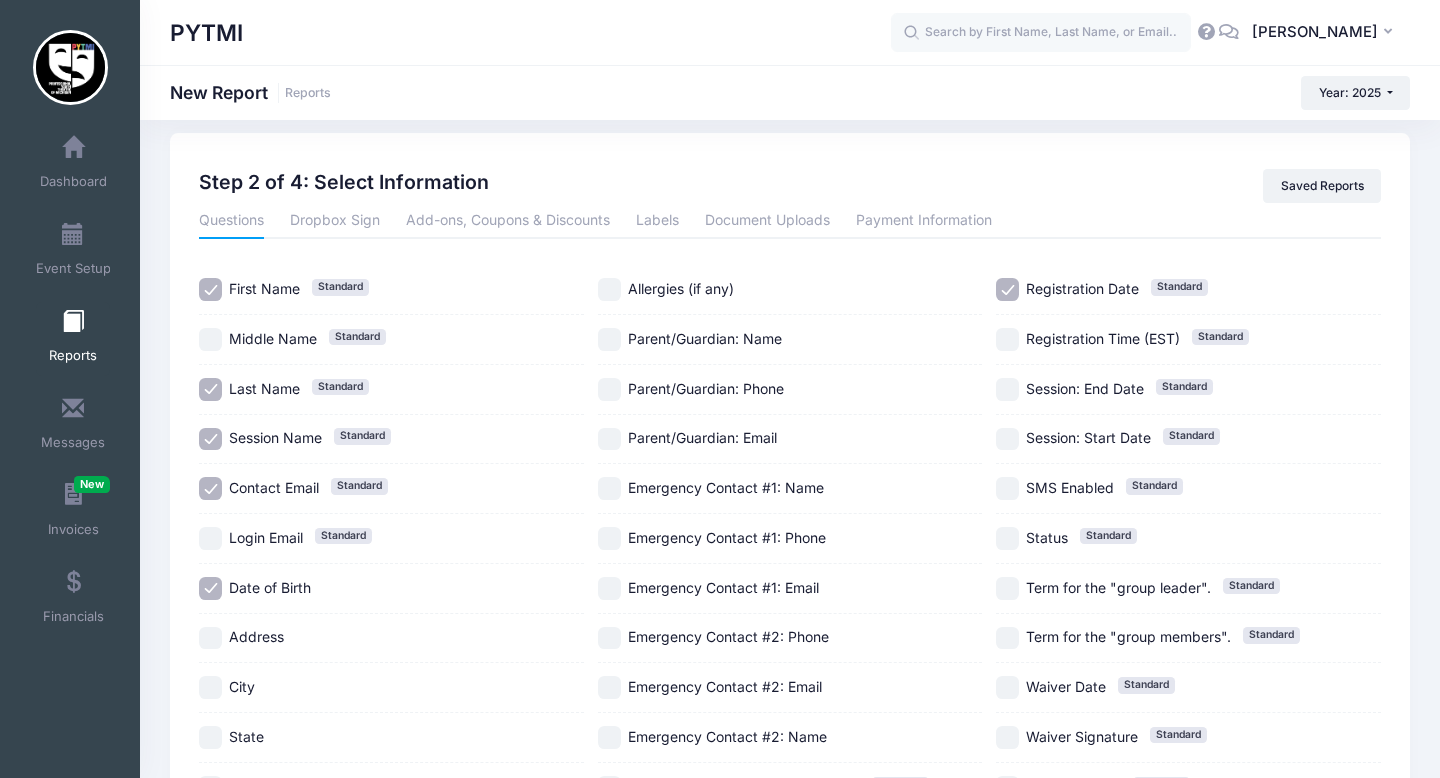 click on "Allergies (if any)" at bounding box center [609, 289] 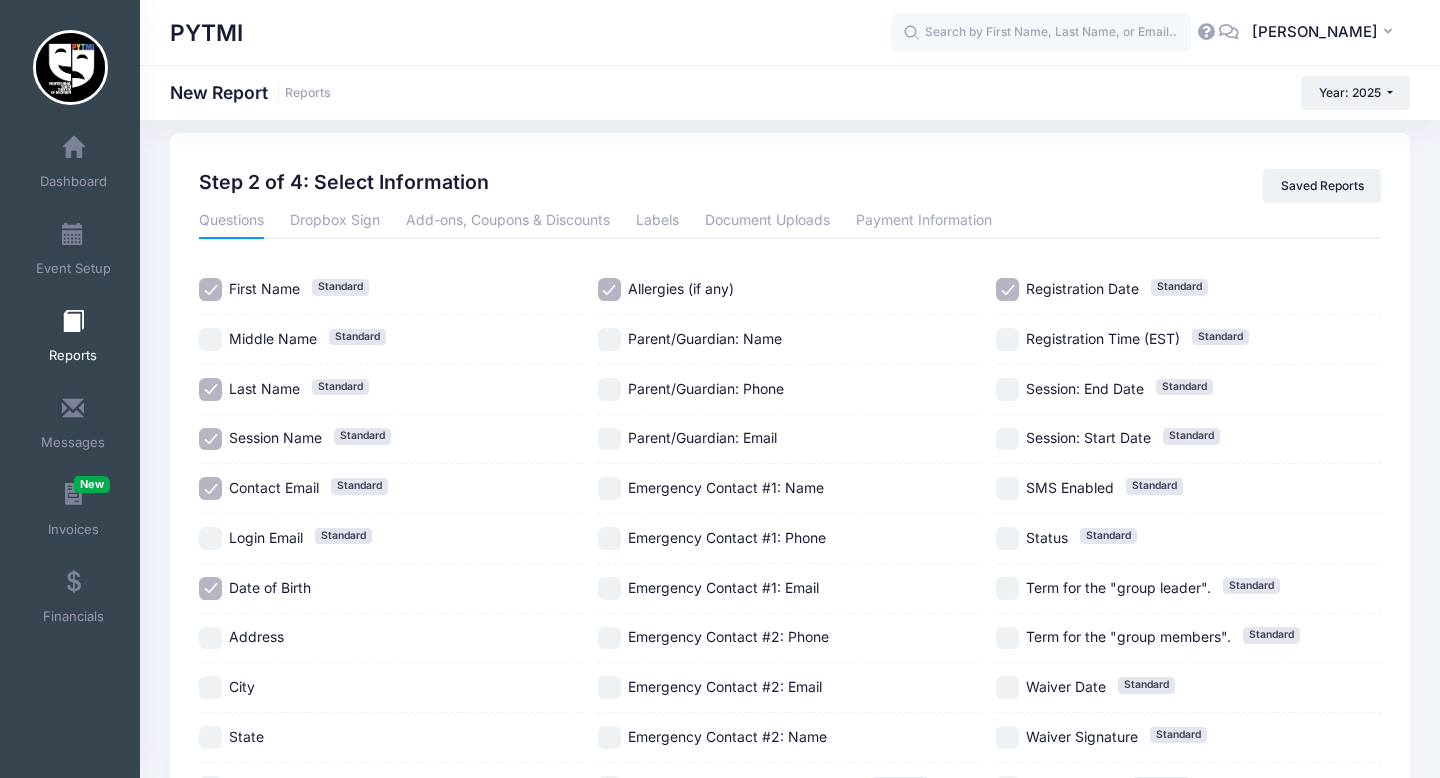 click on "Parent/Guardian: Name" at bounding box center [609, 339] 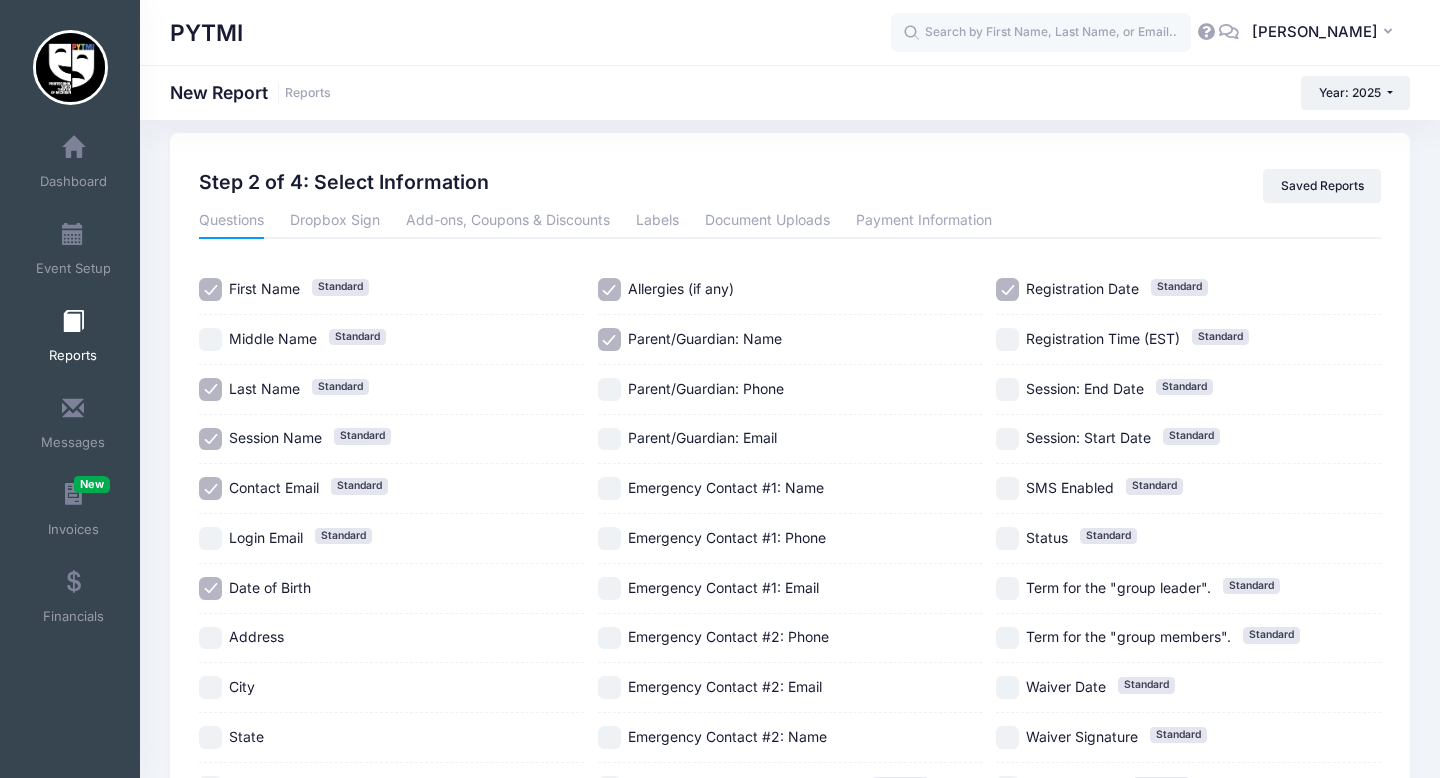 click on "Parent/Guardian: Phone" at bounding box center [609, 389] 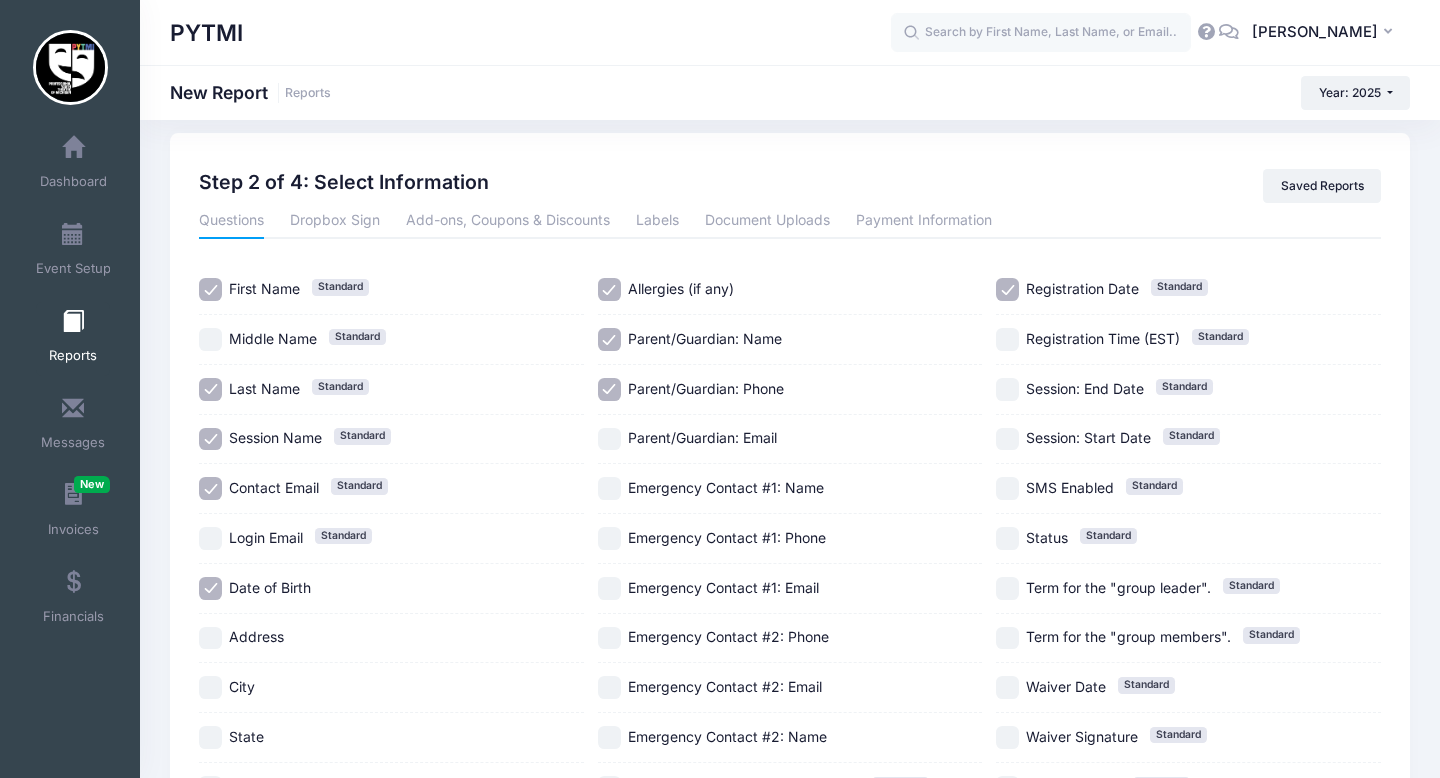click on "Emergency Contact #1: Name" at bounding box center [609, 488] 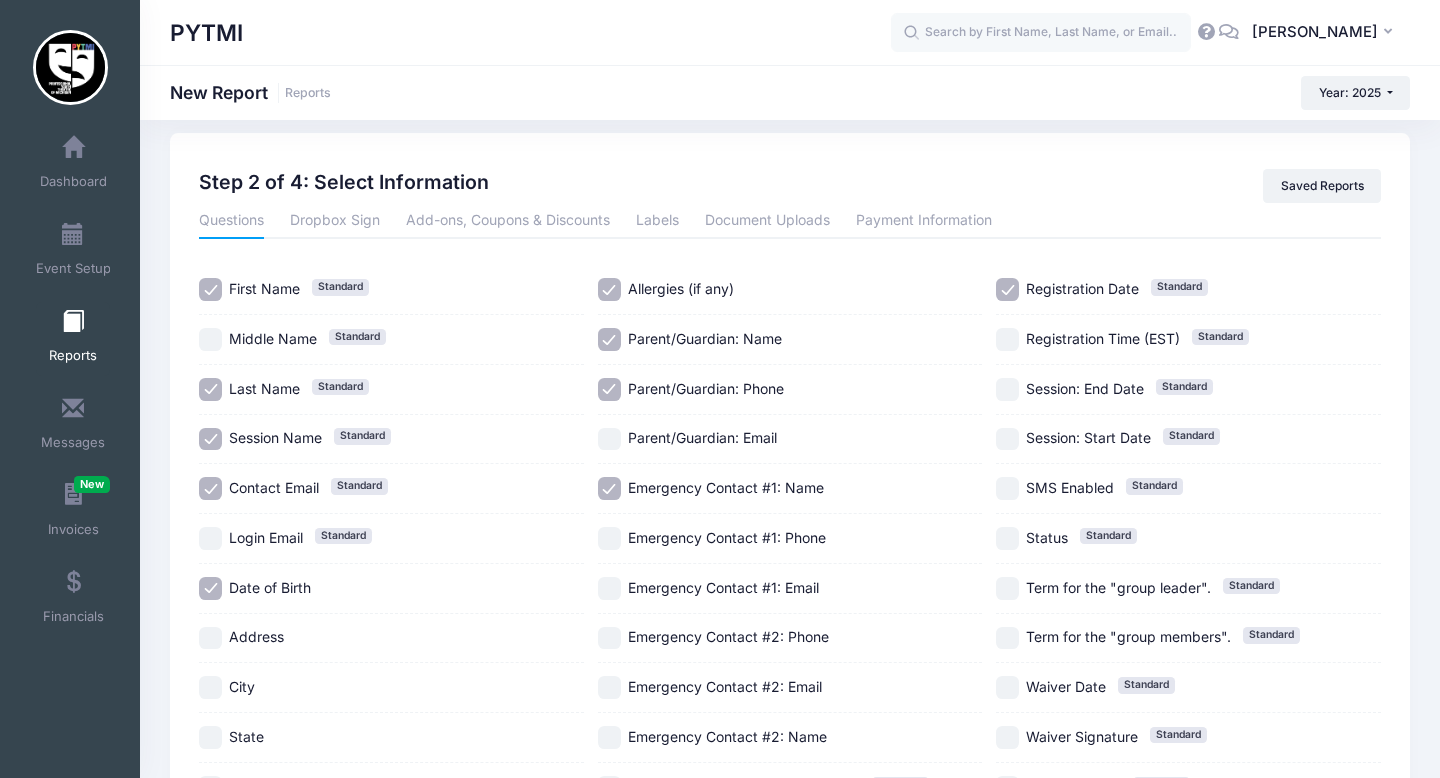click on "Emergency Contact #1: Phone" at bounding box center (609, 538) 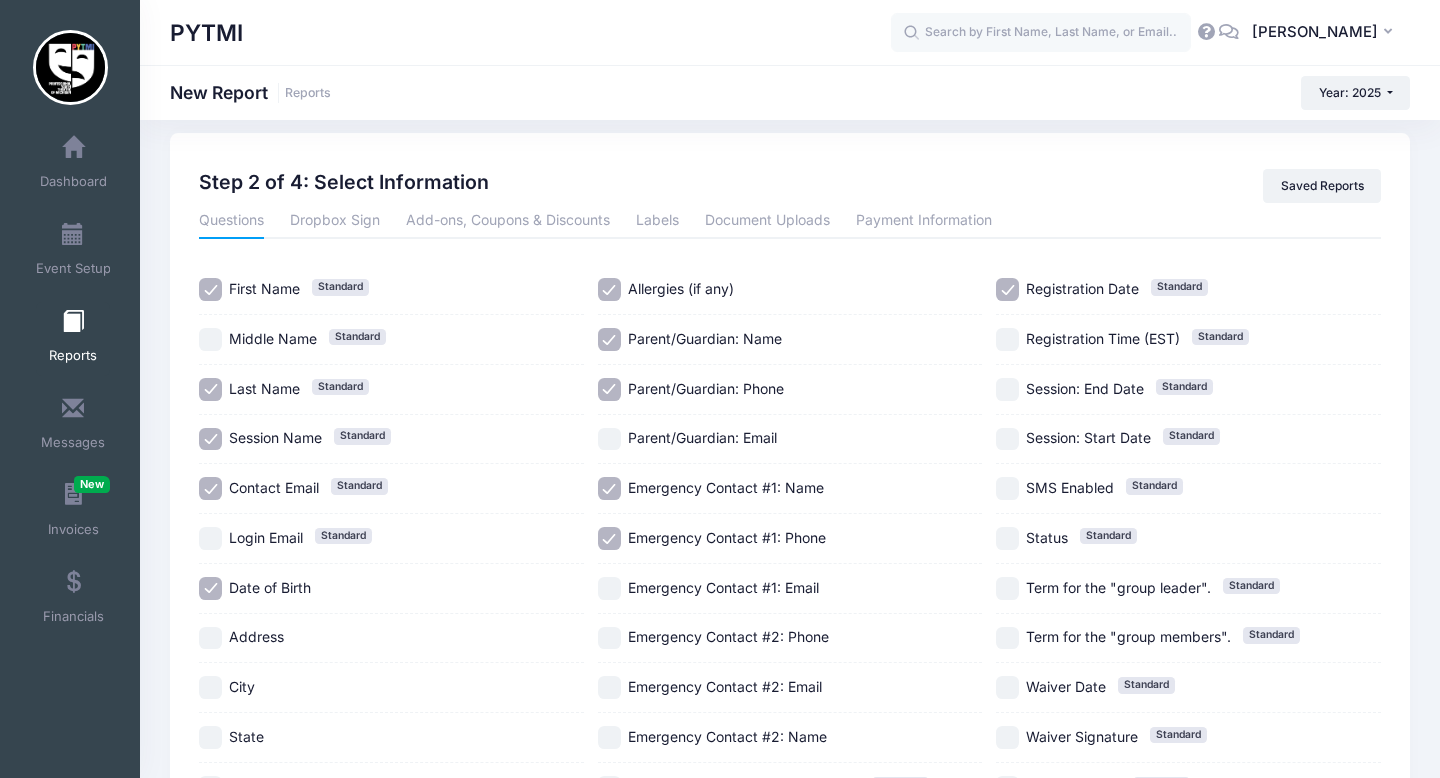 click on "Registration Date Standard" at bounding box center (1007, 289) 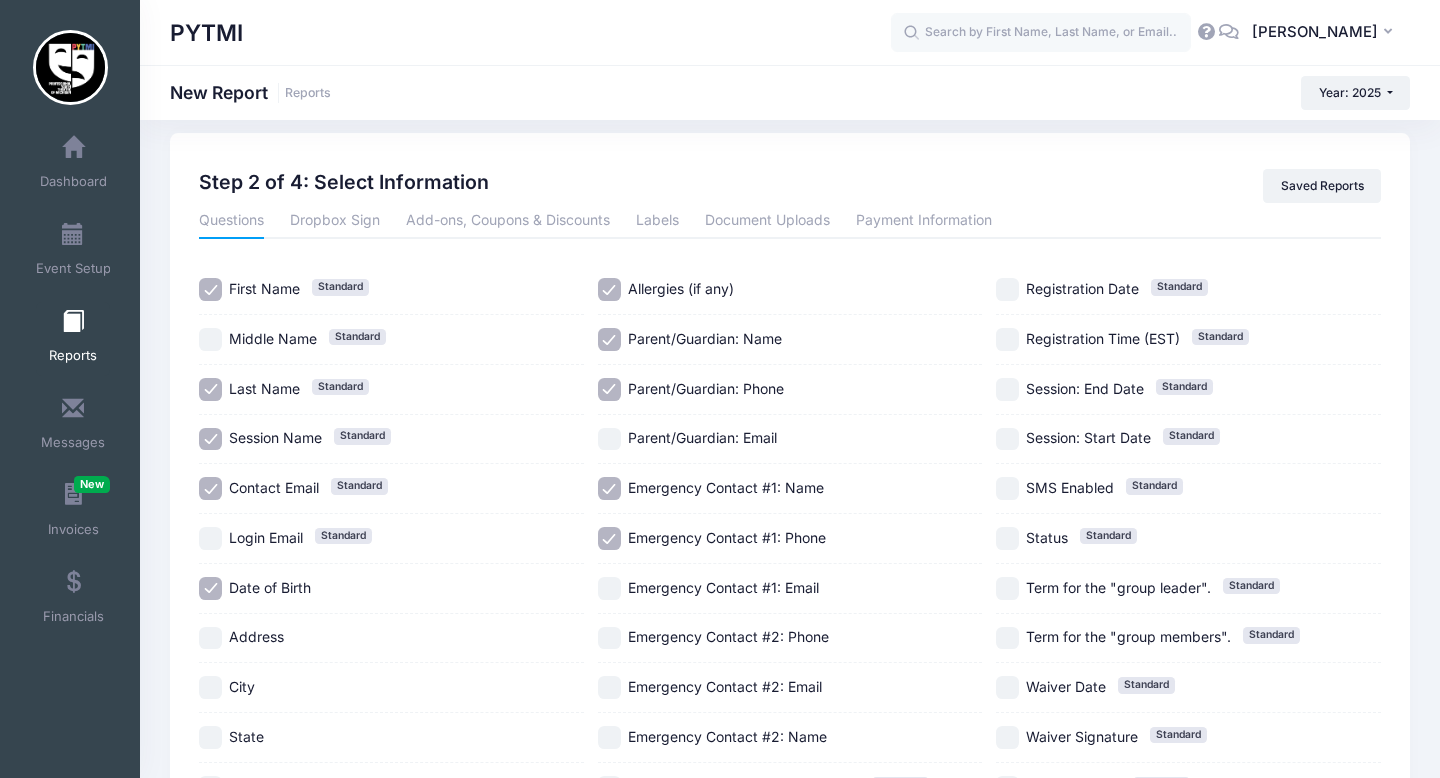 scroll, scrollTop: 256, scrollLeft: 0, axis: vertical 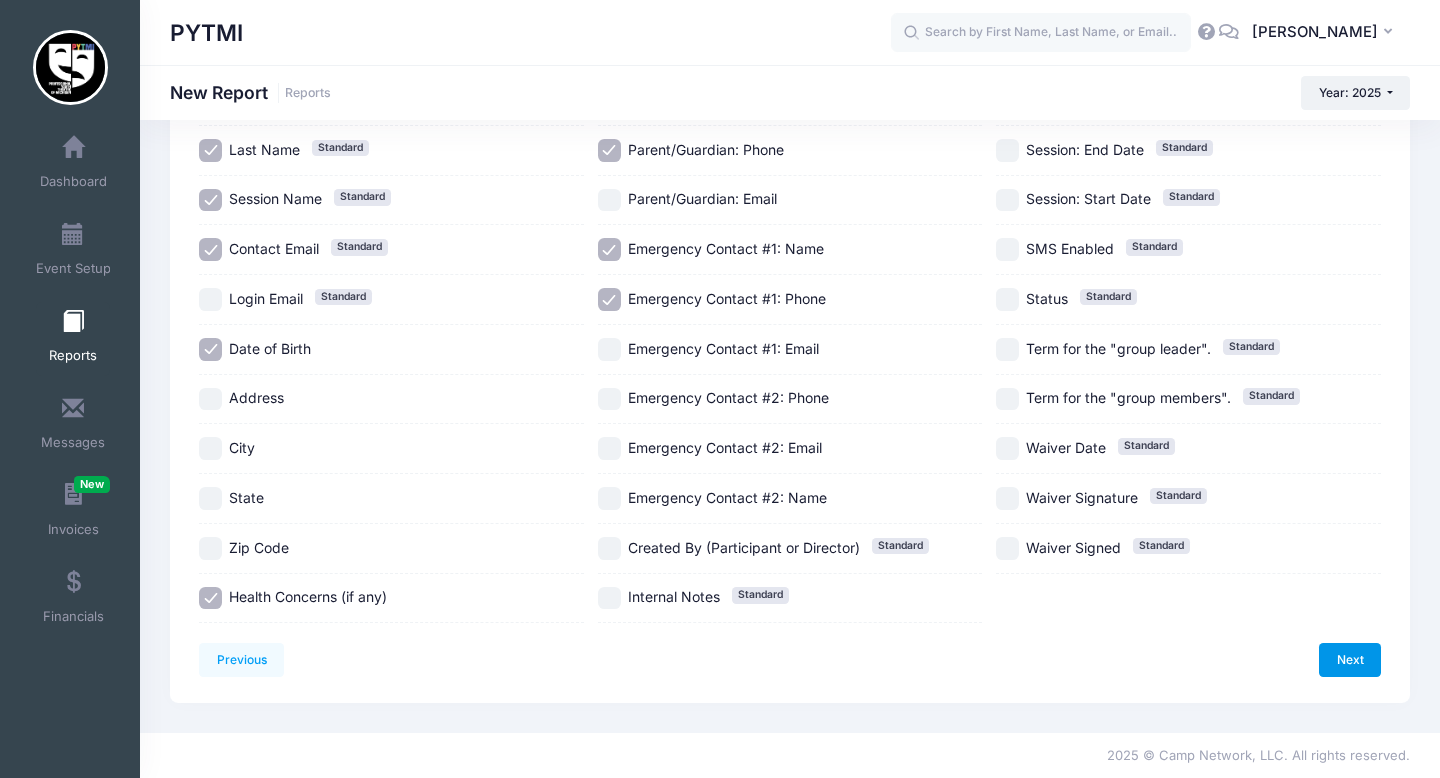 click on "Next" at bounding box center (1350, 660) 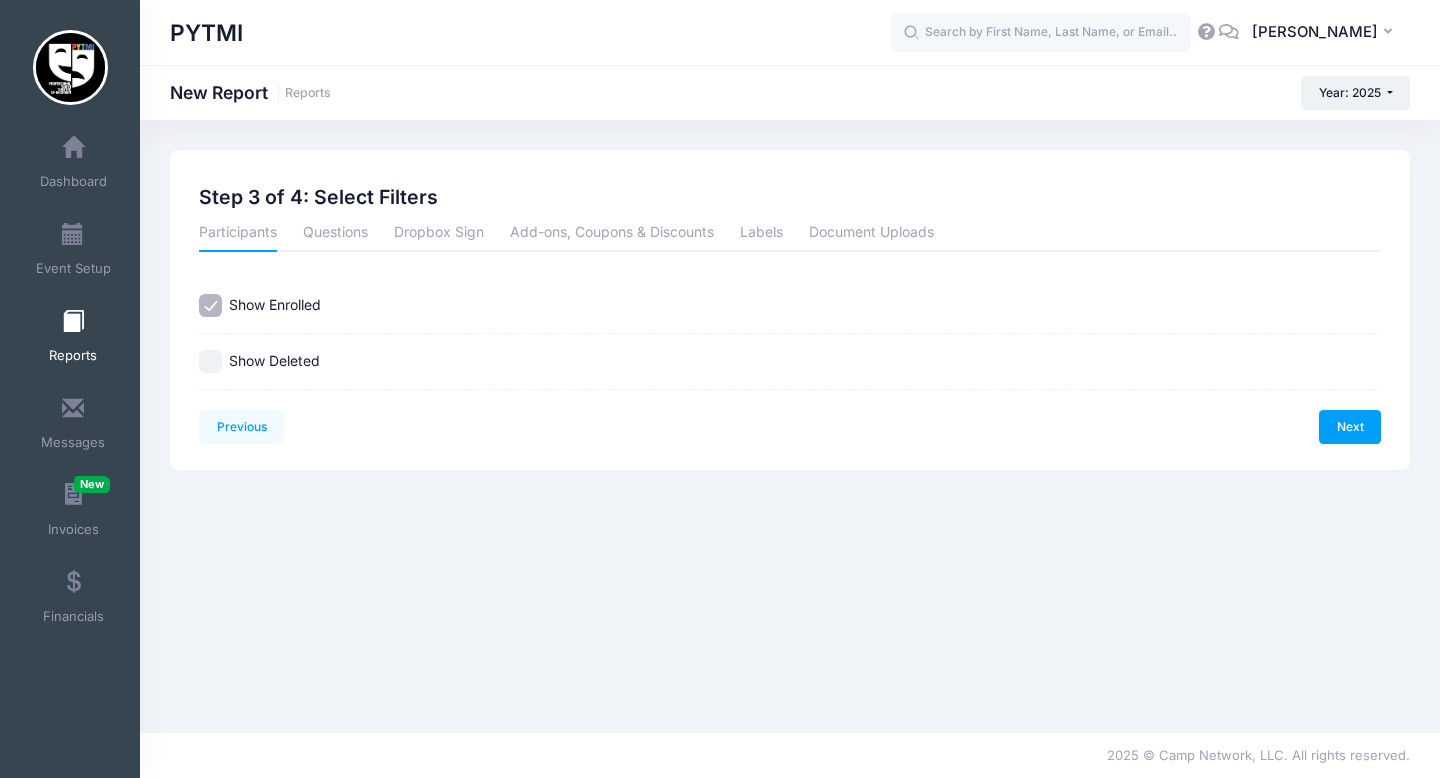 scroll, scrollTop: 0, scrollLeft: 0, axis: both 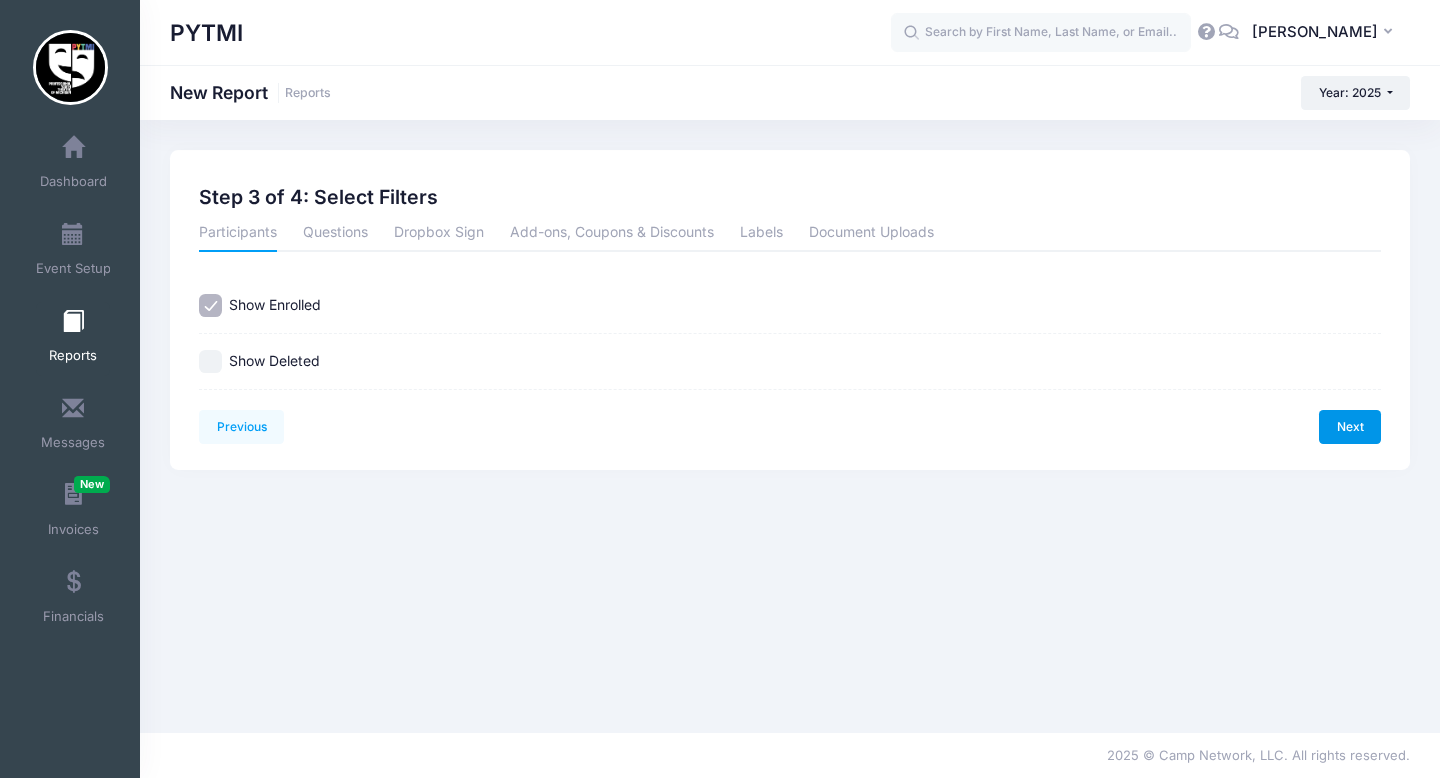 click on "Next" at bounding box center (1350, 427) 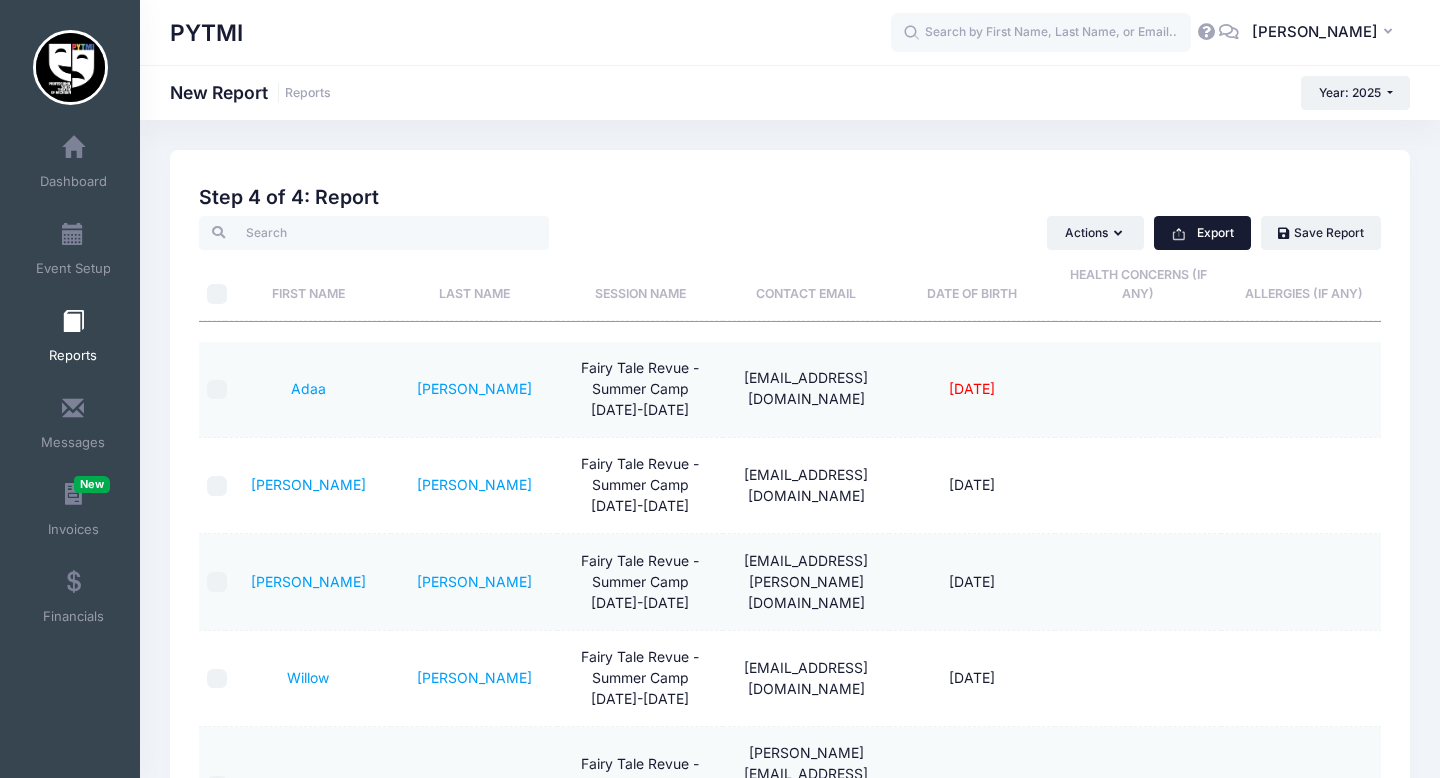 click on "Export" at bounding box center (1202, 233) 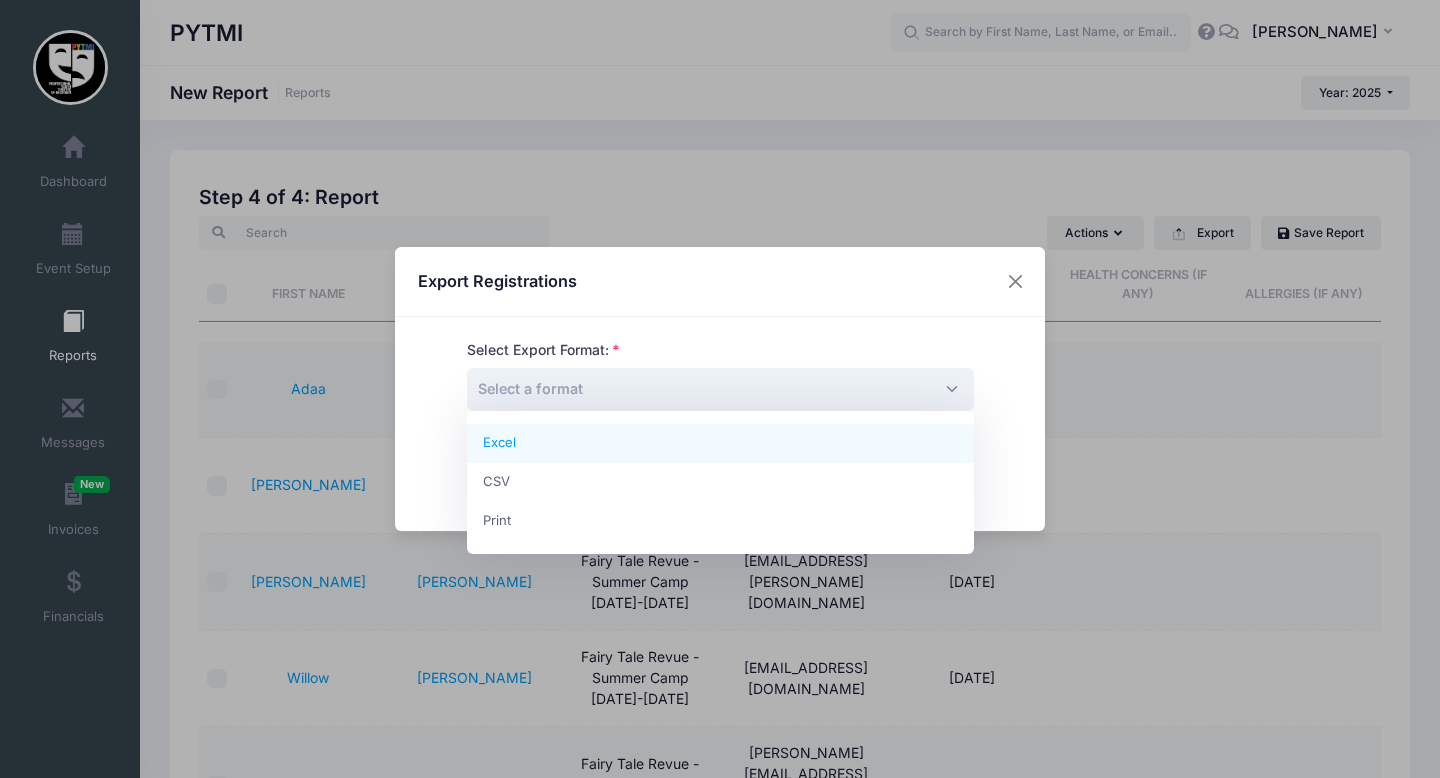 click on "Select a format" at bounding box center (720, 389) 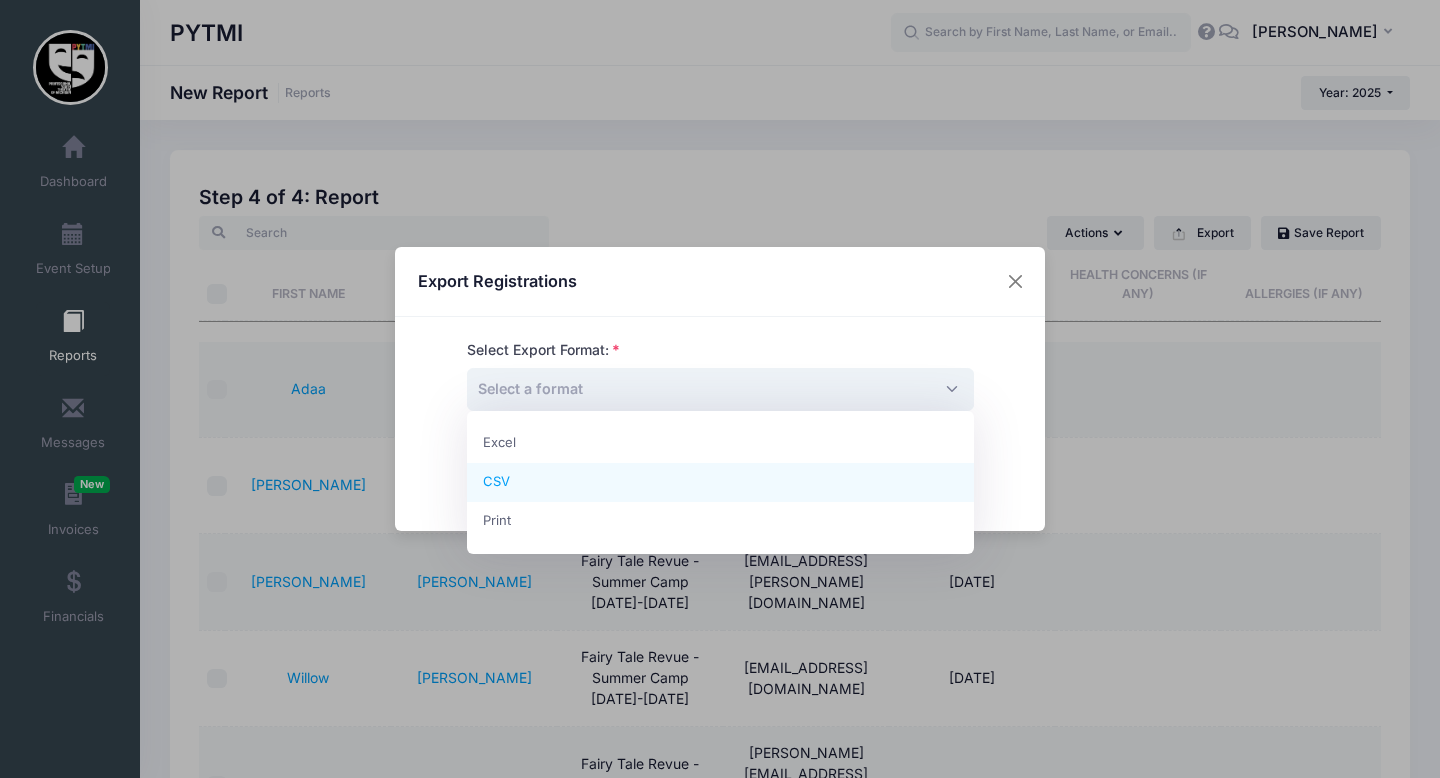 select on "csv" 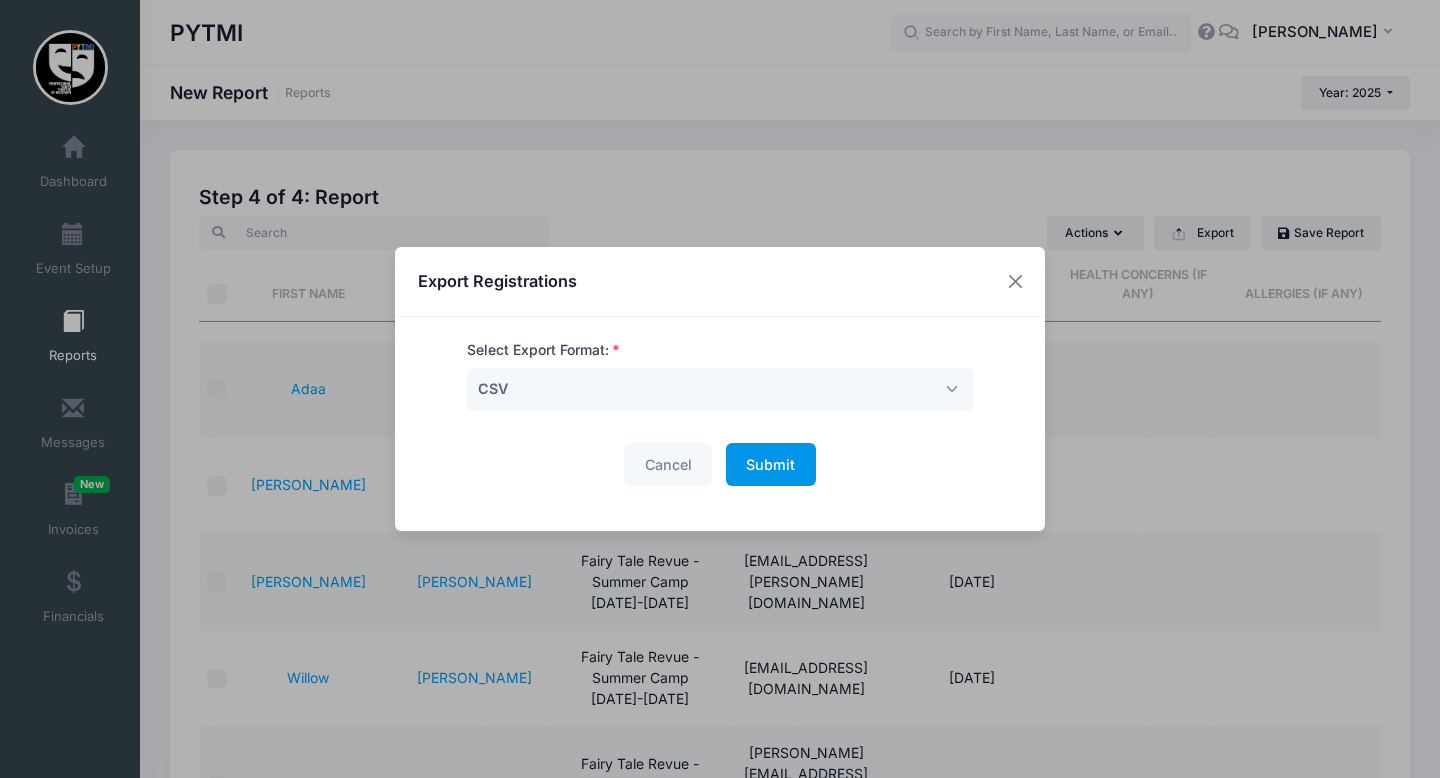 click on "Submit" at bounding box center [770, 464] 